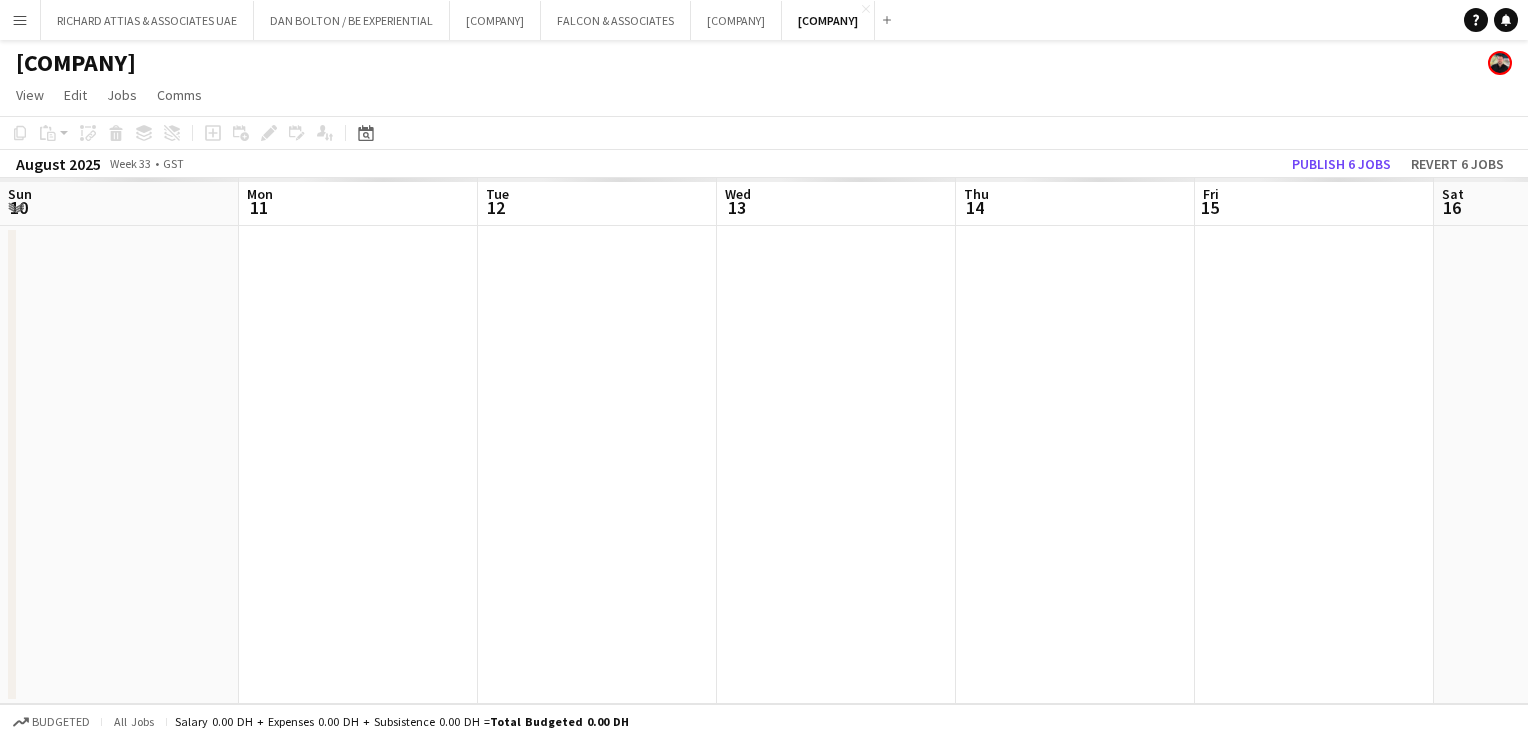 scroll, scrollTop: 0, scrollLeft: 0, axis: both 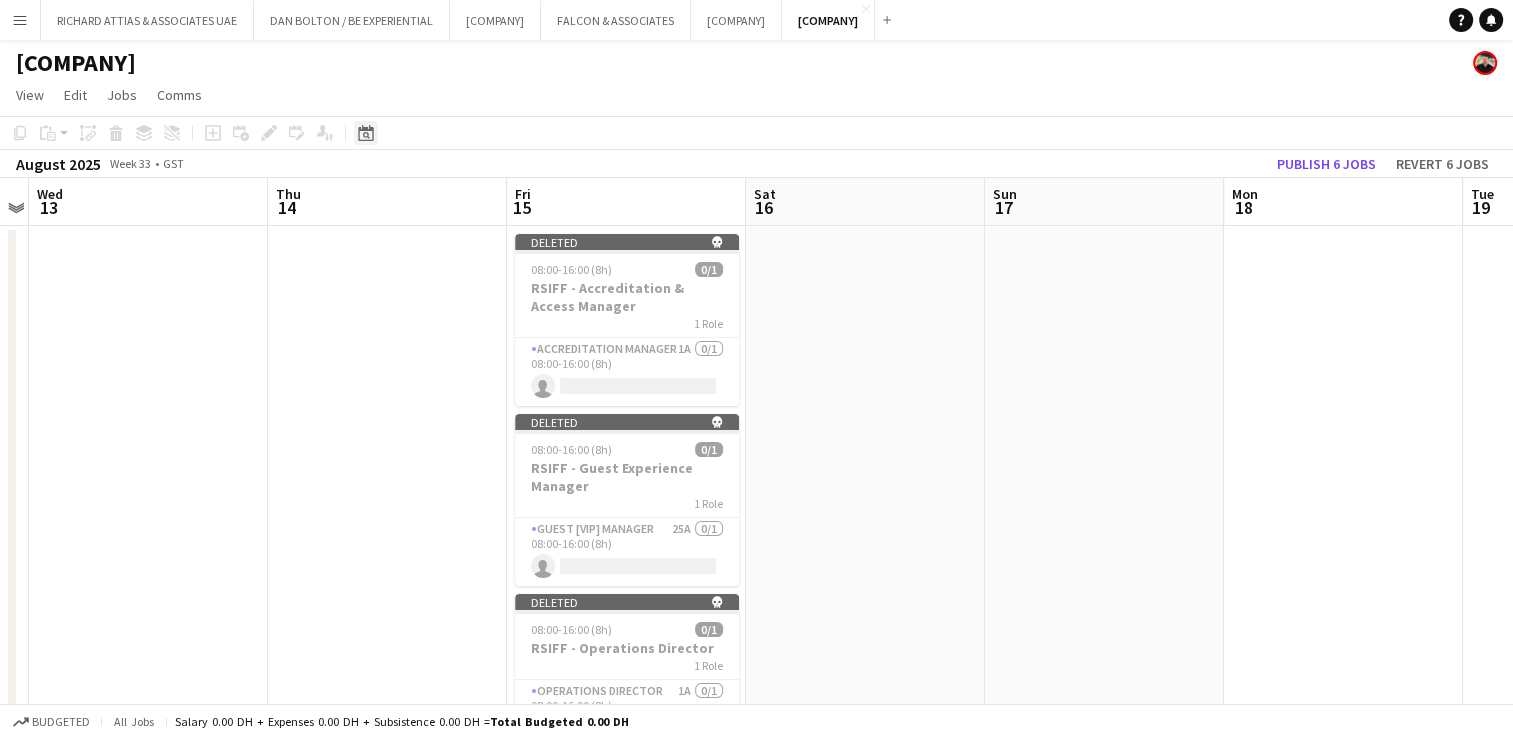 click on "Date picker" 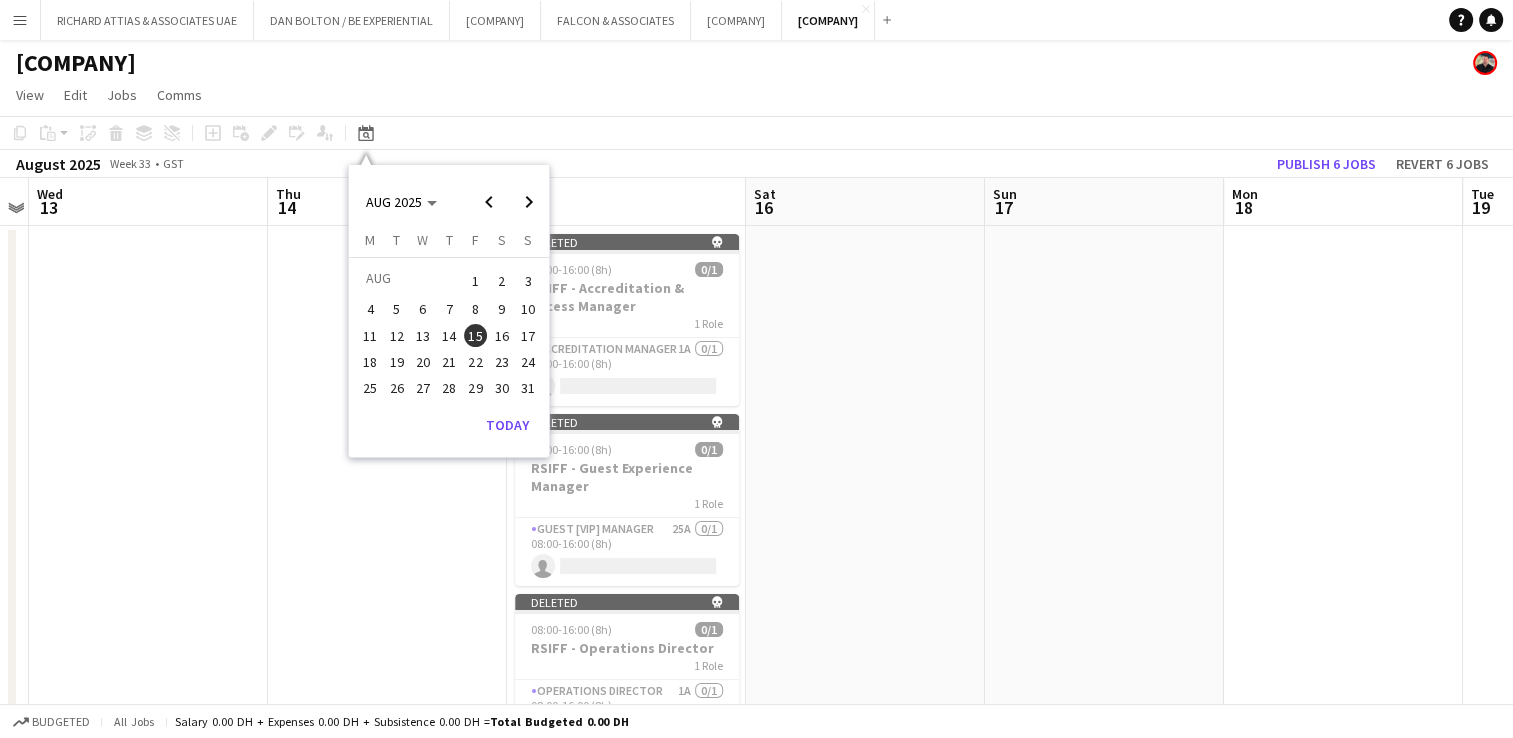 click on "View  Day view expanded Day view collapsed Month view Date picker Jump to today Expand Linked Jobs Collapse Linked Jobs  Edit  Copy Ctrl+C  Paste  Without Crew Ctrl+V With Crew Ctrl+Shift+V Paste as linked job  Group  Group Ungroup  Jobs  New Job Edit Job Delete Job New Linked Job Edit Linked Jobs Job fulfilment Promote Role Copy Role URL  Comms  Notify confirmed crew Create chat" 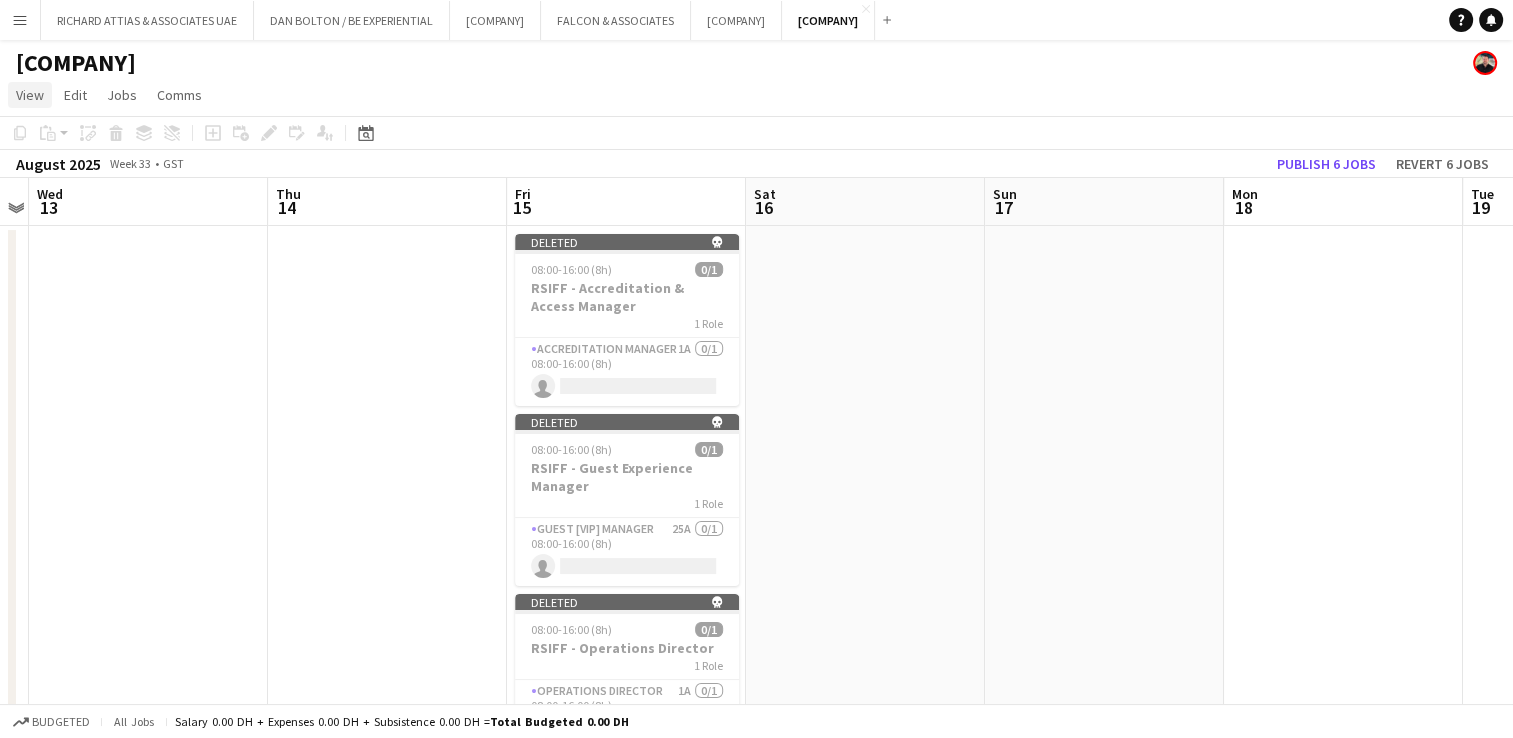 click on "View" 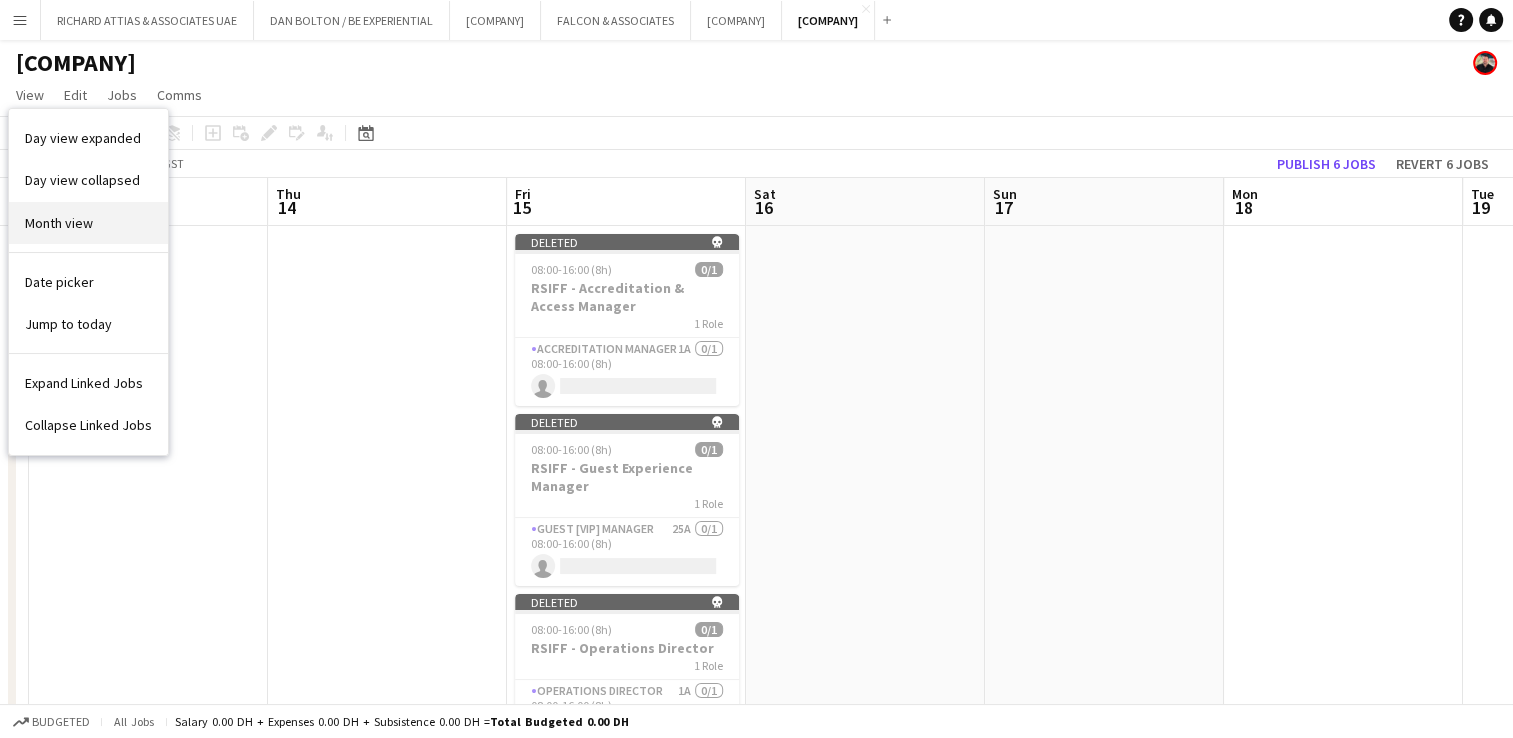 click on "Month view" at bounding box center [59, 223] 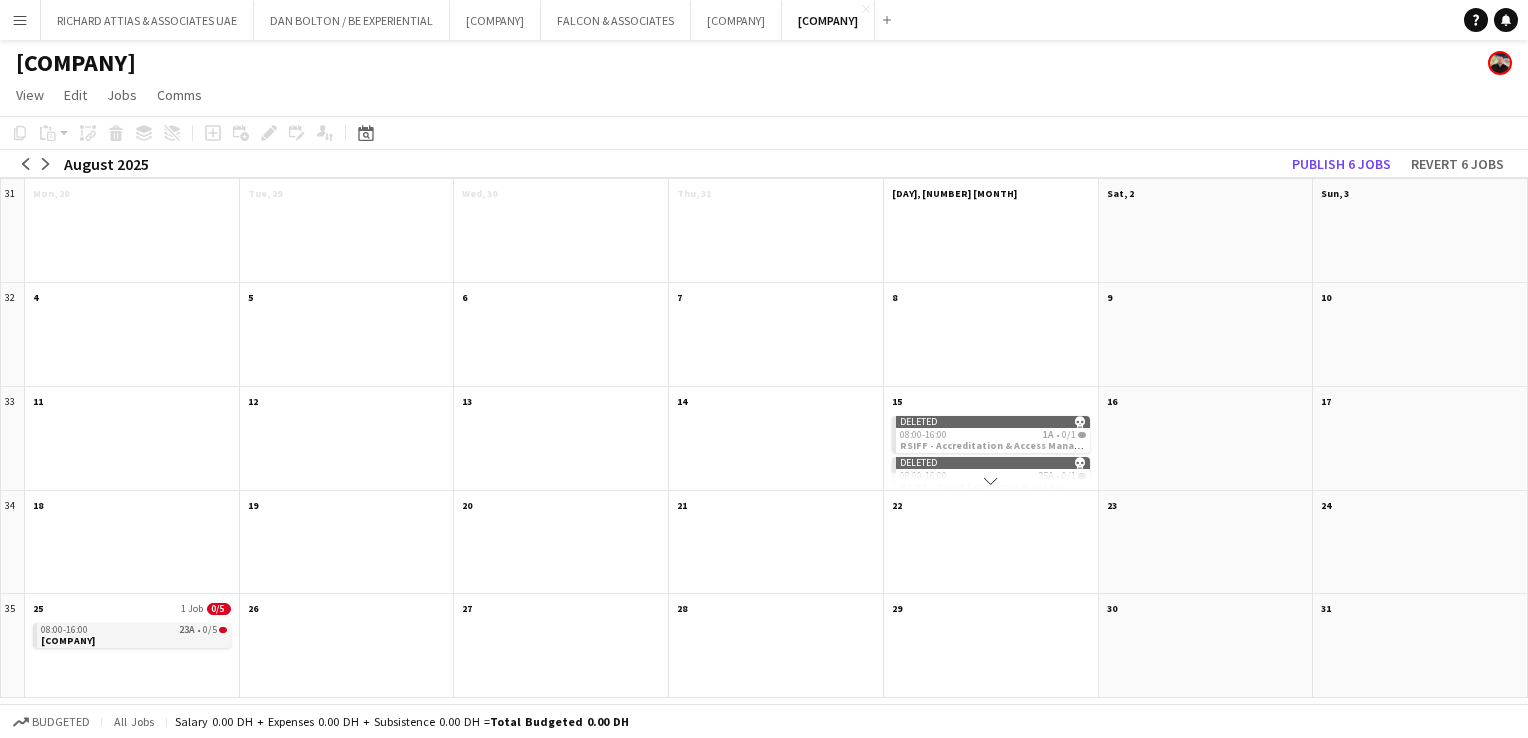 drag, startPoint x: 191, startPoint y: 627, endPoint x: 167, endPoint y: 630, distance: 24.186773 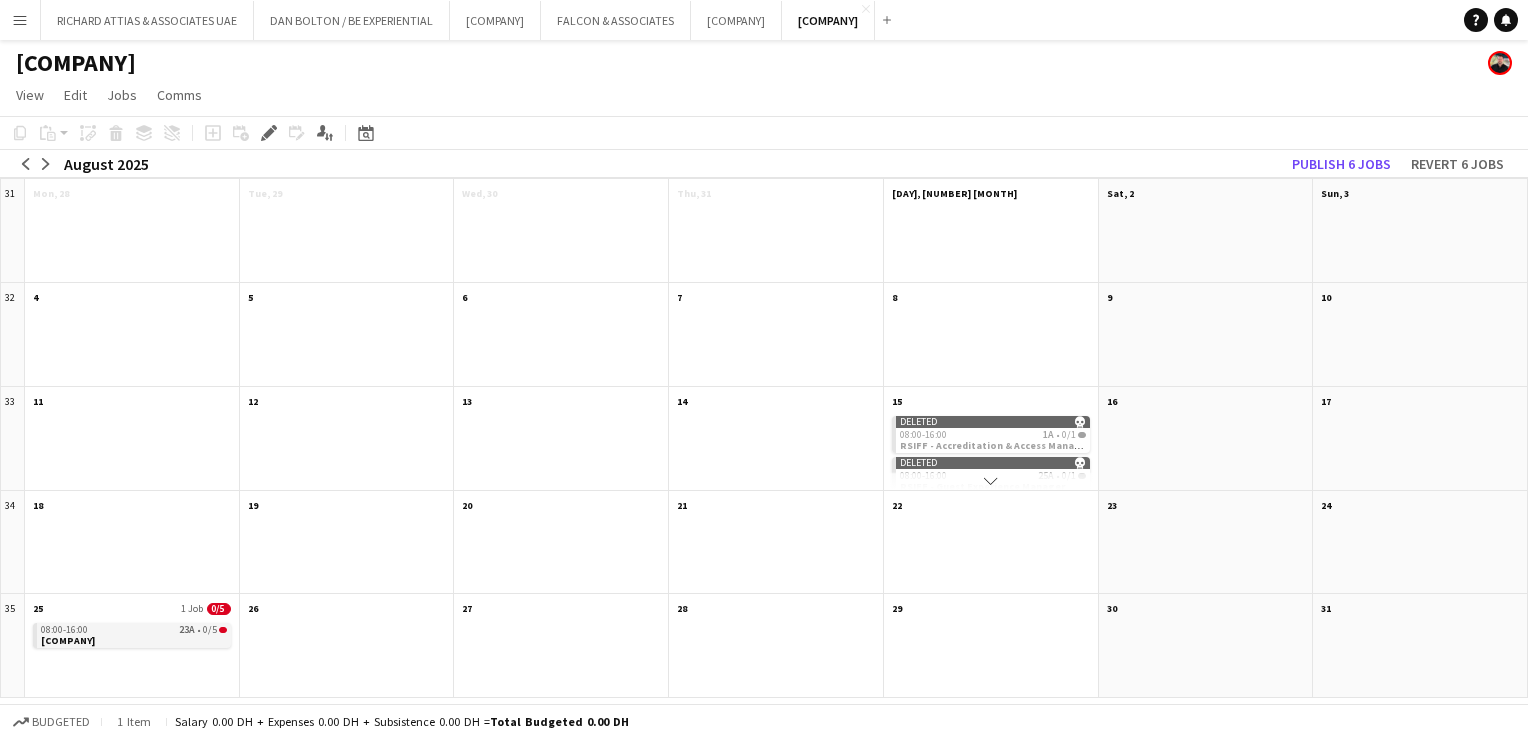 click on "08:00-16:00    [NUMBER]A   •   0/5" 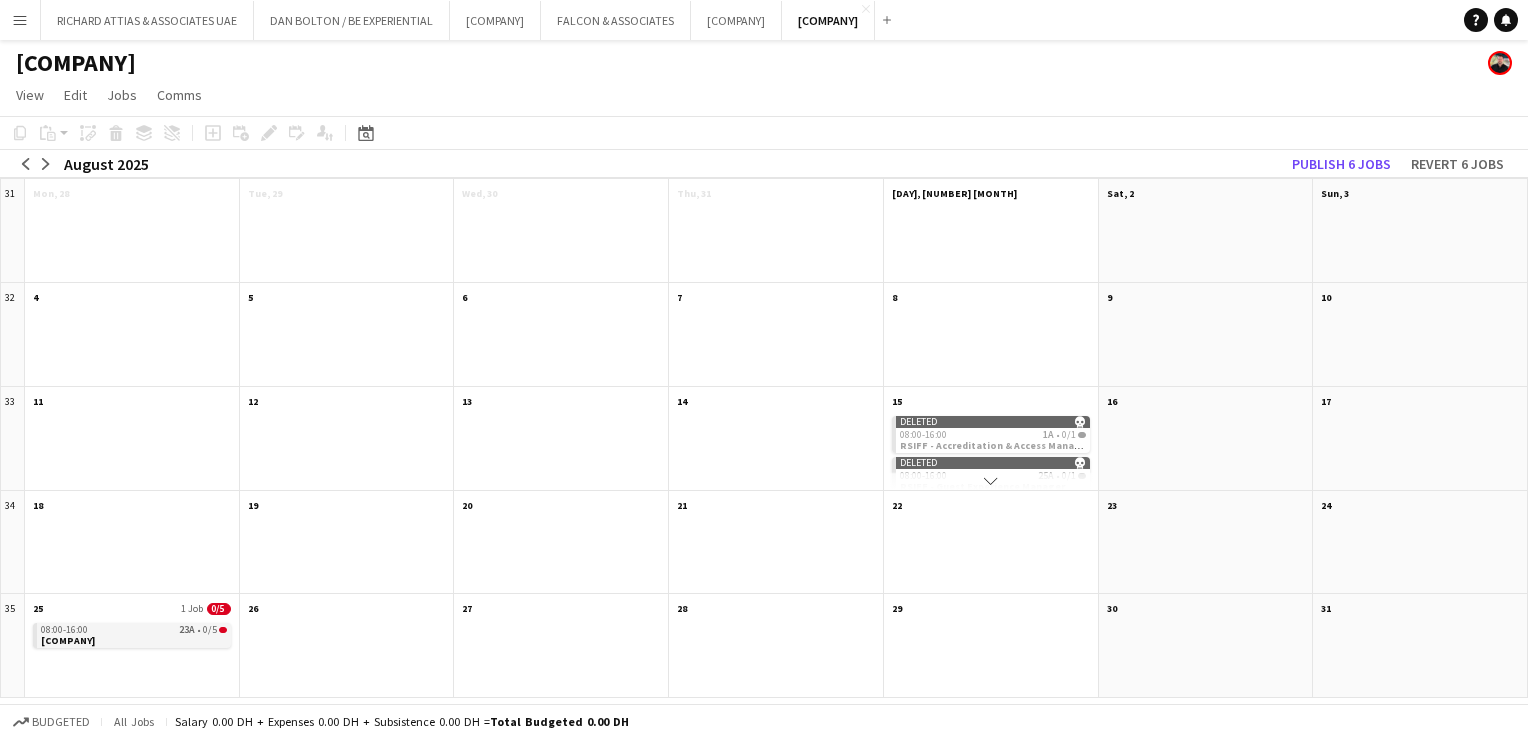 click on "0/5" 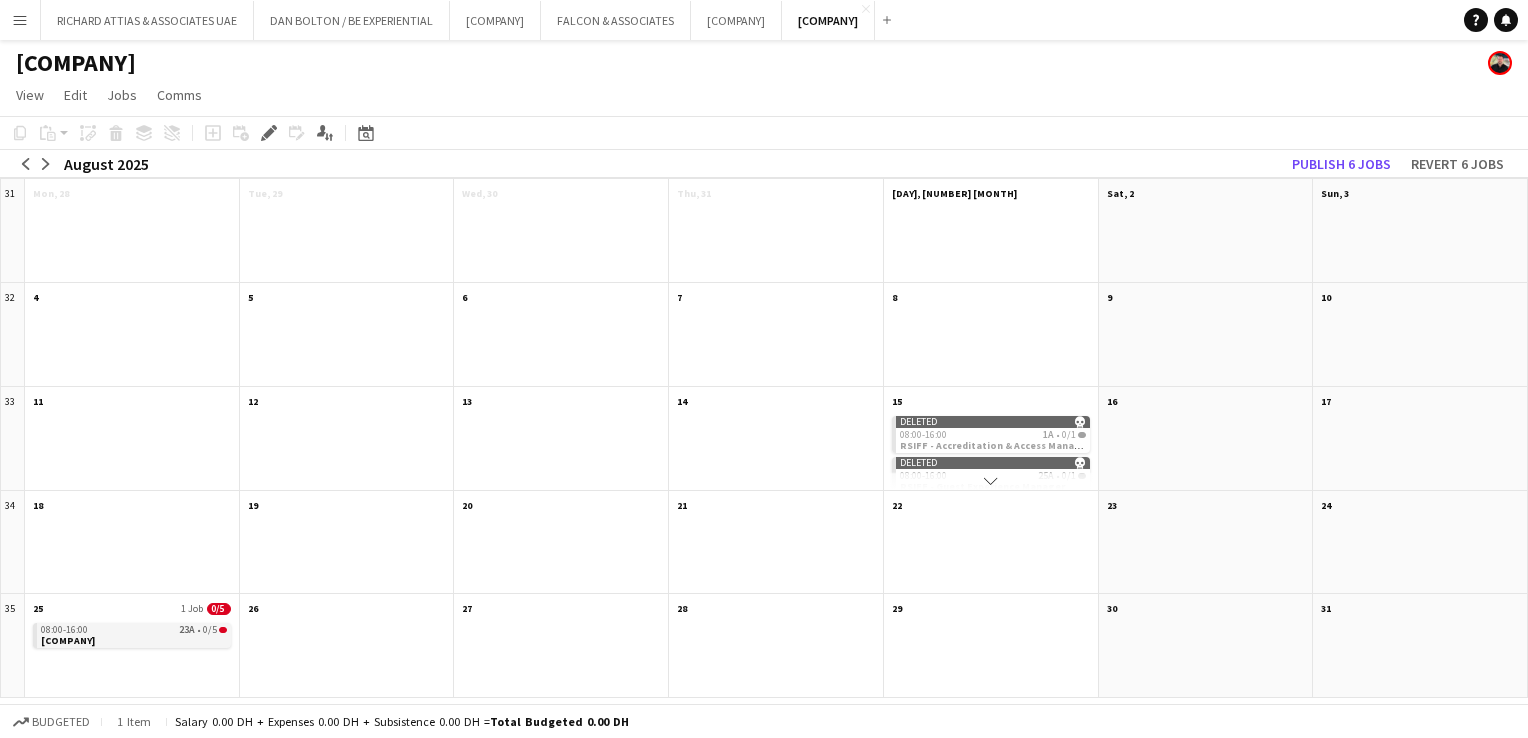click on "08:00-16:00    [NUMBER]A   •   0/5" 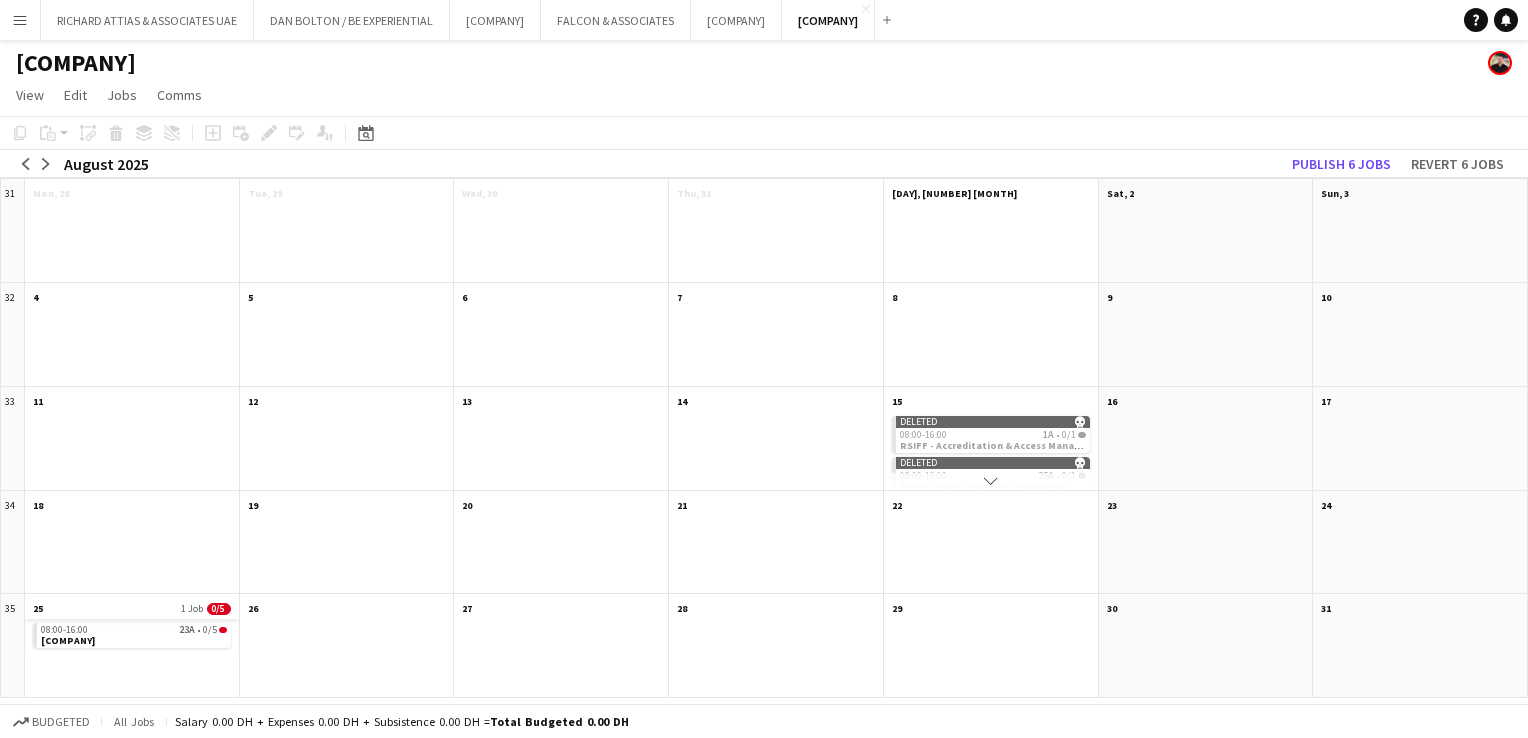 click on "[NUMBER]
1 Job
0/5" 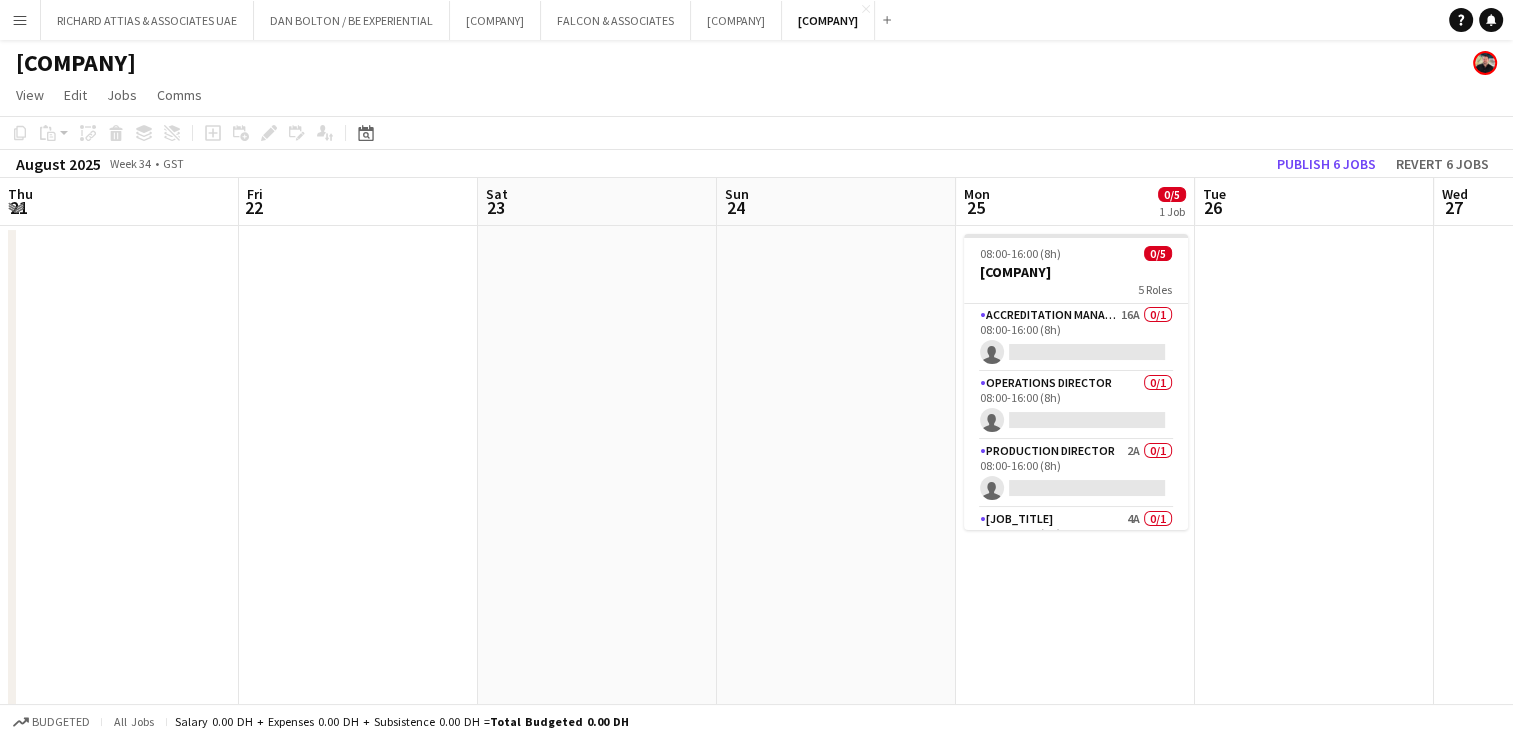 scroll, scrollTop: 0, scrollLeft: 688, axis: horizontal 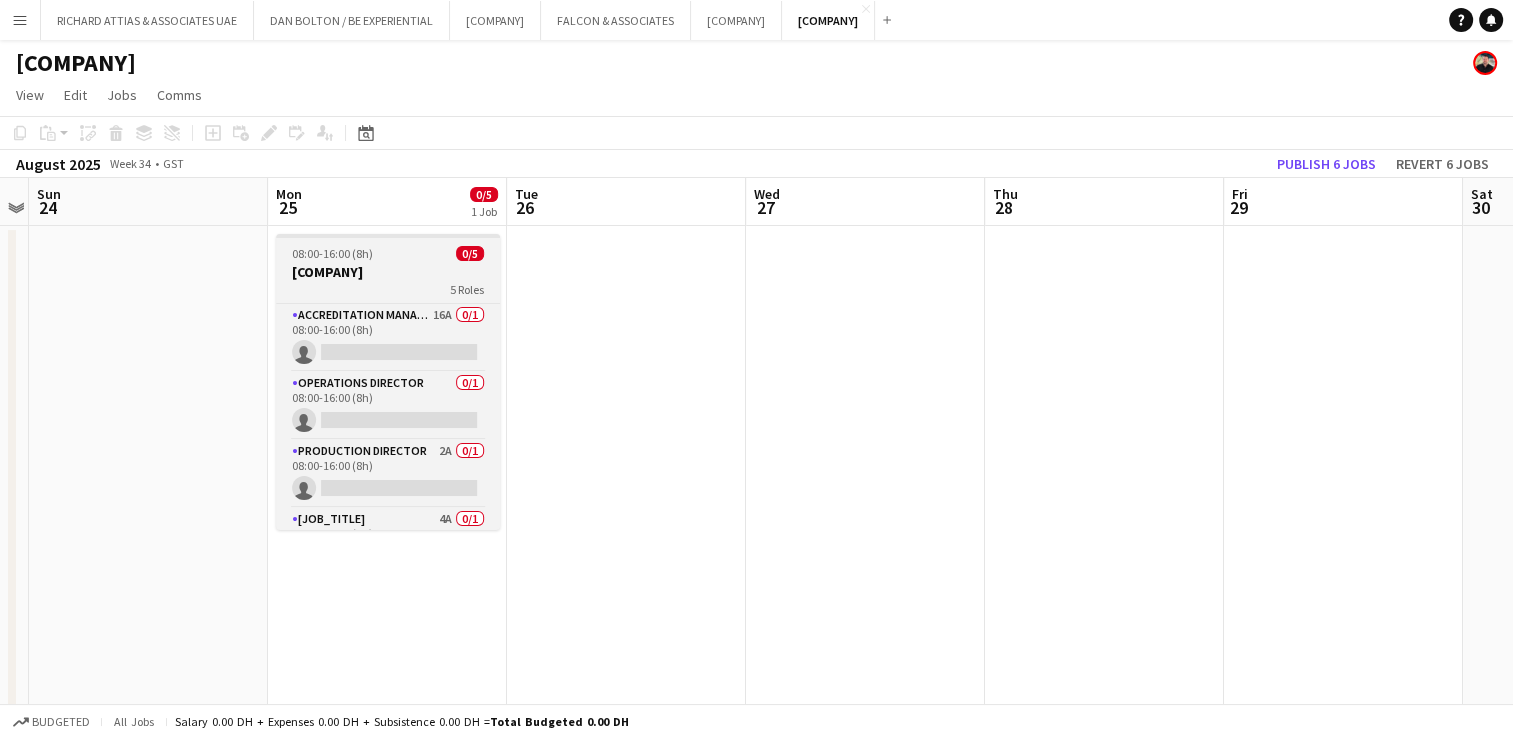 click on "08:00-16:00 (8h)    0/5" at bounding box center (388, 253) 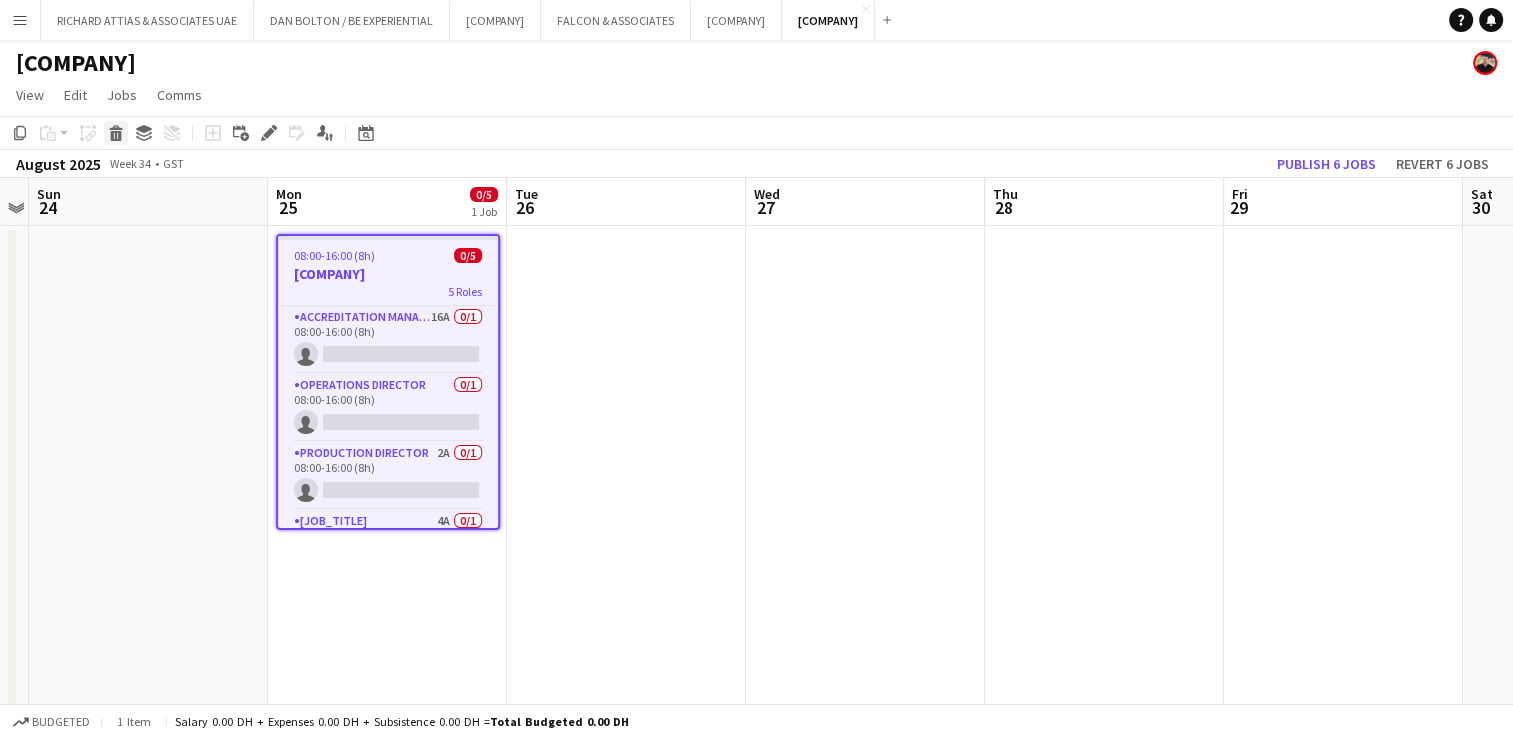 click 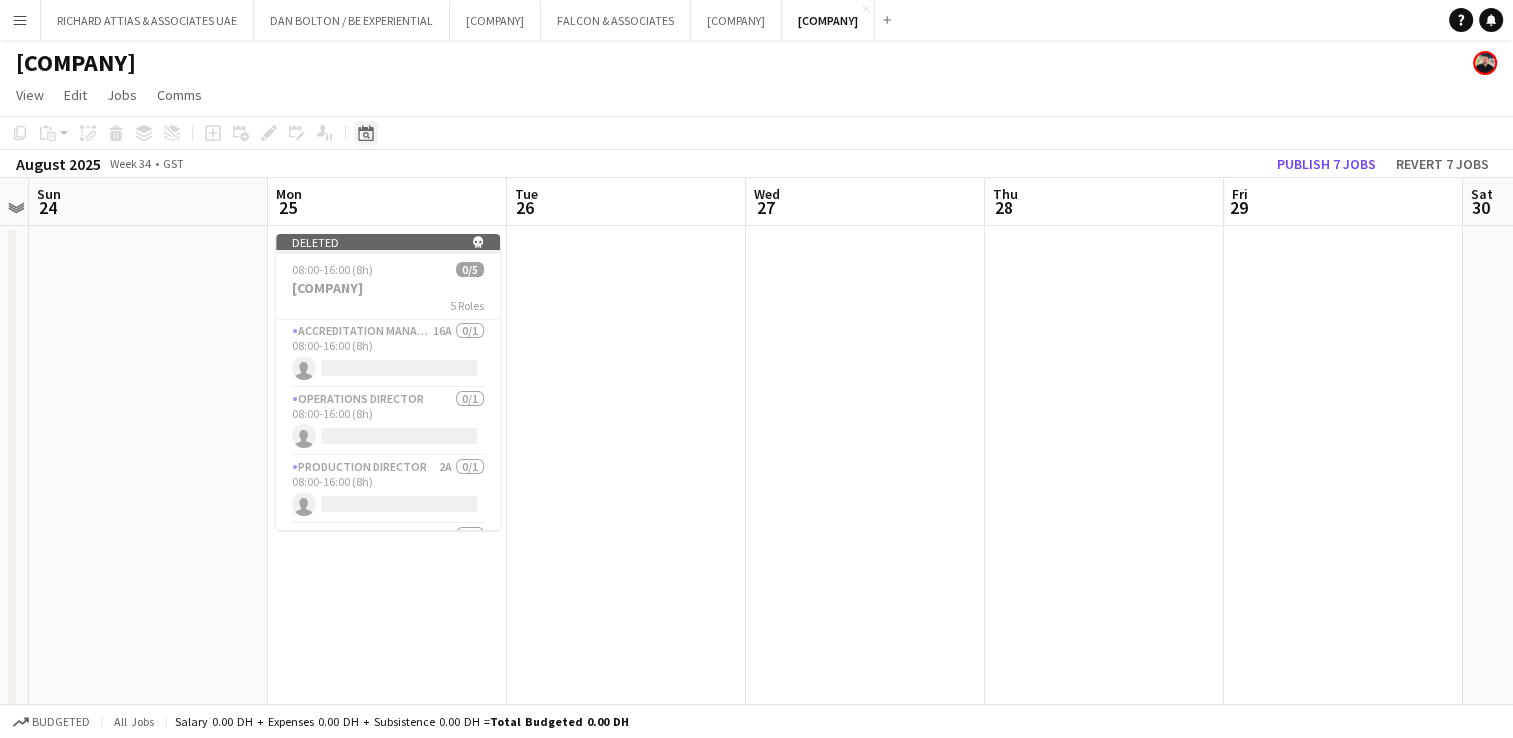 click on "Date picker" at bounding box center [366, 133] 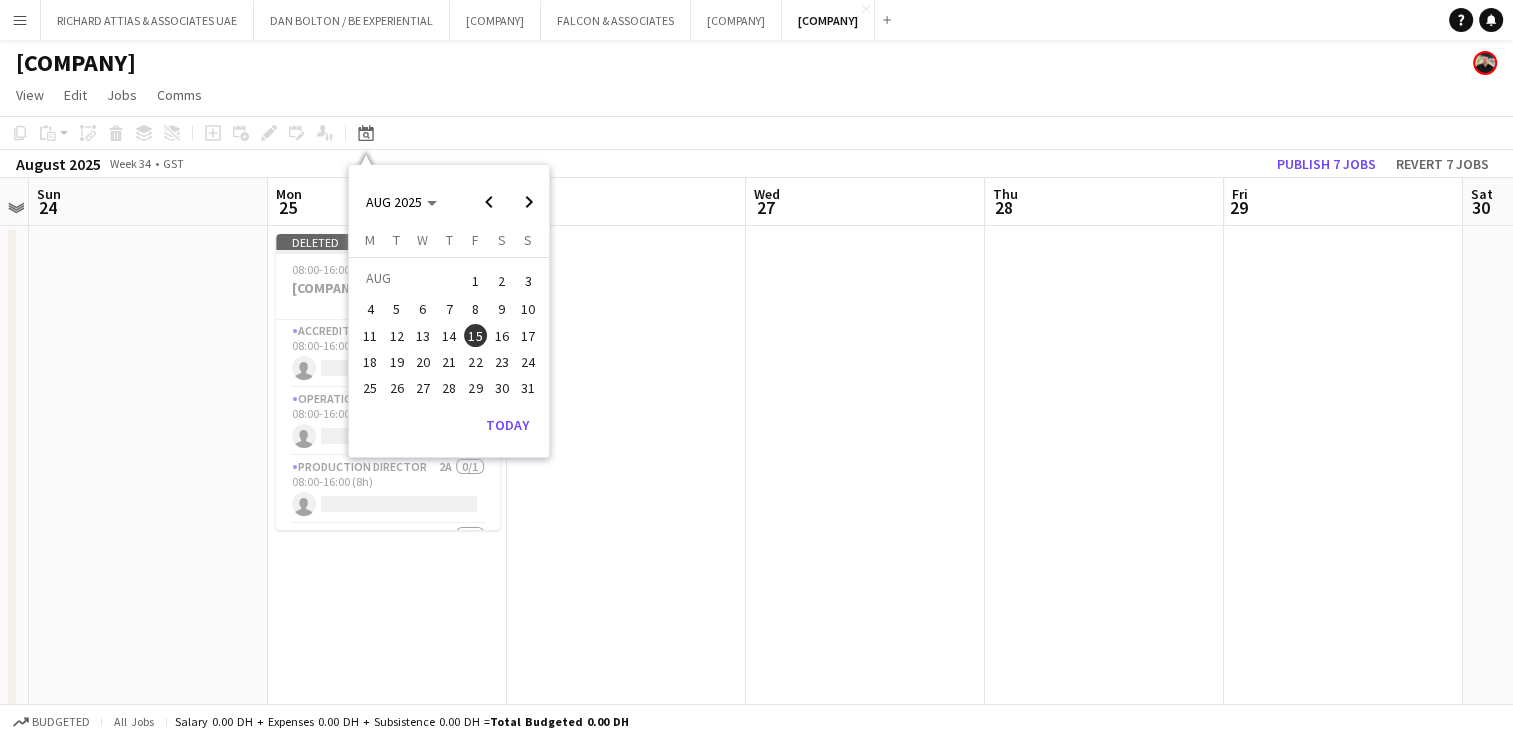 click on "15" at bounding box center [476, 336] 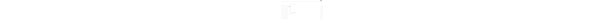 scroll, scrollTop: 0, scrollLeft: 691, axis: horizontal 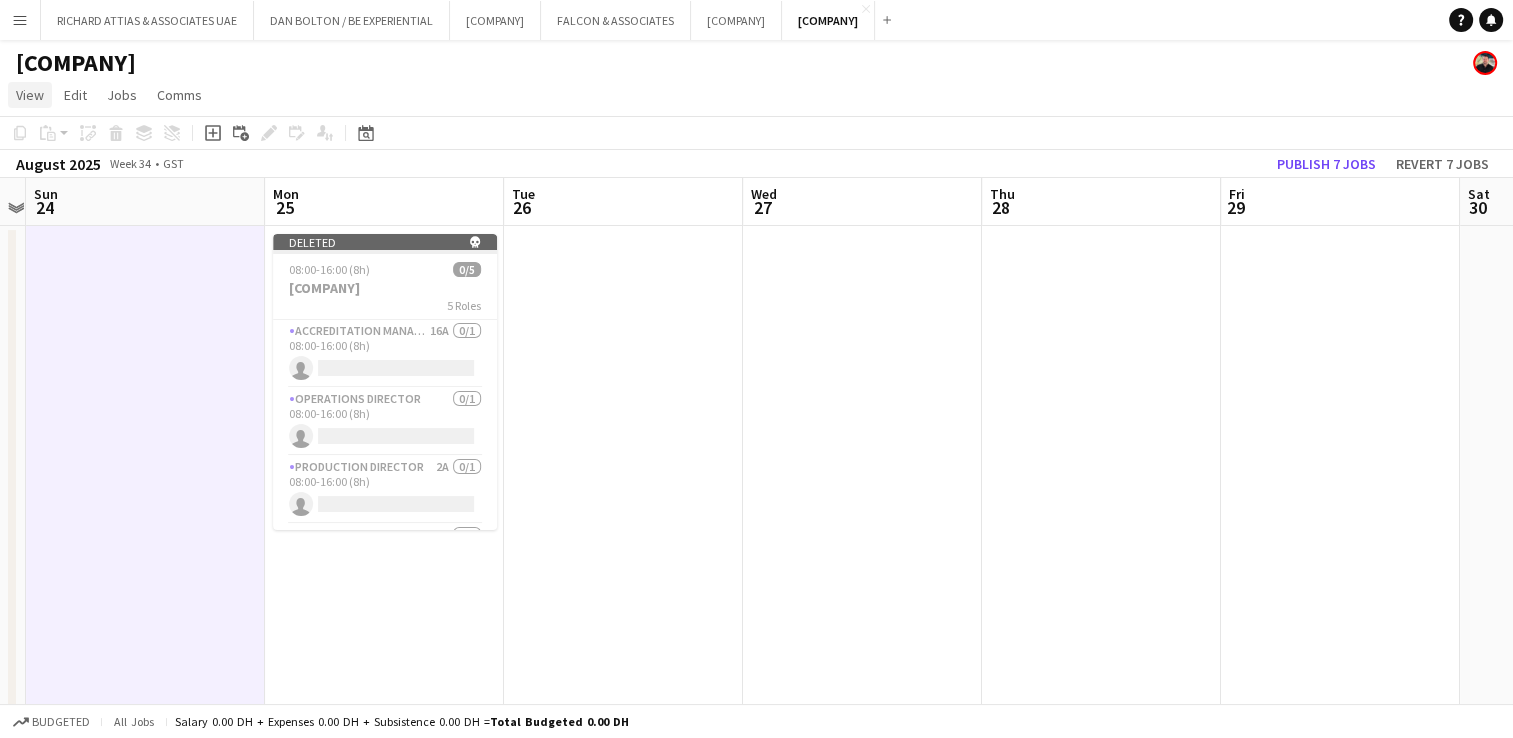 click on "View" 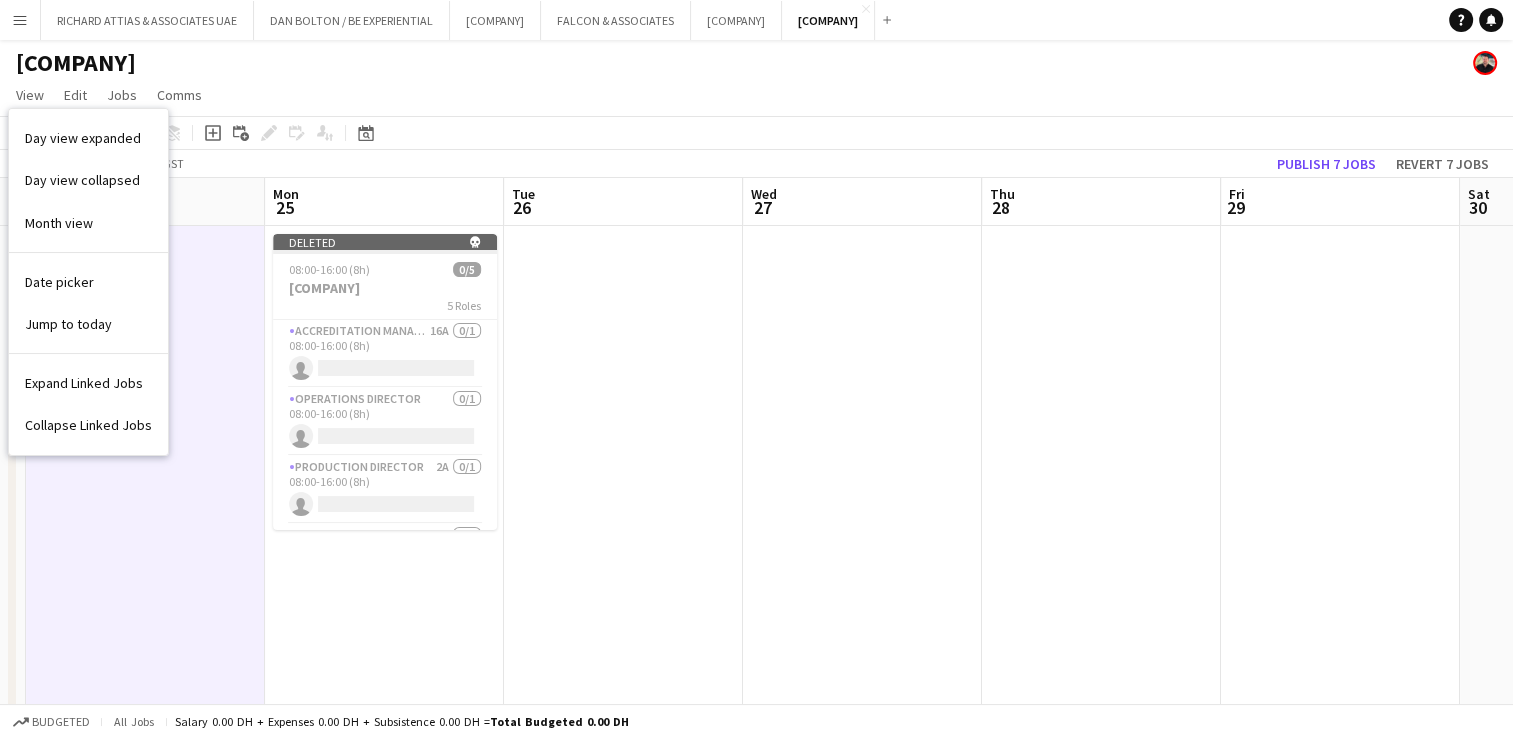 click at bounding box center [145, 790] 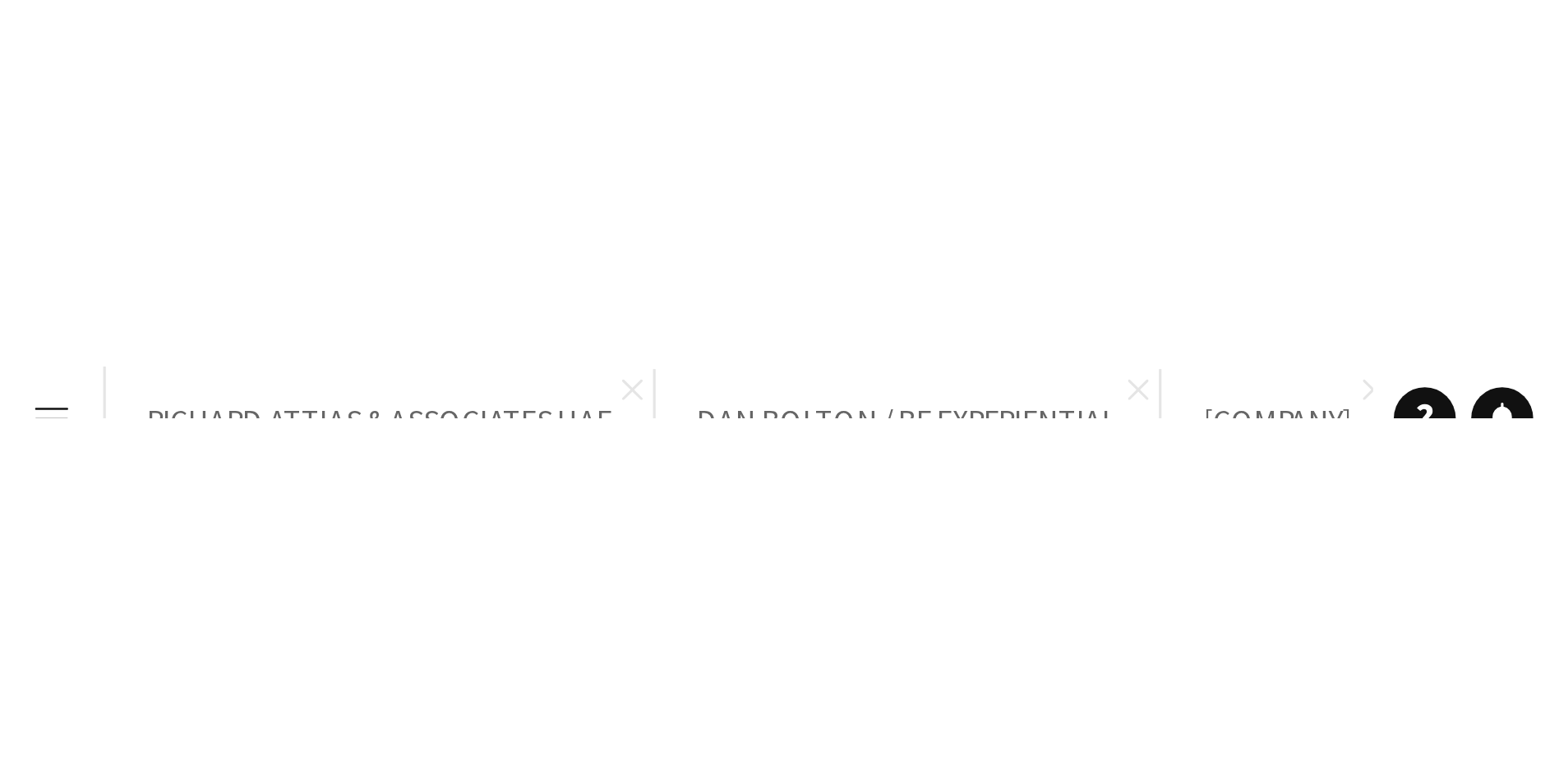 scroll, scrollTop: 0, scrollLeft: 568, axis: horizontal 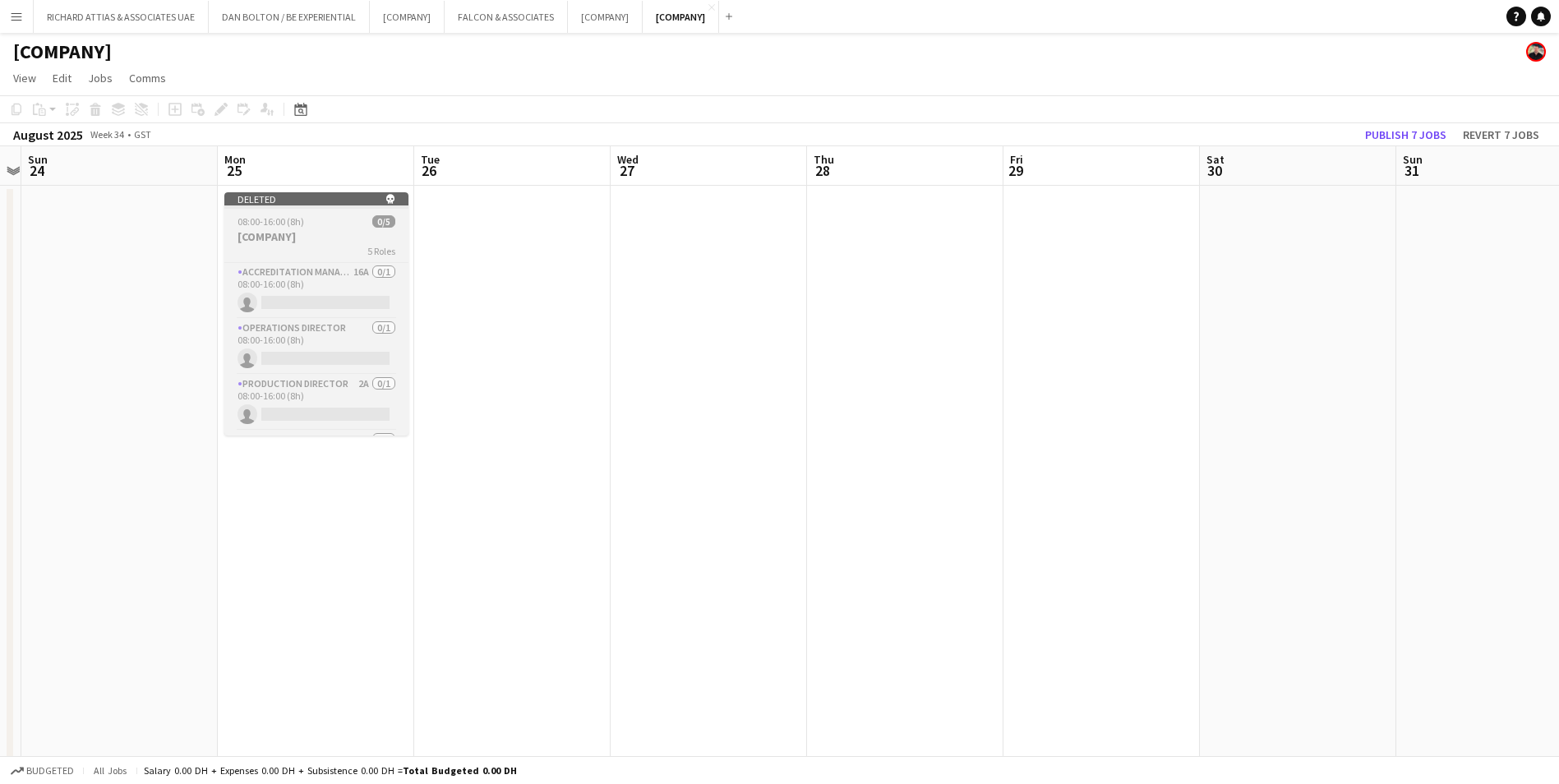 drag, startPoint x: 313, startPoint y: 205, endPoint x: 306, endPoint y: 197, distance: 10.630146 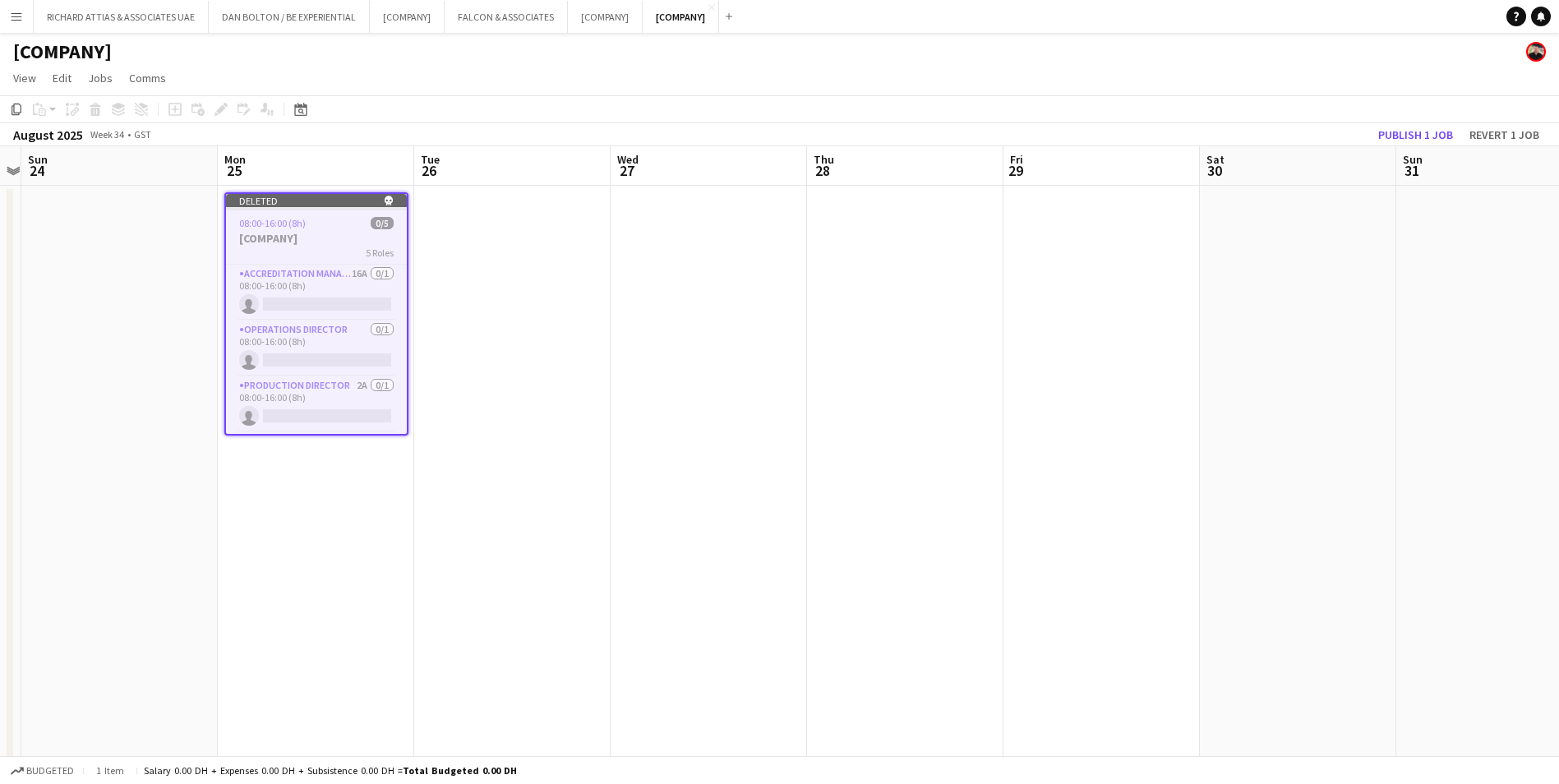 click on "Deleted
skull" at bounding box center (316, 201) 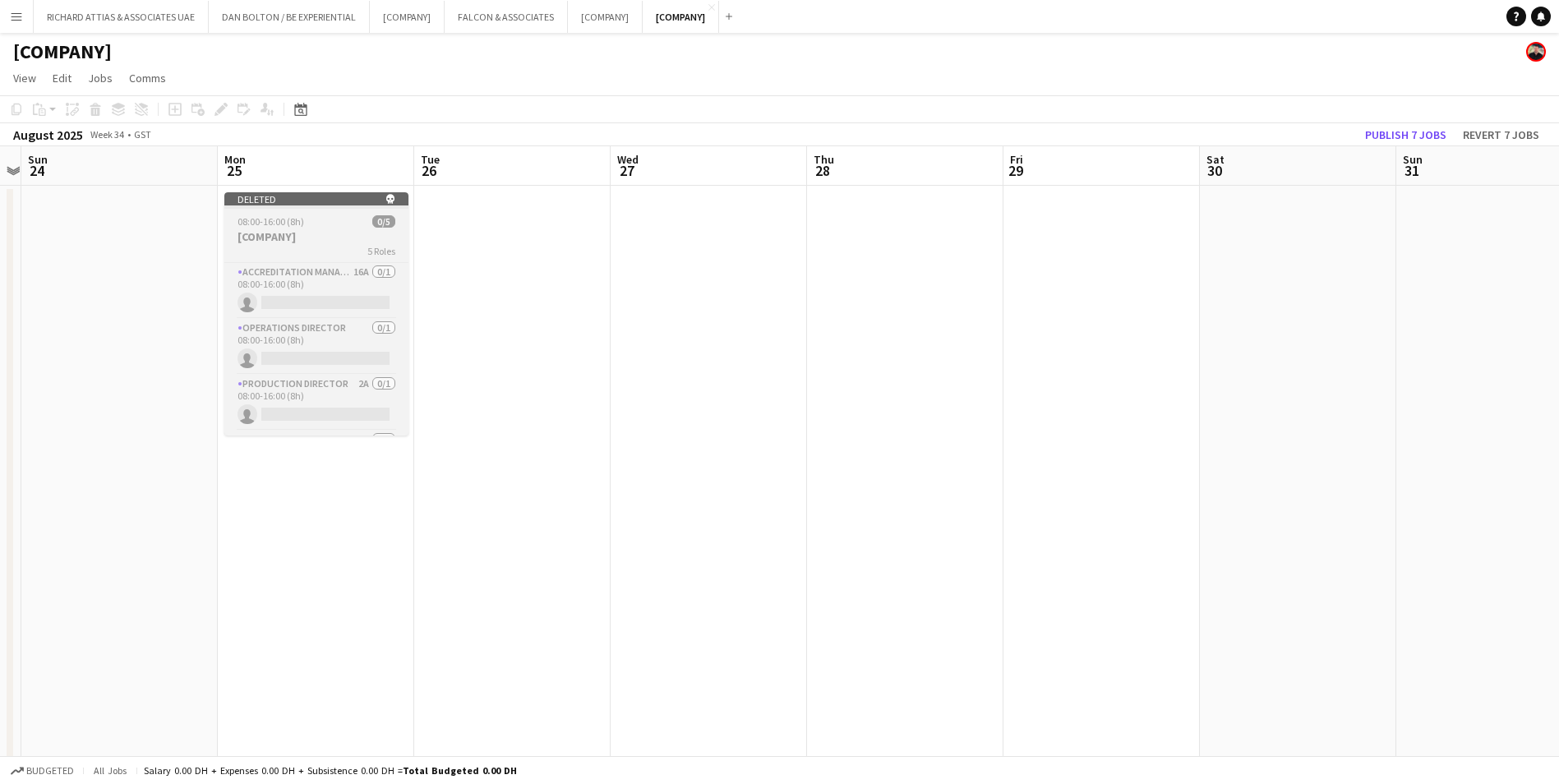 click on "Deleted
skull" at bounding box center [316, 199] 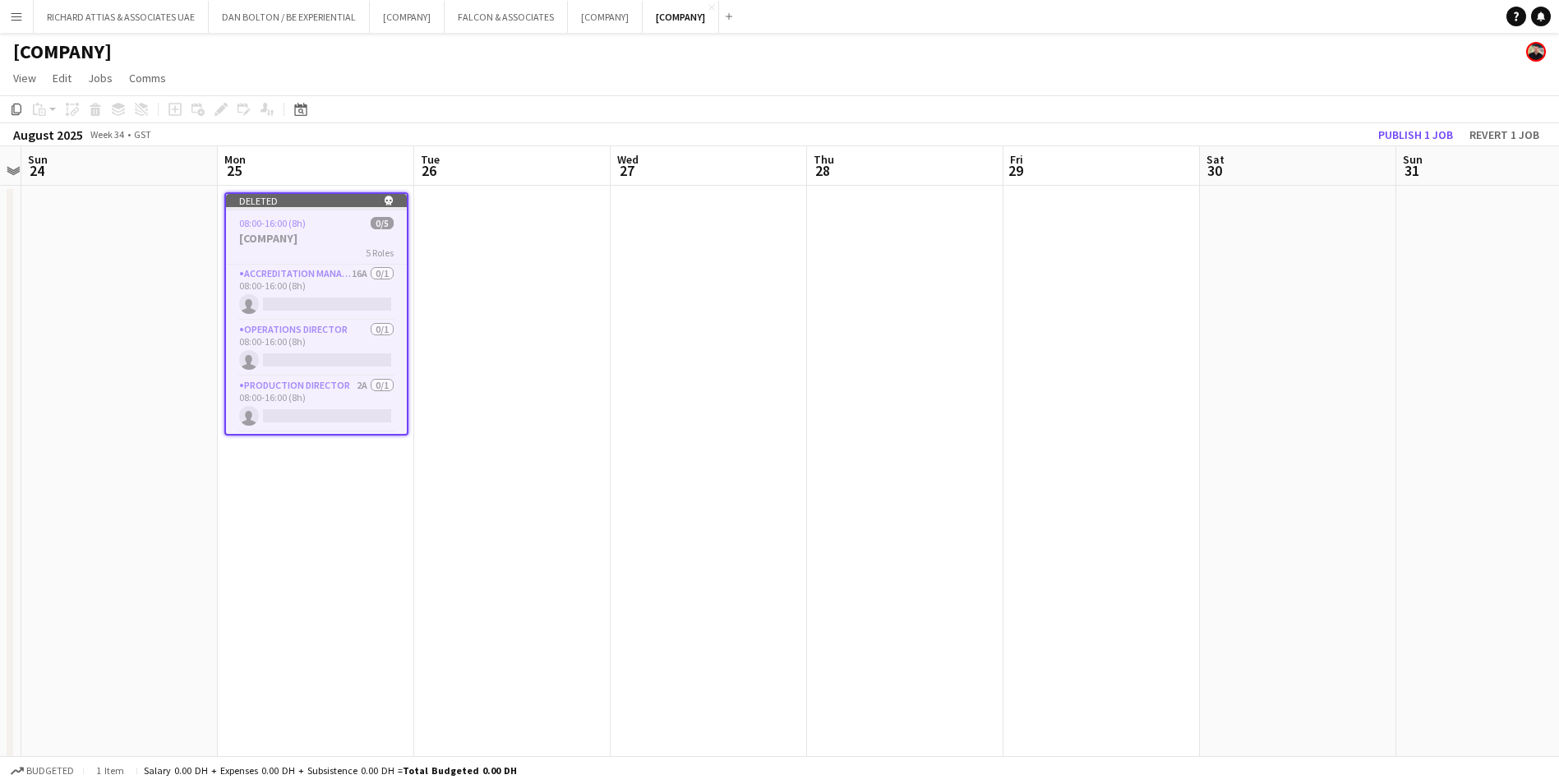 drag, startPoint x: 389, startPoint y: 200, endPoint x: 368, endPoint y: 200, distance: 21 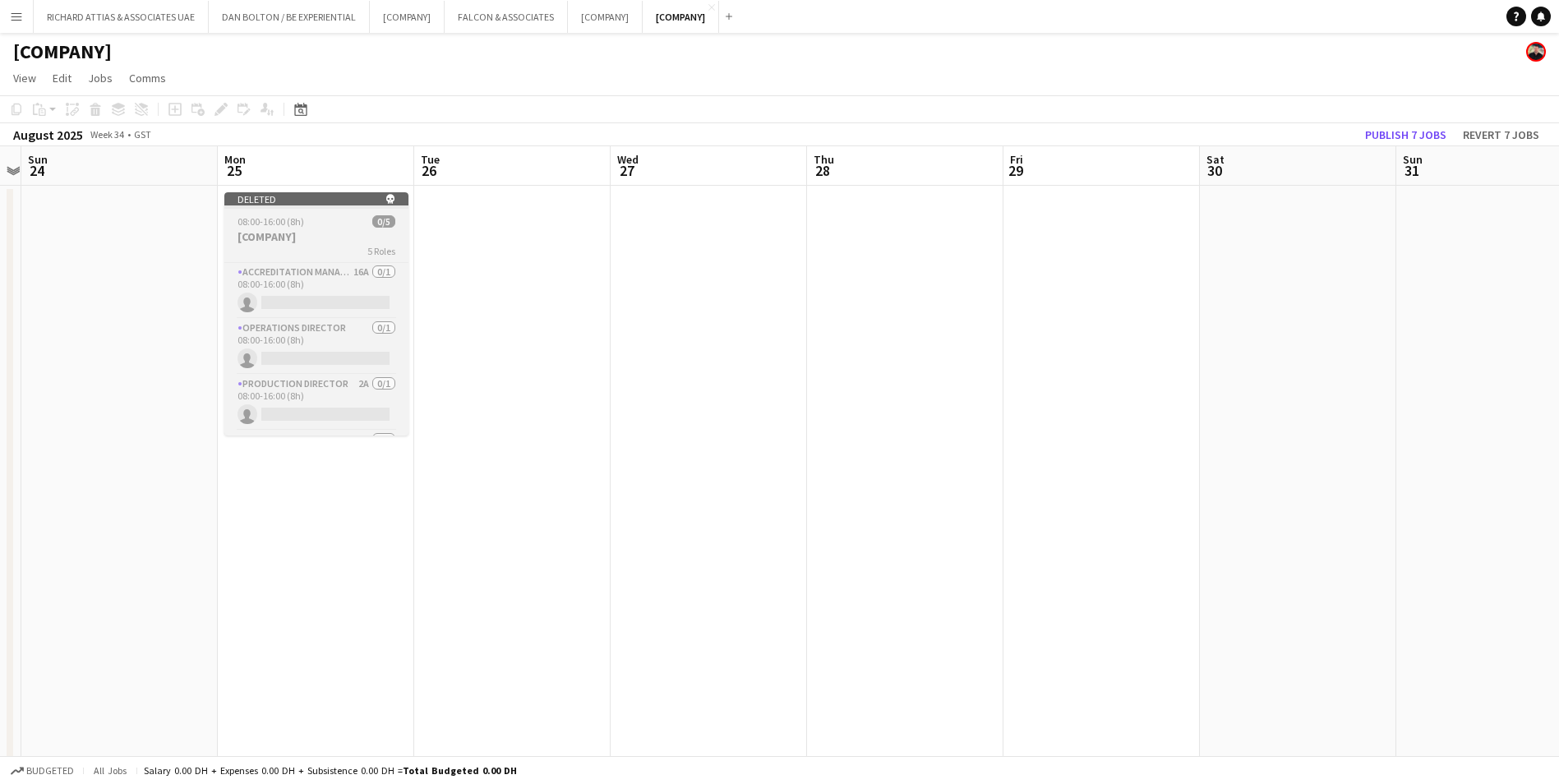 click on "Deleted
skull" at bounding box center (316, 199) 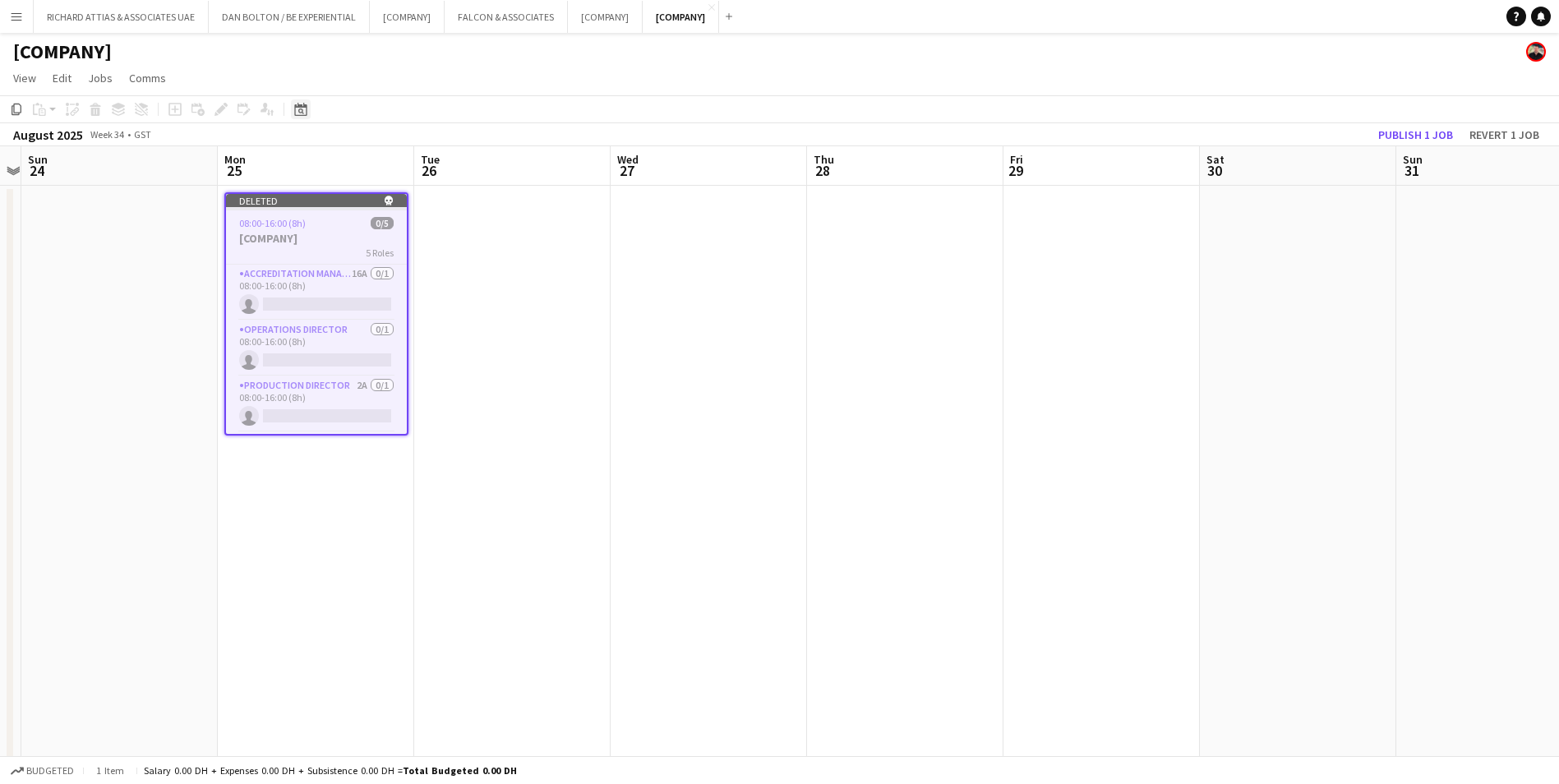 click 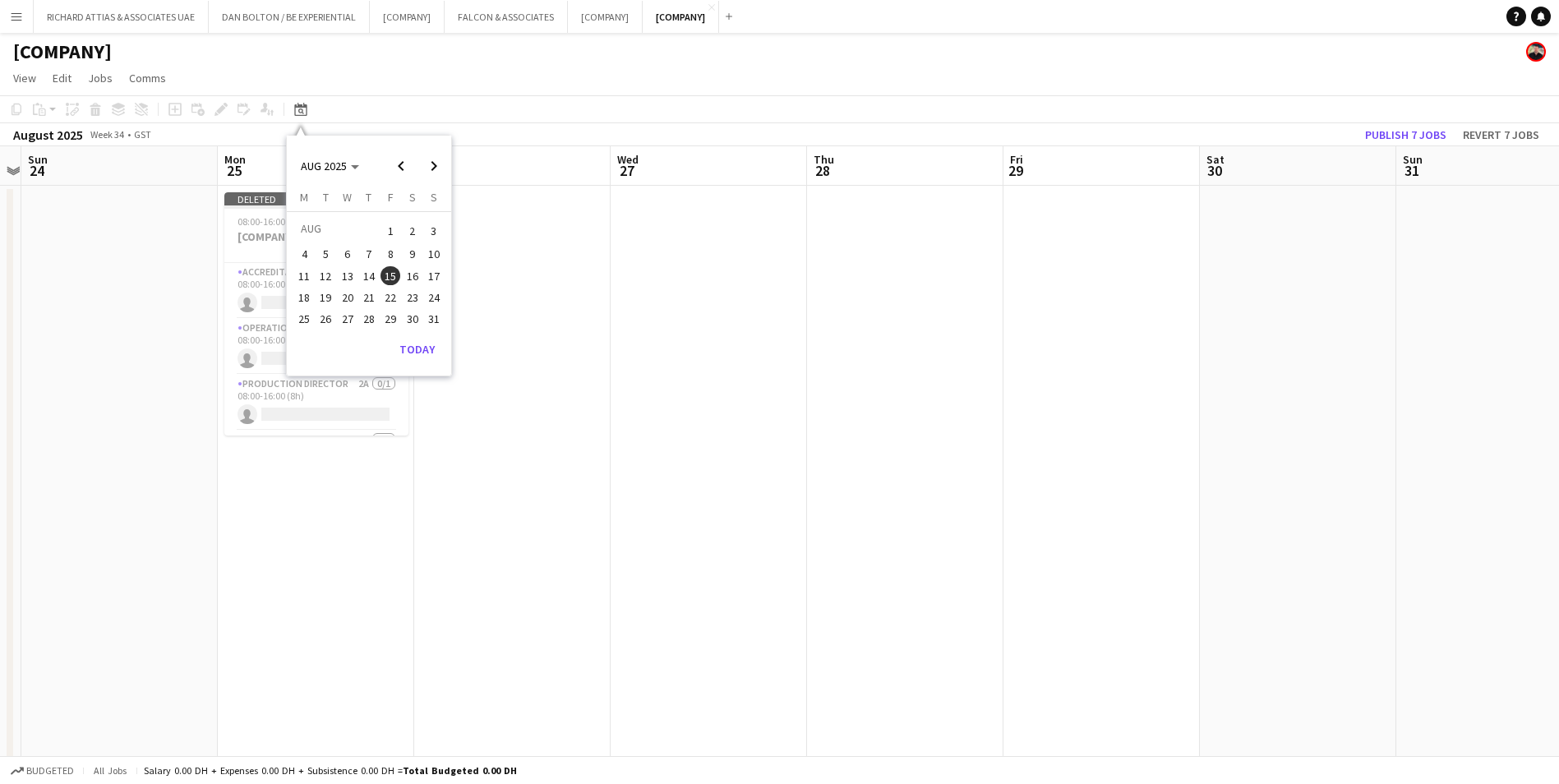 click on "15" at bounding box center (390, 276) 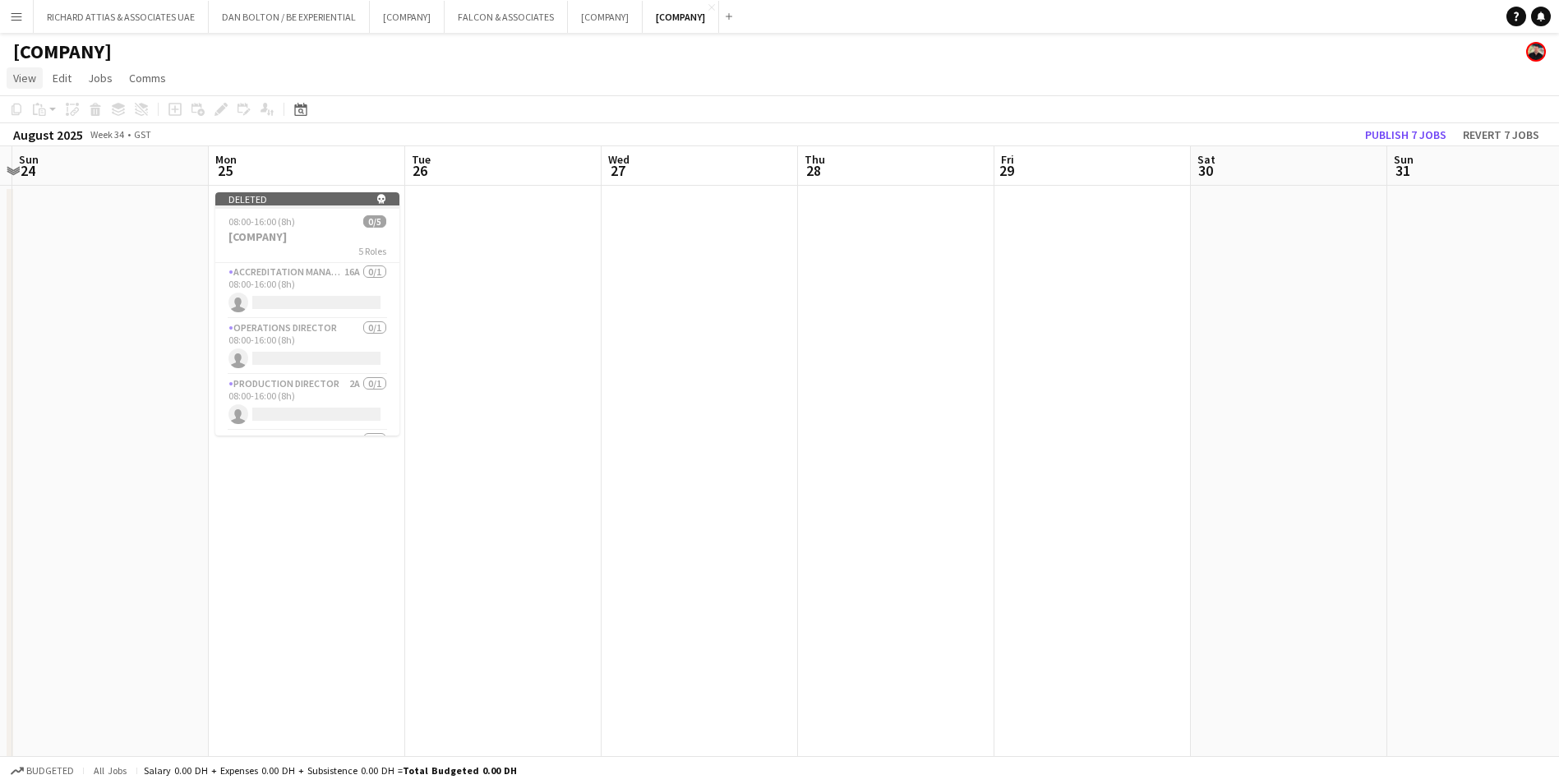 click on "View" 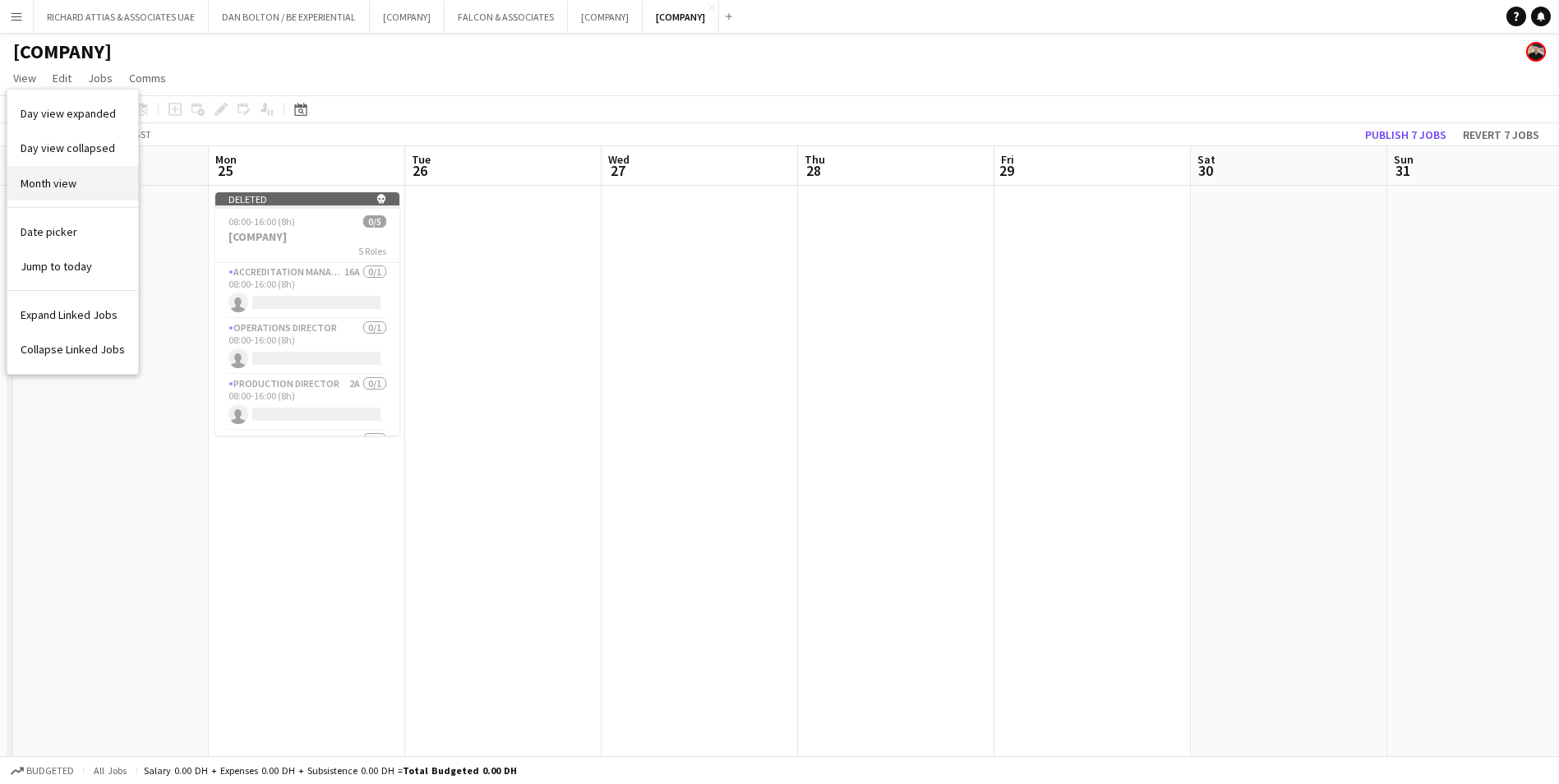 click on "Month view" at bounding box center [72, 183] 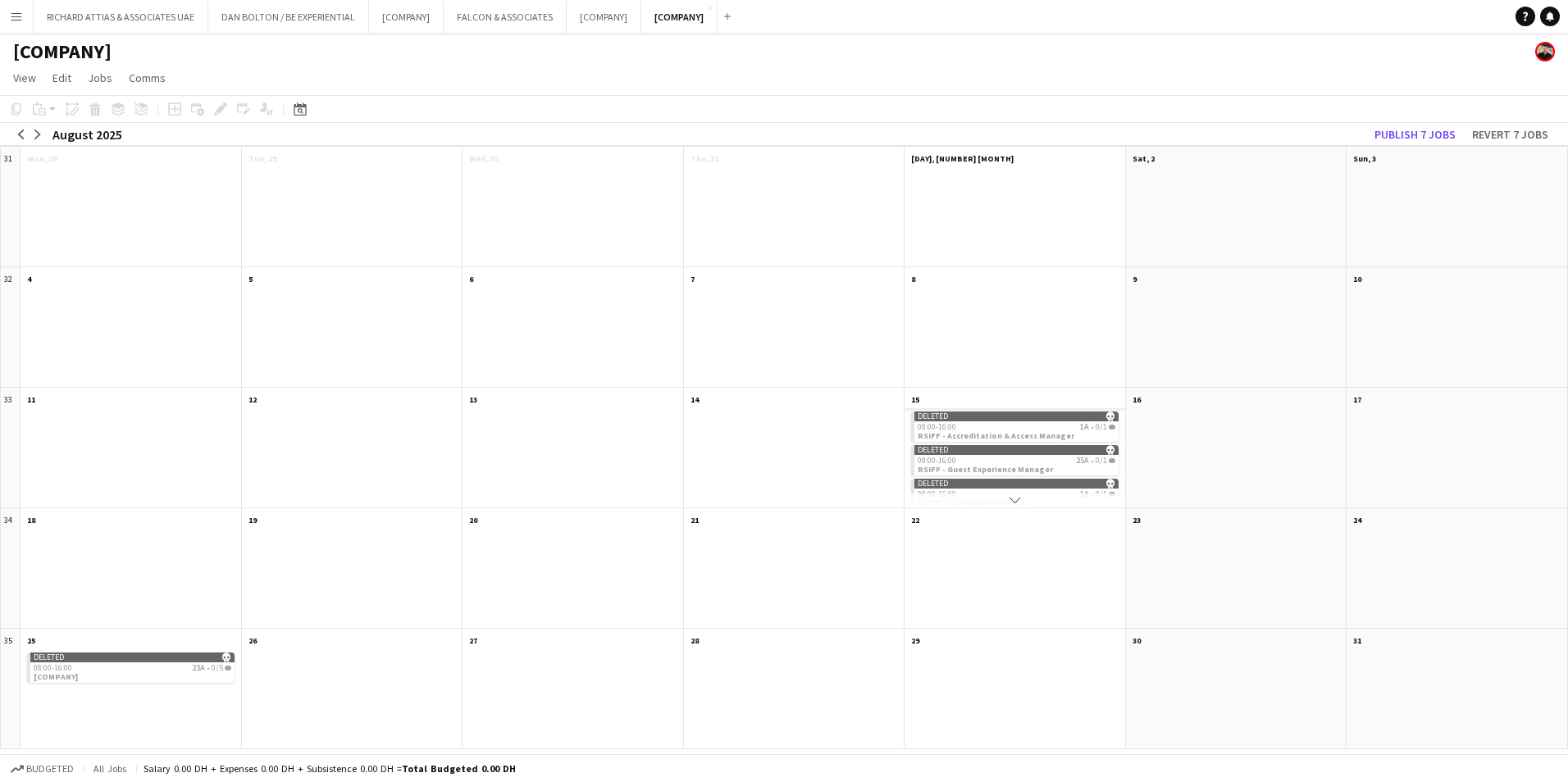 click on "15" 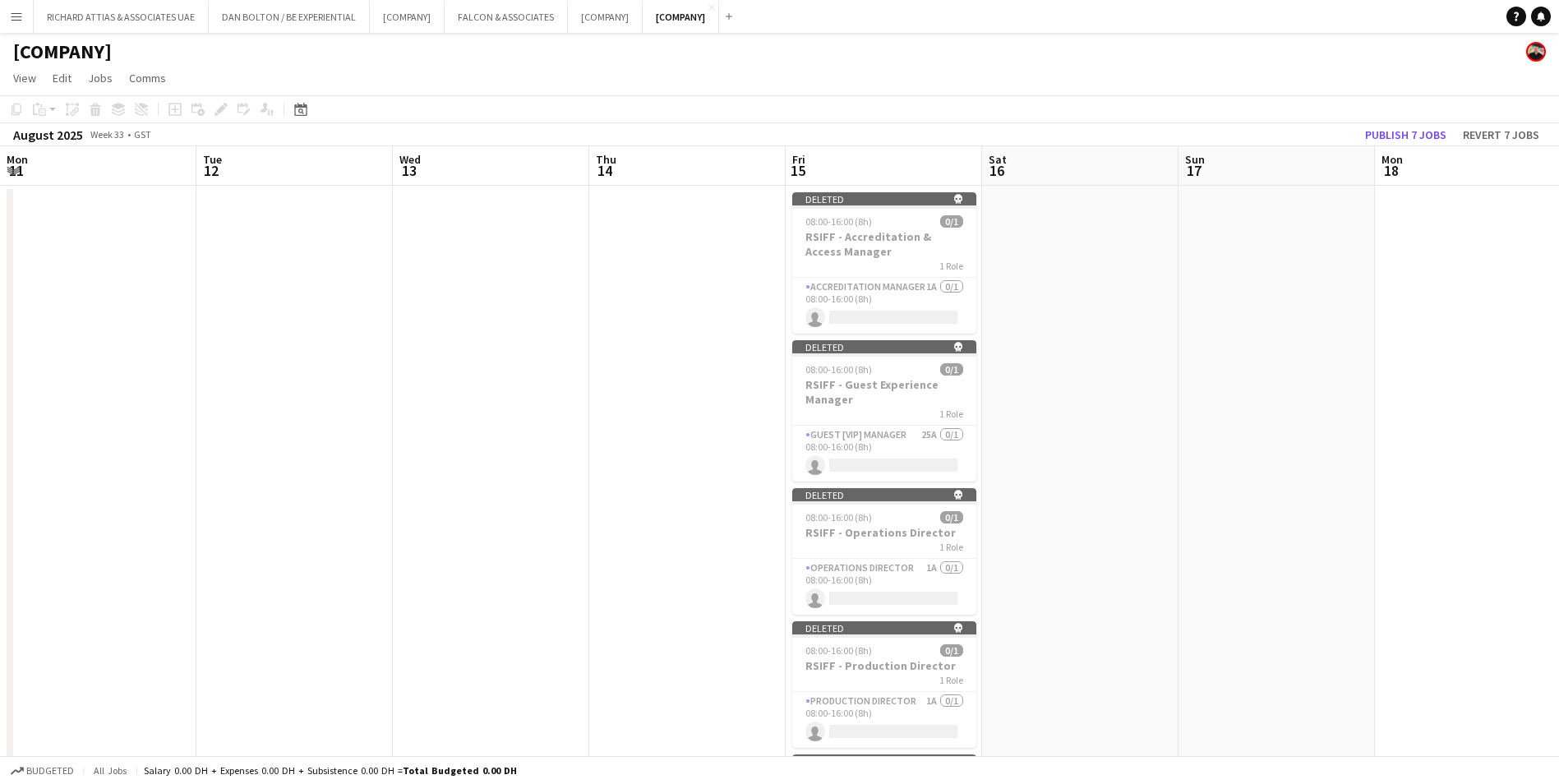 scroll, scrollTop: 0, scrollLeft: 565, axis: horizontal 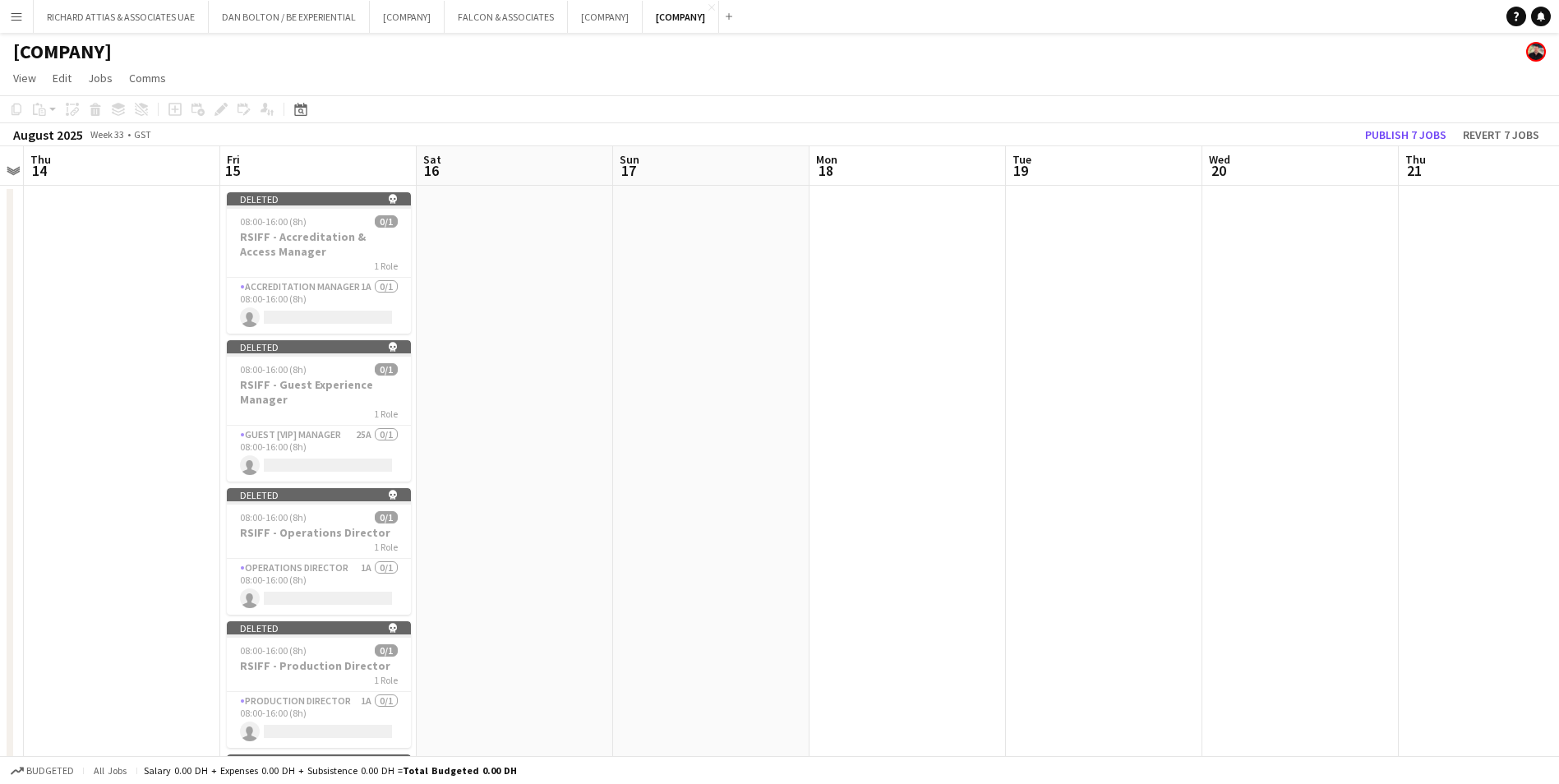 click on "Deleted
skull
08:00-16:00 (8h)    0/1   RSIFF - Accreditation & Access Manager   1 Role   Accreditation Manager   1A   0/1   08:00-16:00 (8h)
single-neutral-actions
Deleted
skull
08:00-16:00 (8h)    0/1   RSIFF - Guest Experience Manager   1 Role   Guest VIP Manager   25A   0/1   08:00-16:00 (8h)
single-neutral-actions
Deleted
skull
08:00-16:00 (8h)    0/1   RSIFF - Operations Director    1 Role   Operations Director   1A   0/1   08:00-16:00 (8h)
single-neutral-actions
Deleted
skull
08:00-16:00 (8h)    0/1   RSIFF - Production Director   1 Role   Production Director   1A   0/1   08:00-16:00 (8h)
single-neutral-actions
Deleted
skull
08:00-16:00 (8h)    0/1   1 Role   3A" at bounding box center (318, 649) 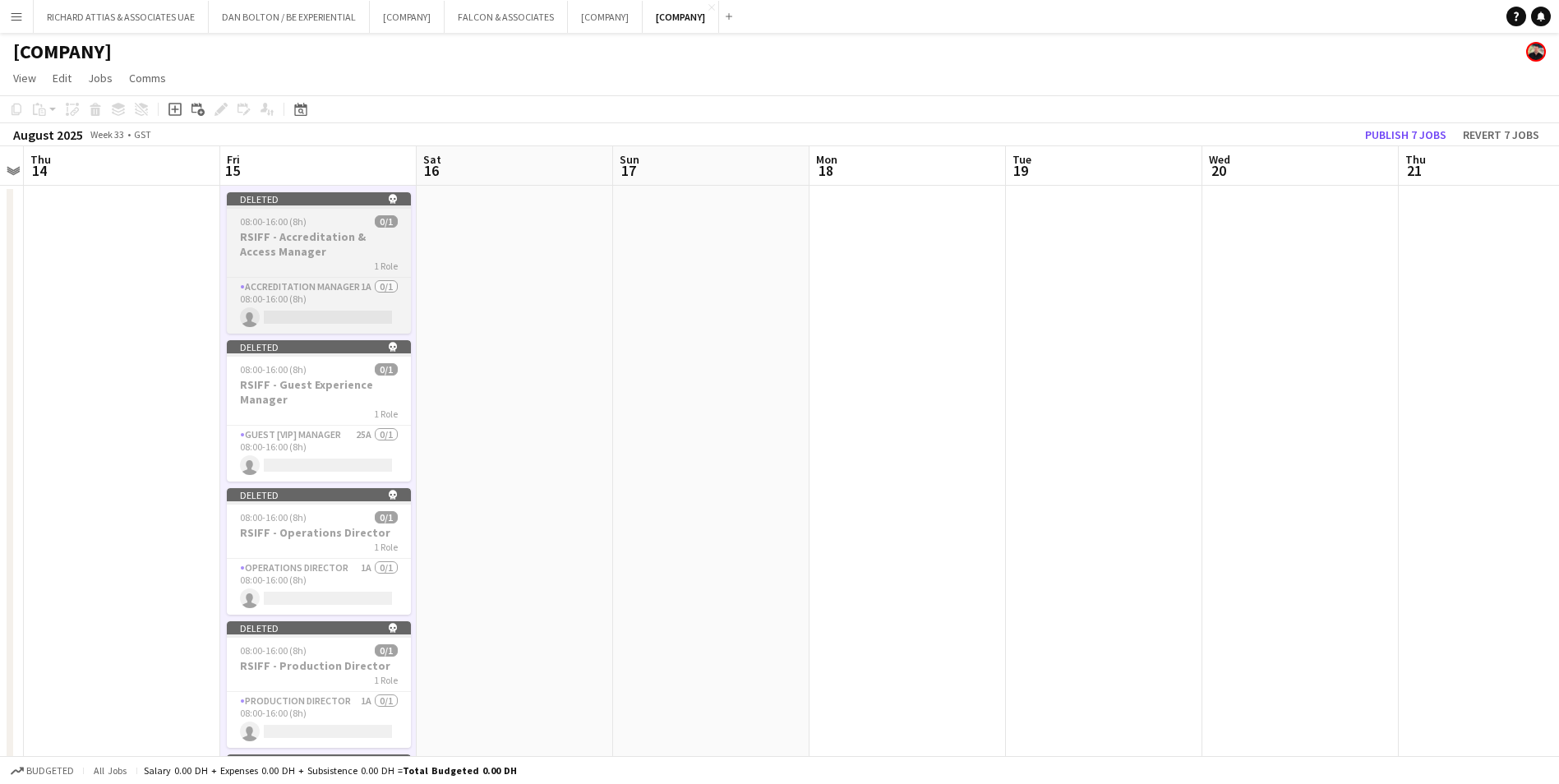 click on "Deleted
skull" at bounding box center [319, 199] 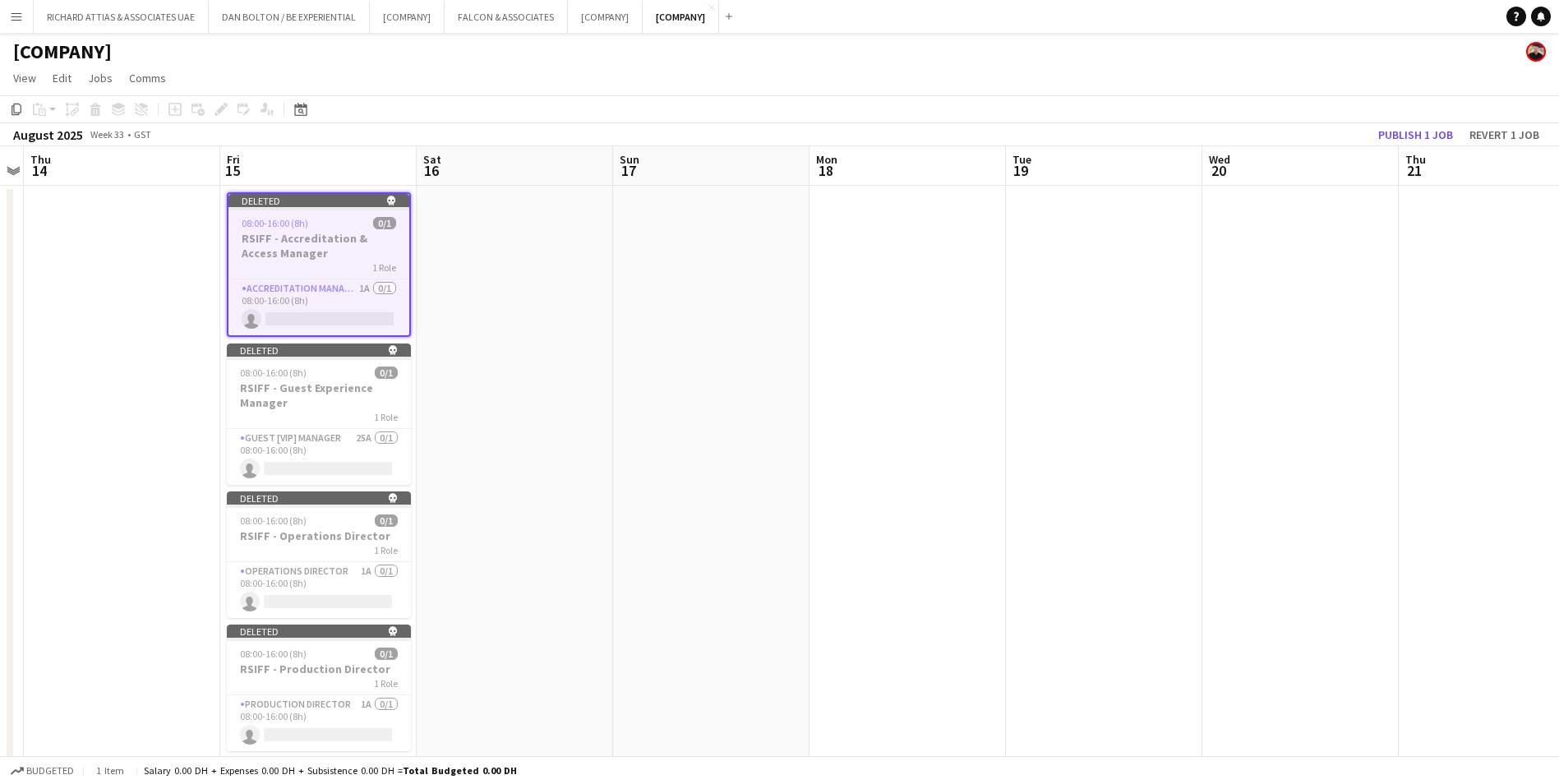 drag, startPoint x: 293, startPoint y: 201, endPoint x: 283, endPoint y: 202, distance: 10.049876 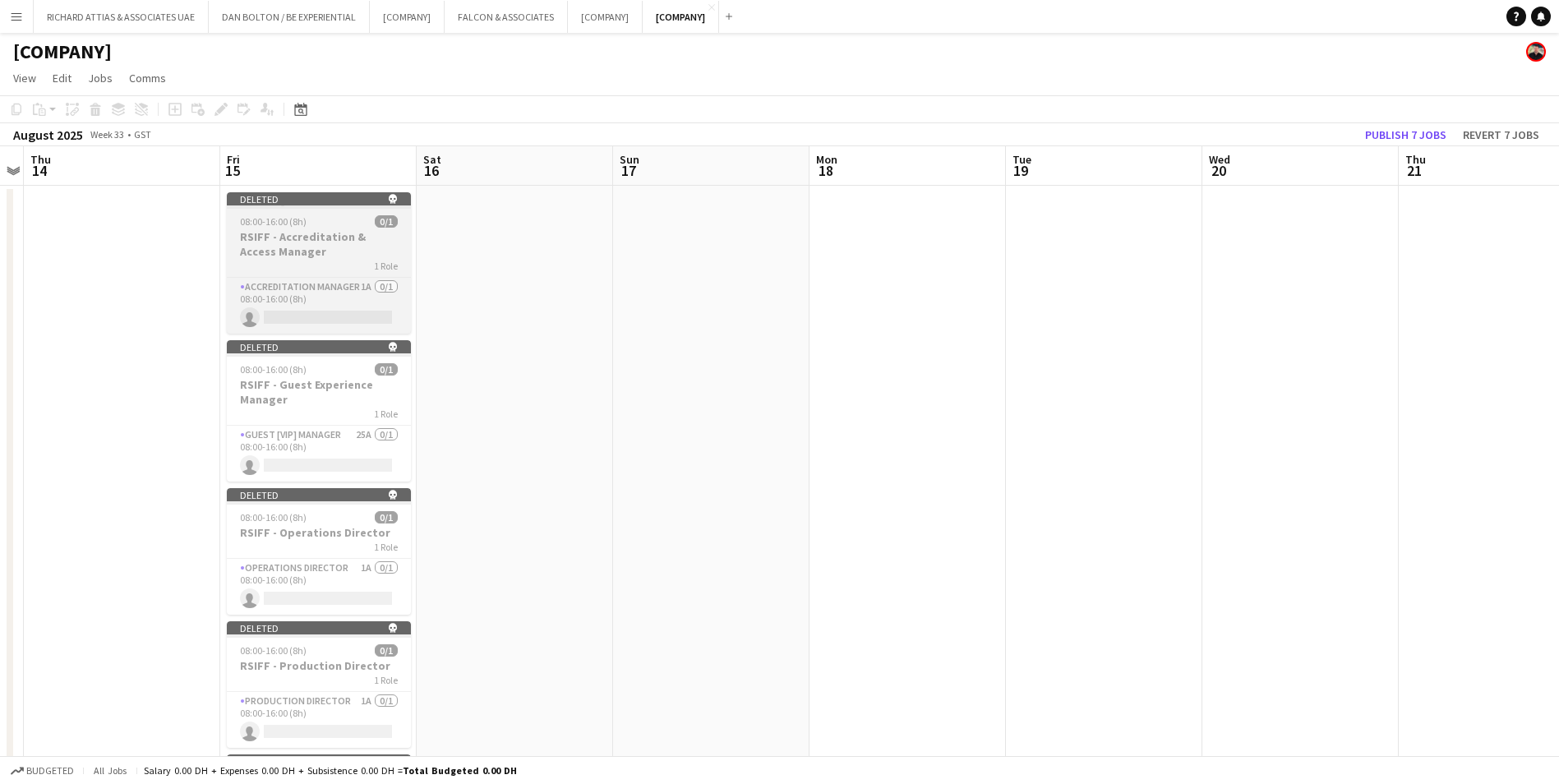click on "Deleted
skull" at bounding box center (319, 199) 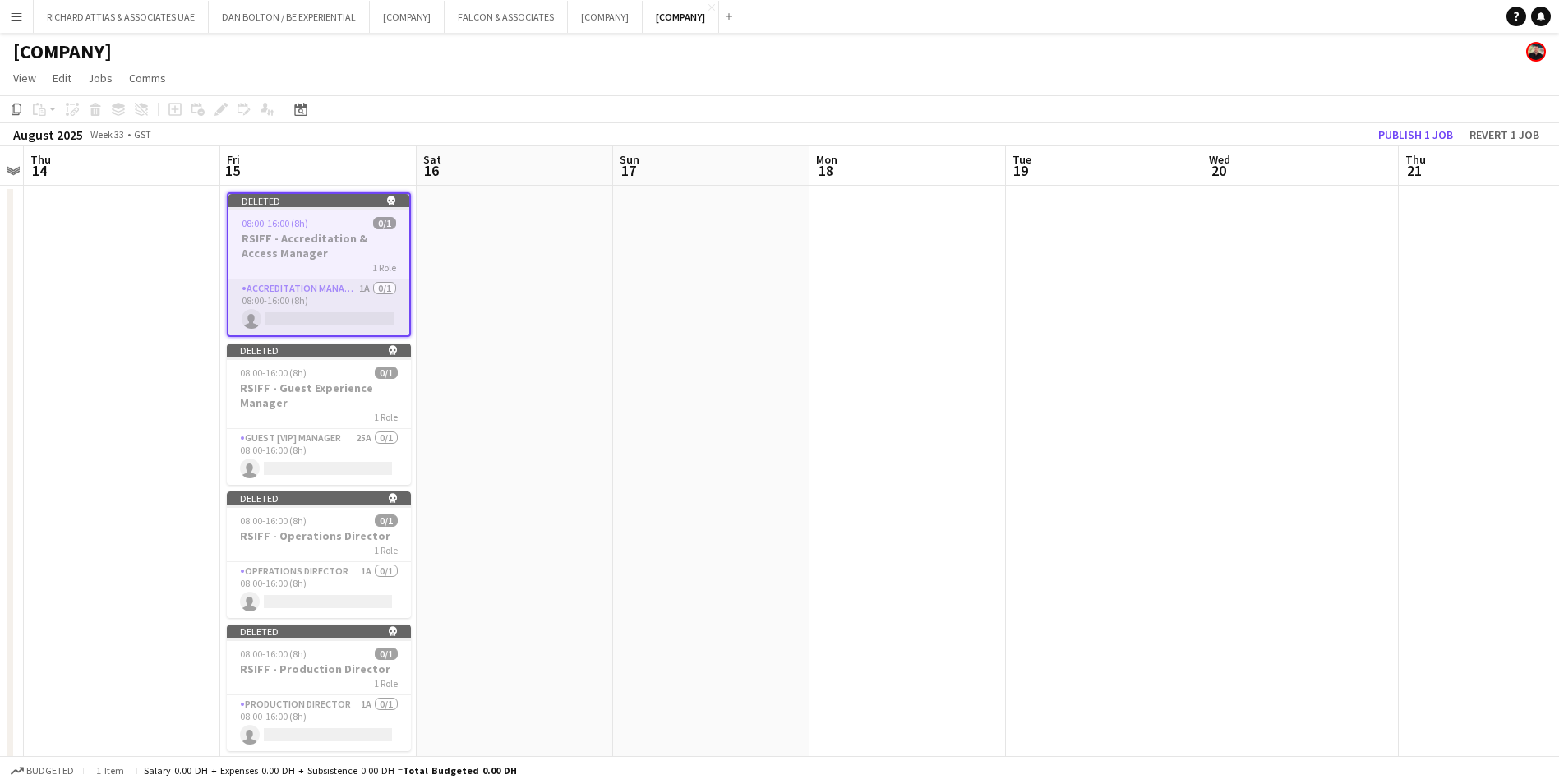 click on "Accreditation Manager   1A   0/1   08:00-16:00 (8h)
single-neutral-actions" at bounding box center (319, 307) 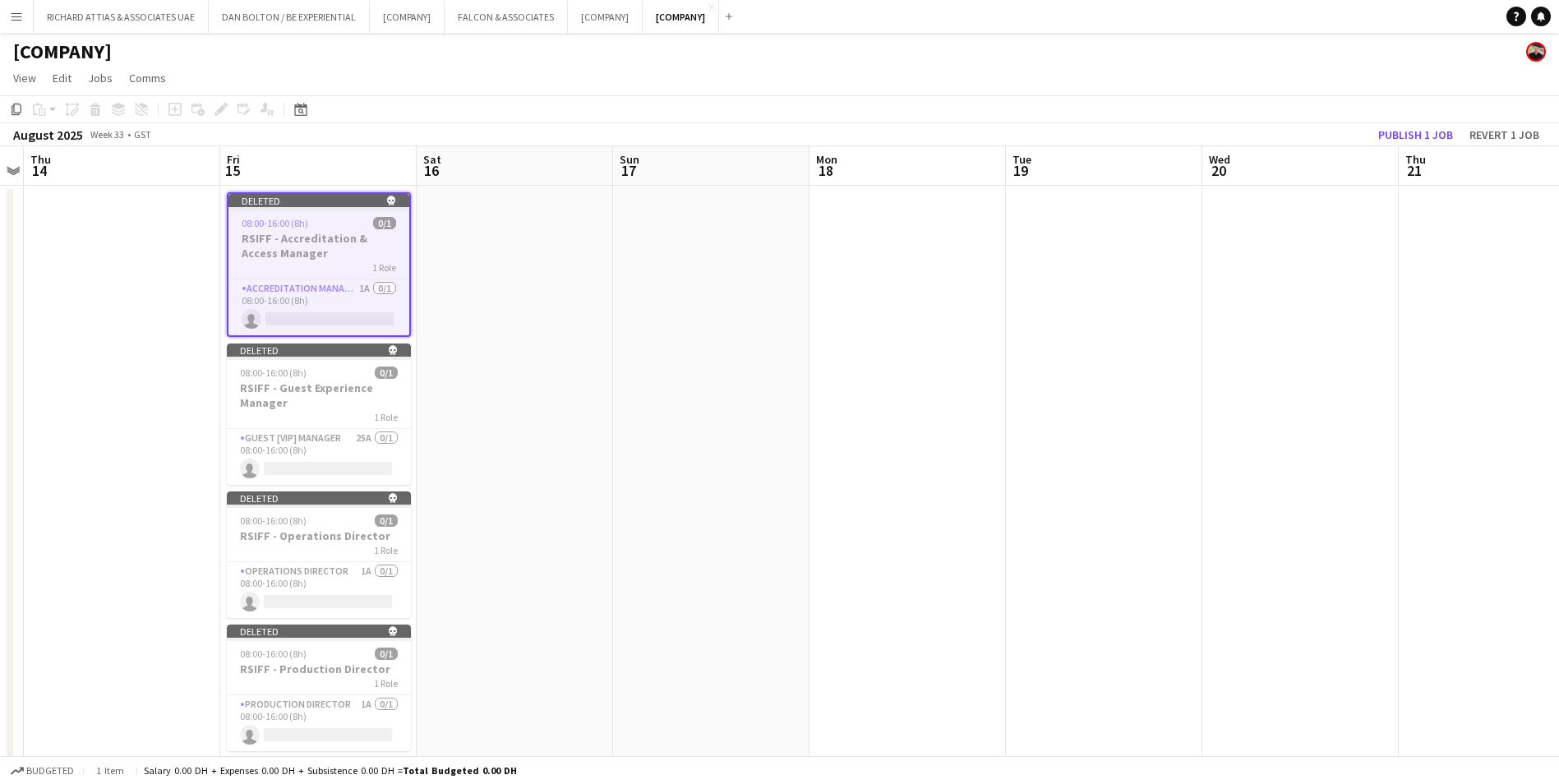 click on "Deleted
skull
08:00-16:00 (8h)    0/1   RSIFF - Accreditation & Access Manager   1 Role   Accreditation Manager   1A   0/1   08:00-16:00 (8h)
single-neutral-actions" at bounding box center [319, 265] 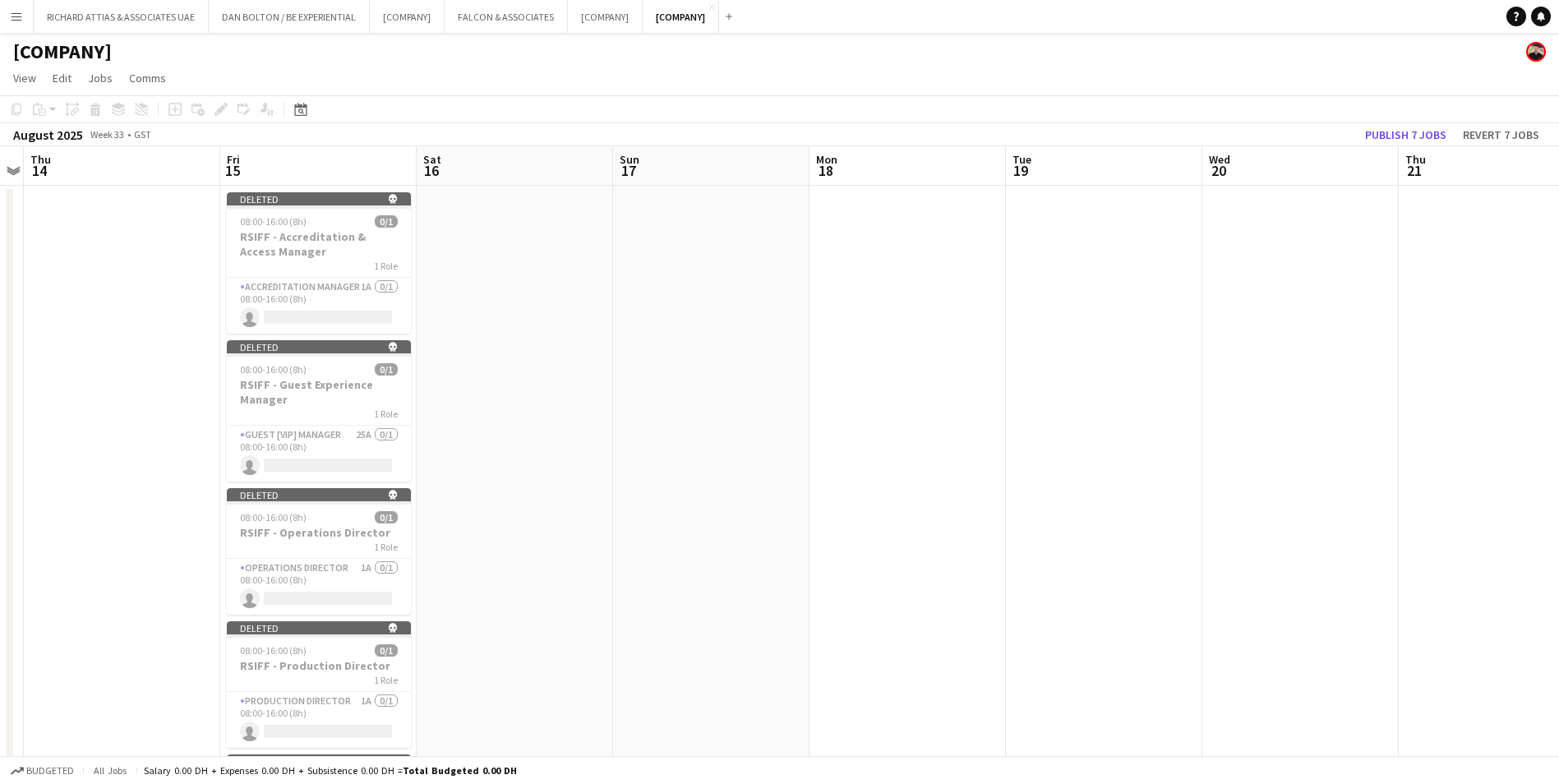 click on "[DAY]   [NUMBER]" at bounding box center (318, 166) 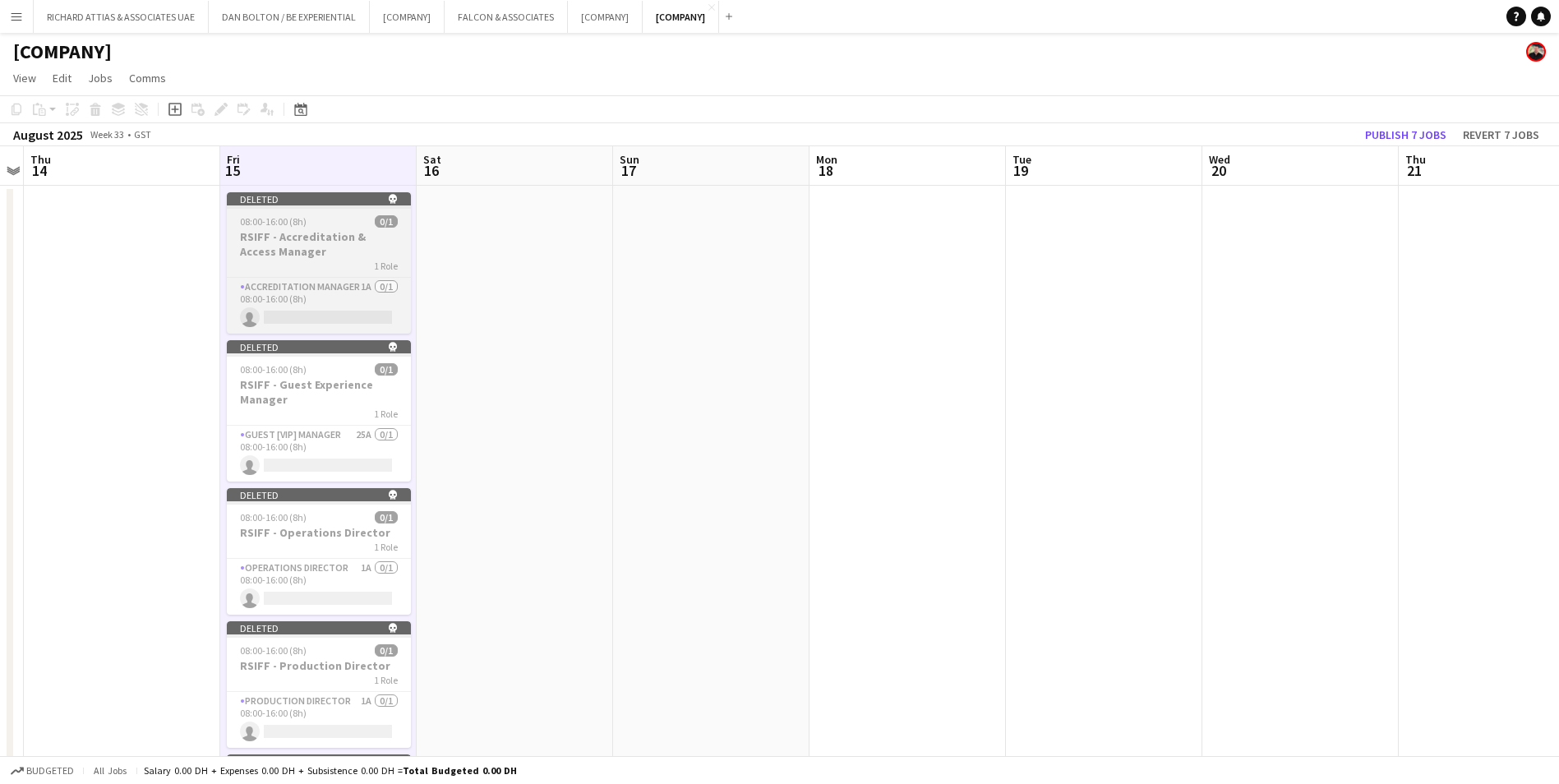 click on "Deleted
skull" at bounding box center (319, 199) 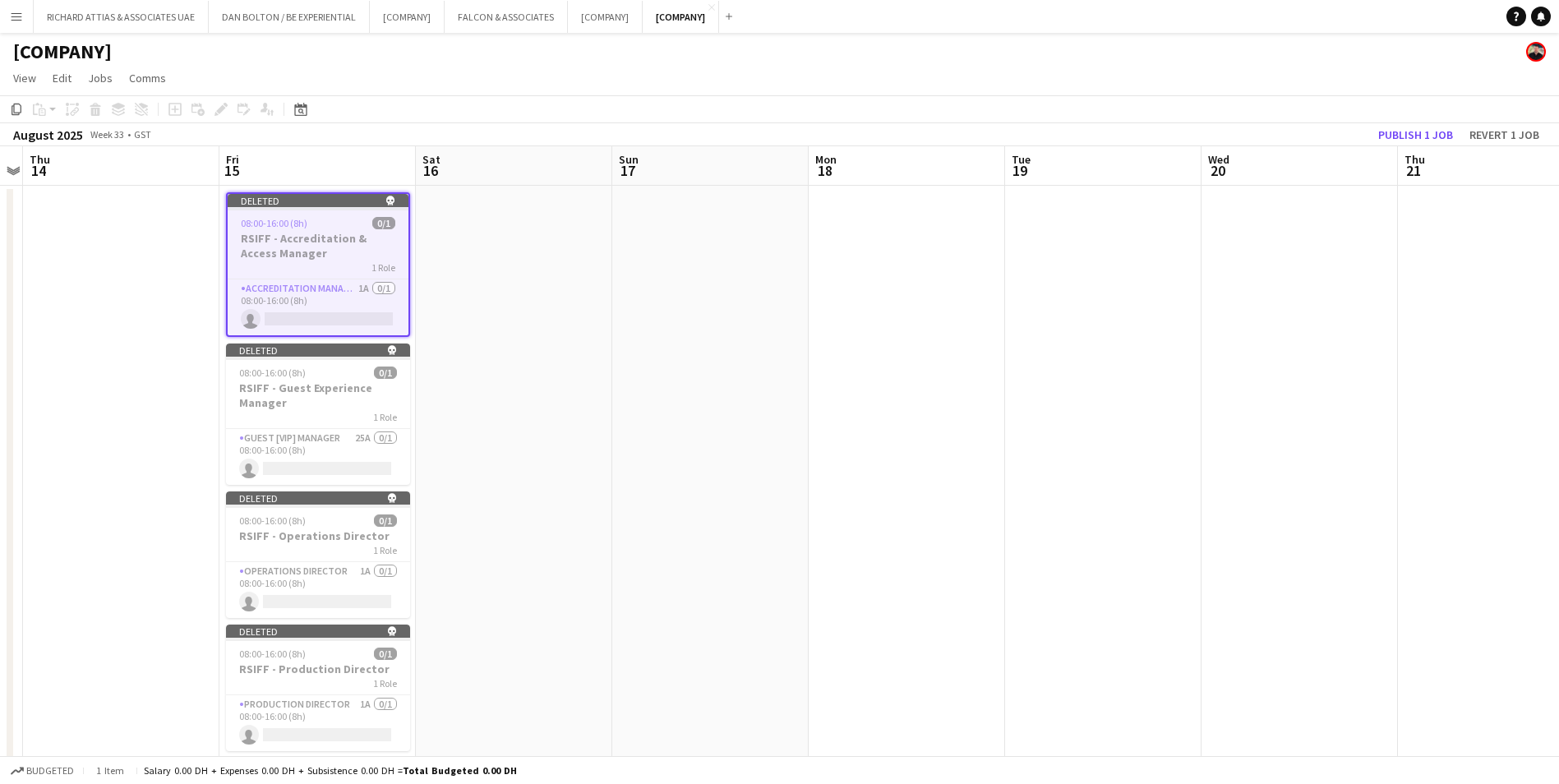 drag, startPoint x: 286, startPoint y: 201, endPoint x: 265, endPoint y: 196, distance: 21.587033 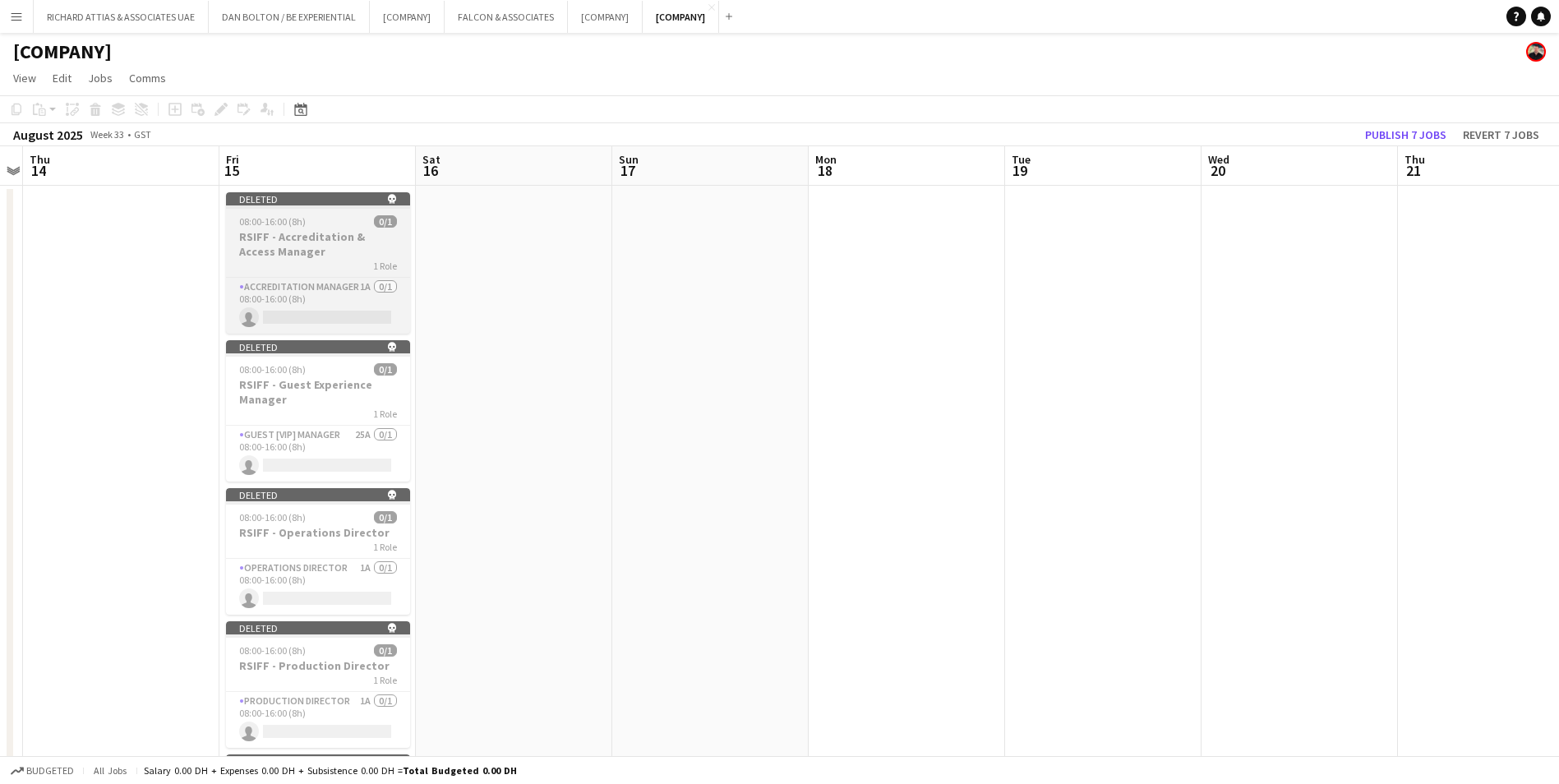 click on "Deleted
skull" at bounding box center [318, 199] 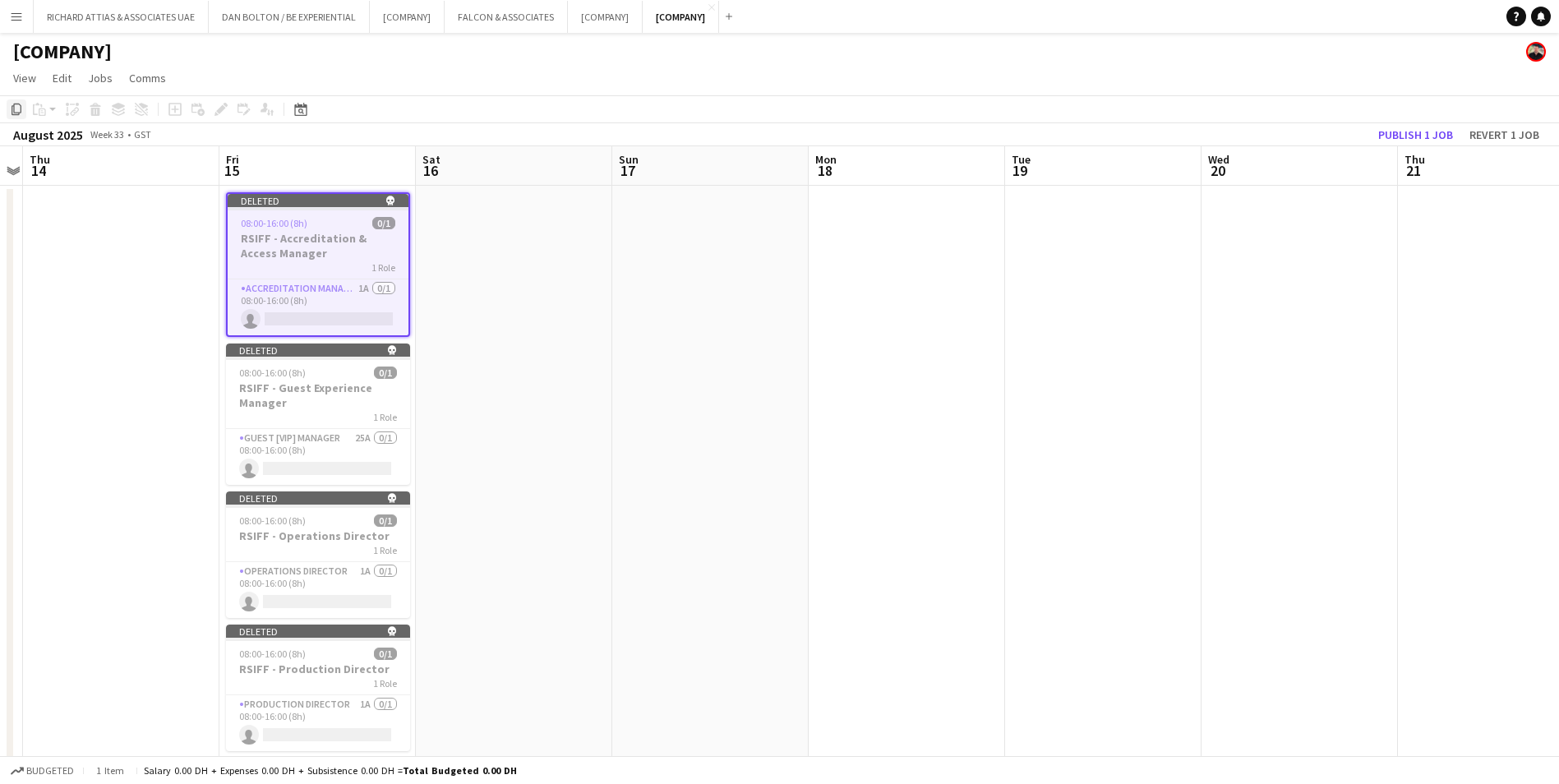 click on "Copy" 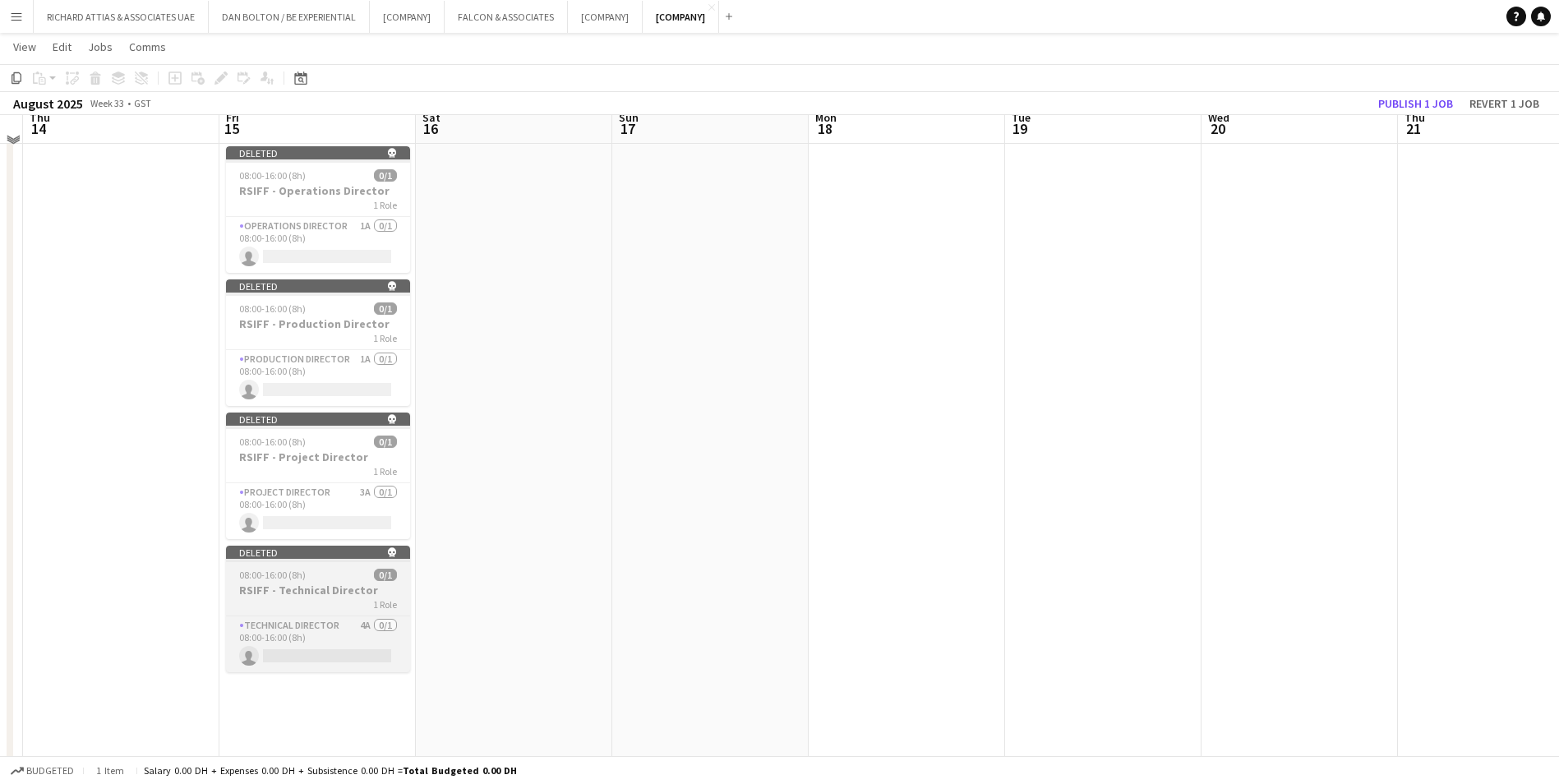 scroll, scrollTop: 356, scrollLeft: 0, axis: vertical 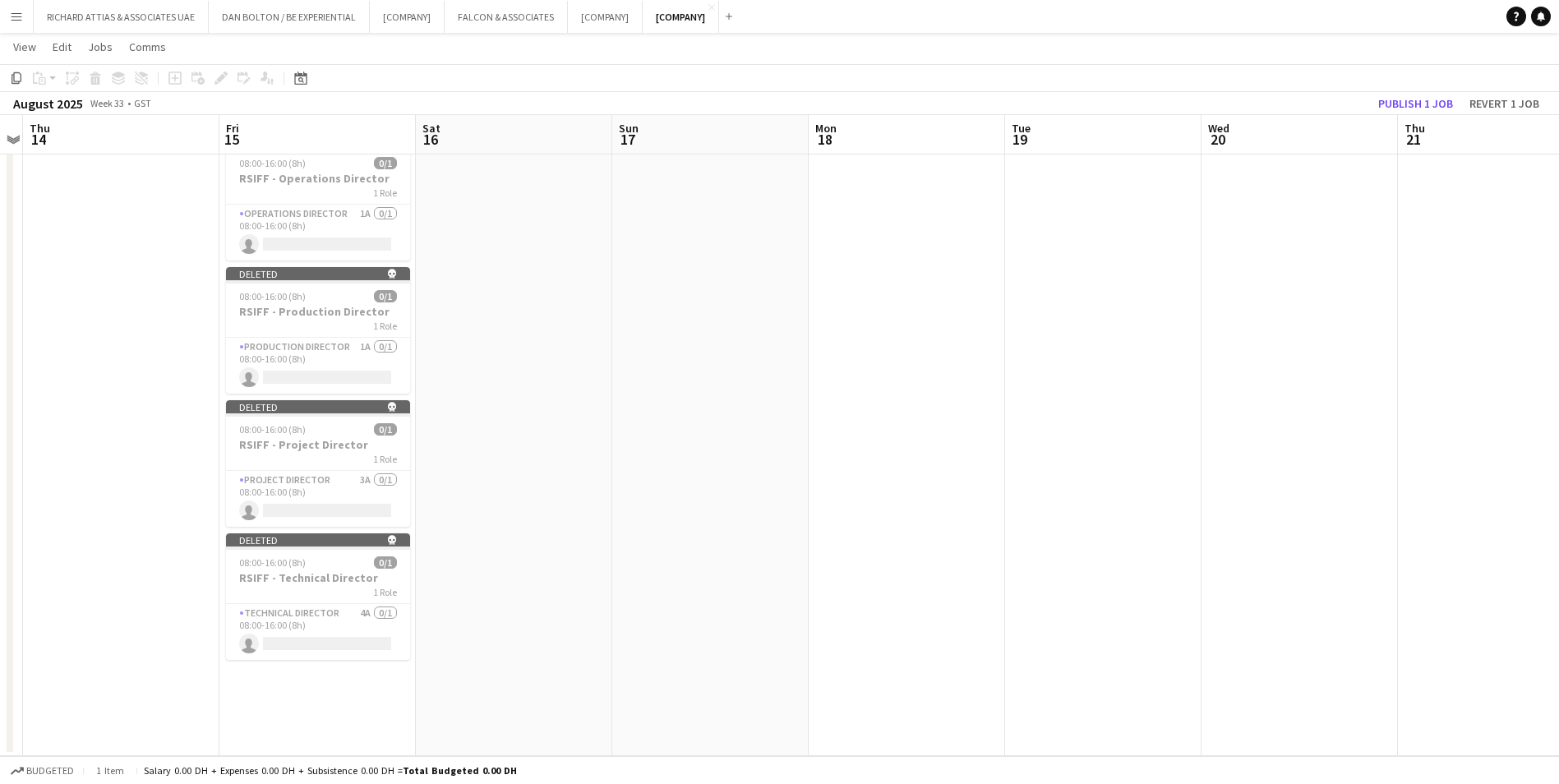 click on "Deleted
skull
08:00-16:00 (8h)    0/1   RSIFF - Accreditation & Access Manager   1 Role   Accreditation Manager   1A   0/1   08:00-16:00 (8h)
single-neutral-actions
Deleted
skull
08:00-16:00 (8h)    0/1   RSIFF - Guest Experience Manager   1 Role   Guest VIP Manager   25A   0/1   08:00-16:00 (8h)
single-neutral-actions
Deleted
skull
08:00-16:00 (8h)    0/1   RSIFF - Operations Director    1 Role   Operations Director   1A   0/1   08:00-16:00 (8h)
single-neutral-actions
Deleted
skull
08:00-16:00 (8h)    0/1   RSIFF - Production Director   1 Role   Production Director   1A   0/1   08:00-16:00 (8h)
single-neutral-actions
Deleted
skull
08:00-16:00 (8h)    0/1   1 Role   3A" at bounding box center (317, 292) 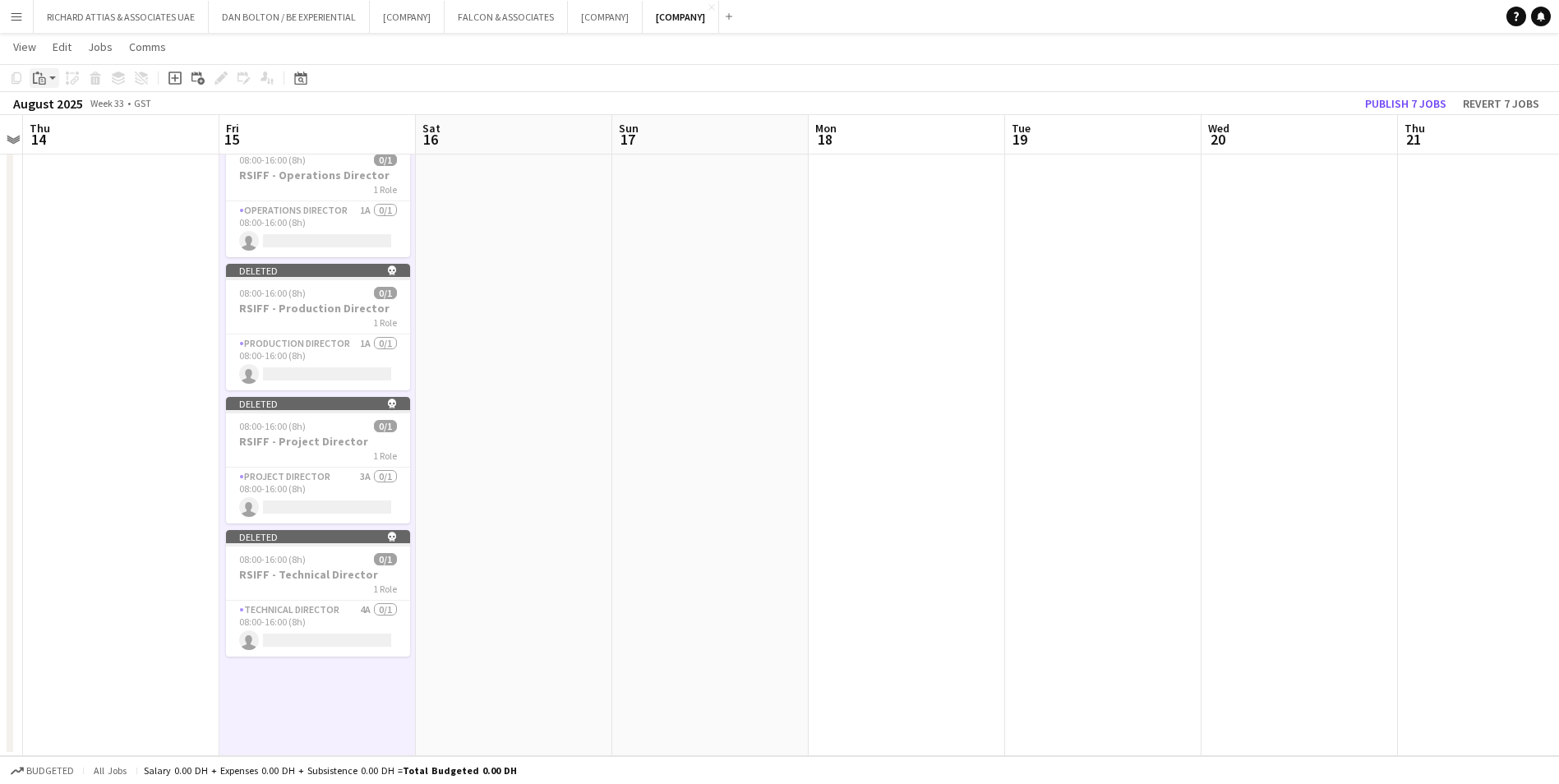 click on "Paste" at bounding box center (39, 78) 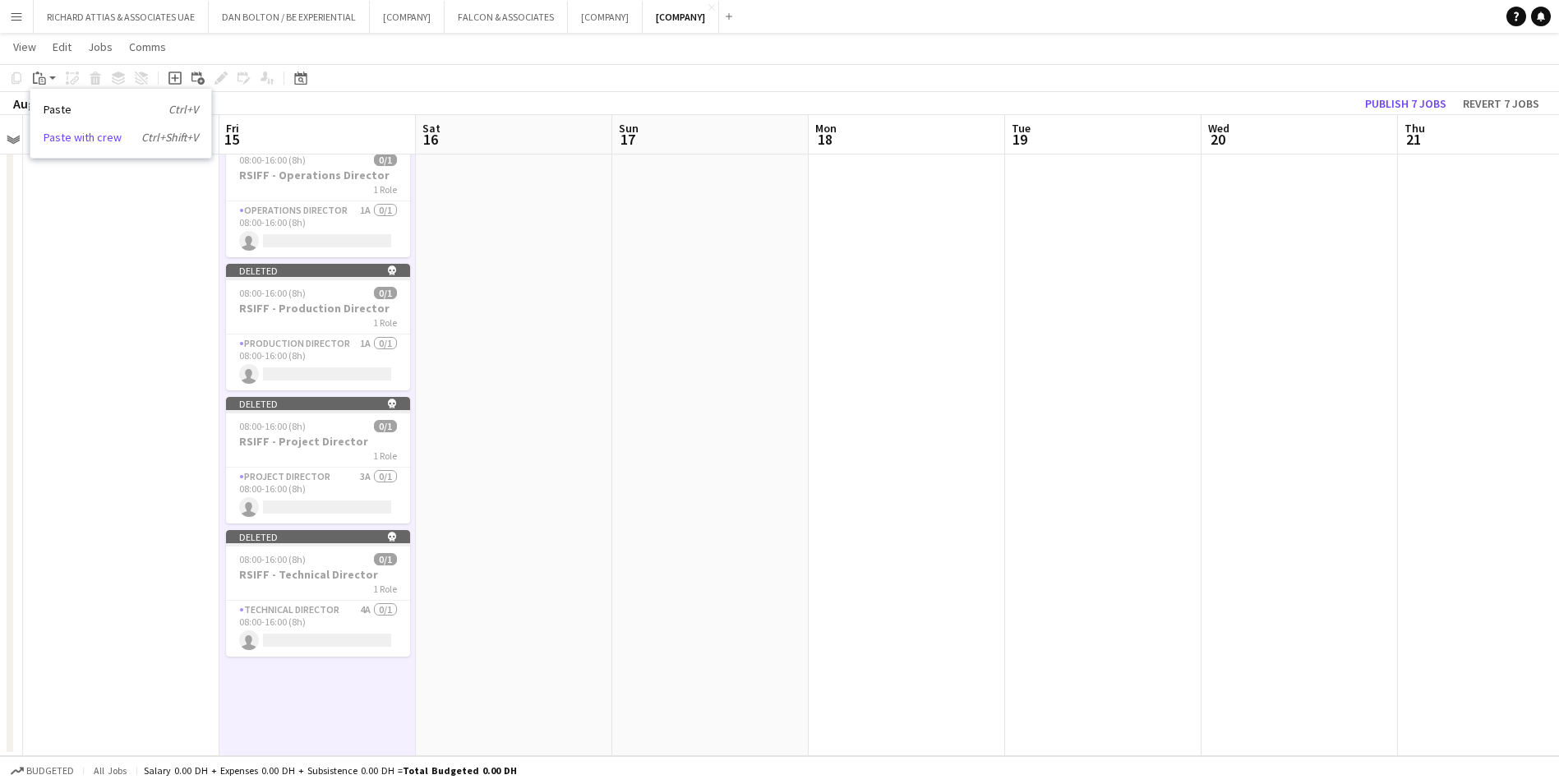 click on "Paste with crew  Ctrl+Shift+V" at bounding box center [121, 137] 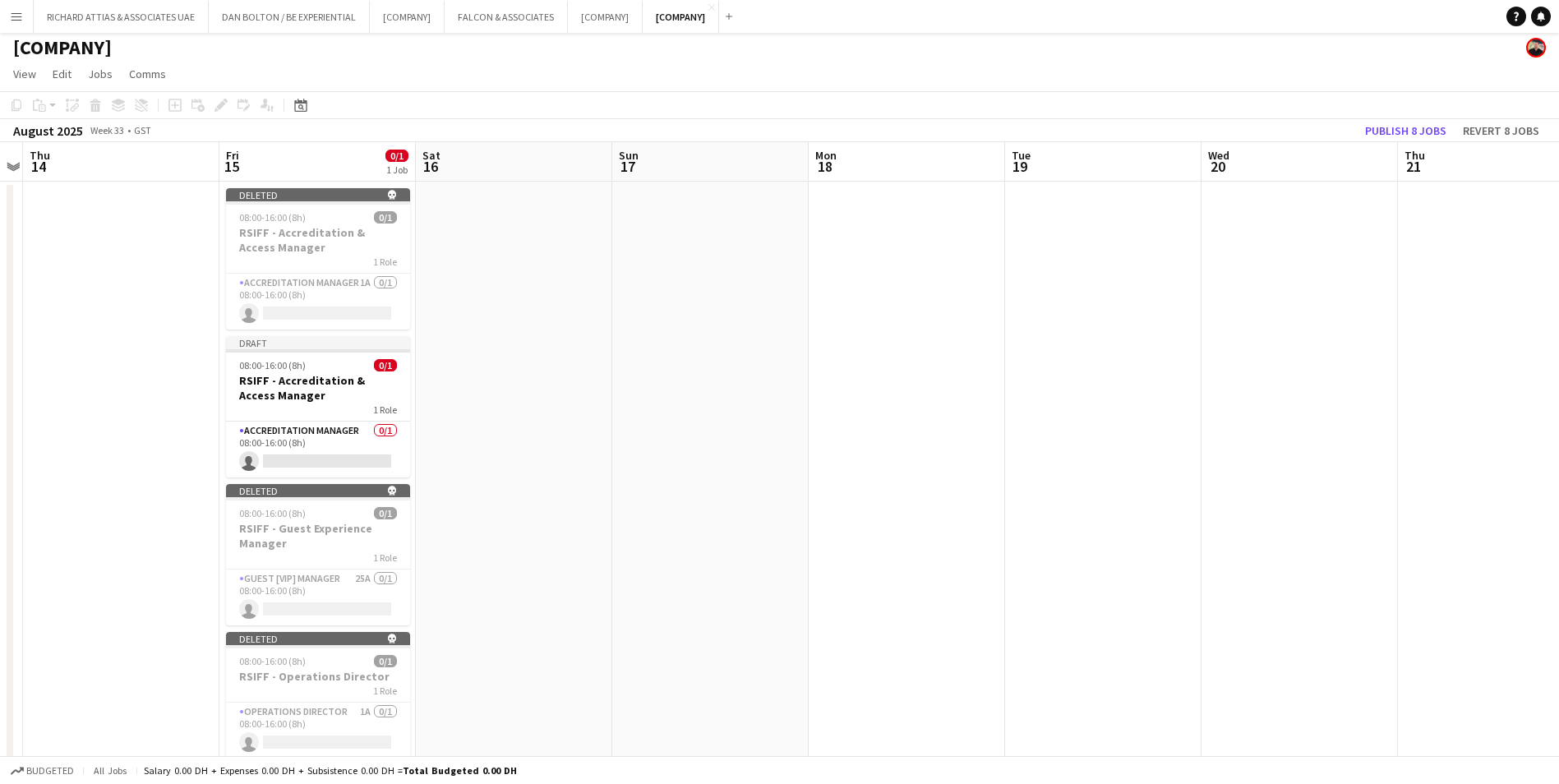scroll, scrollTop: 0, scrollLeft: 0, axis: both 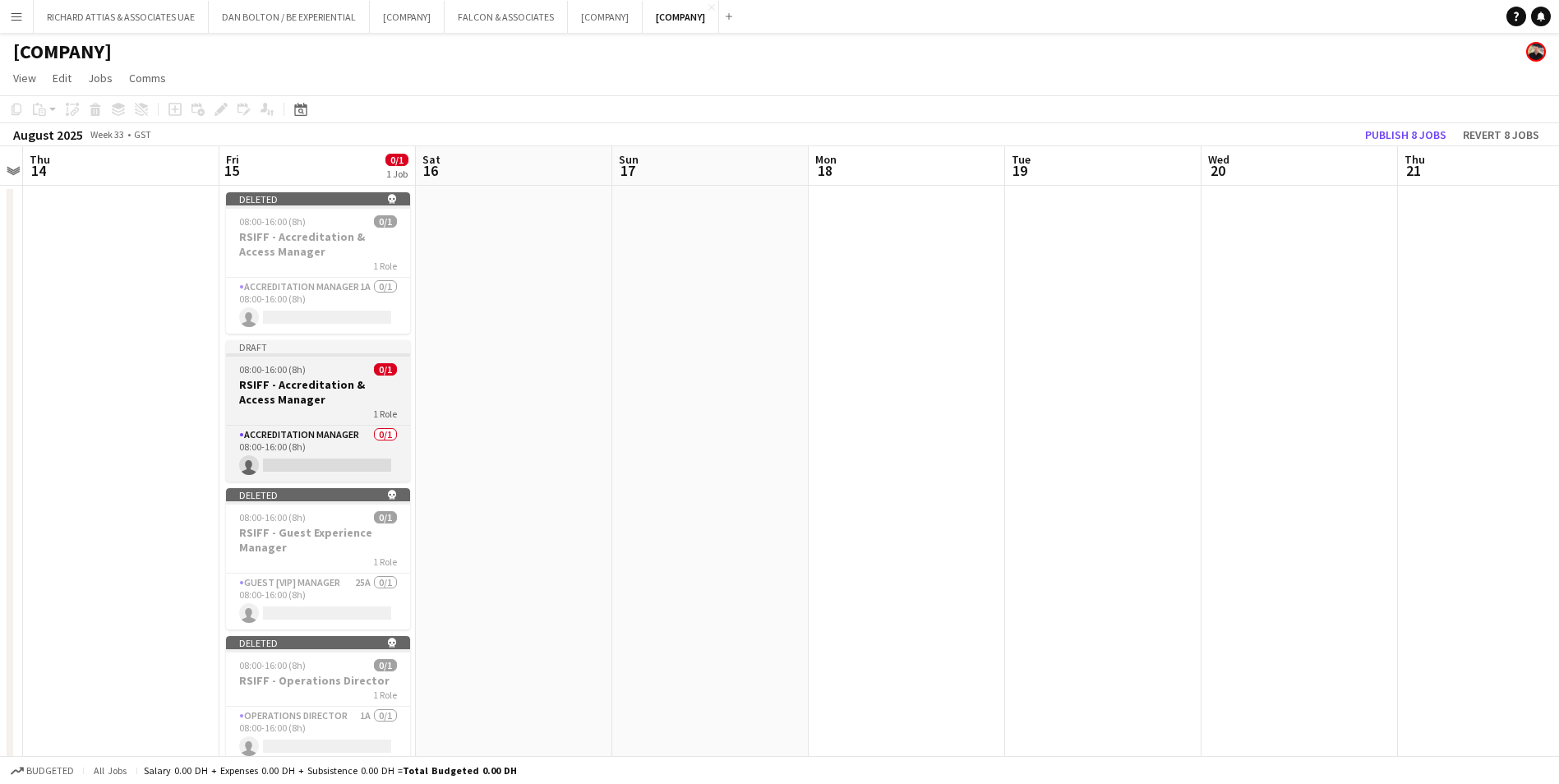 click on "08:00-16:00 (8h)    0/1" at bounding box center [318, 369] 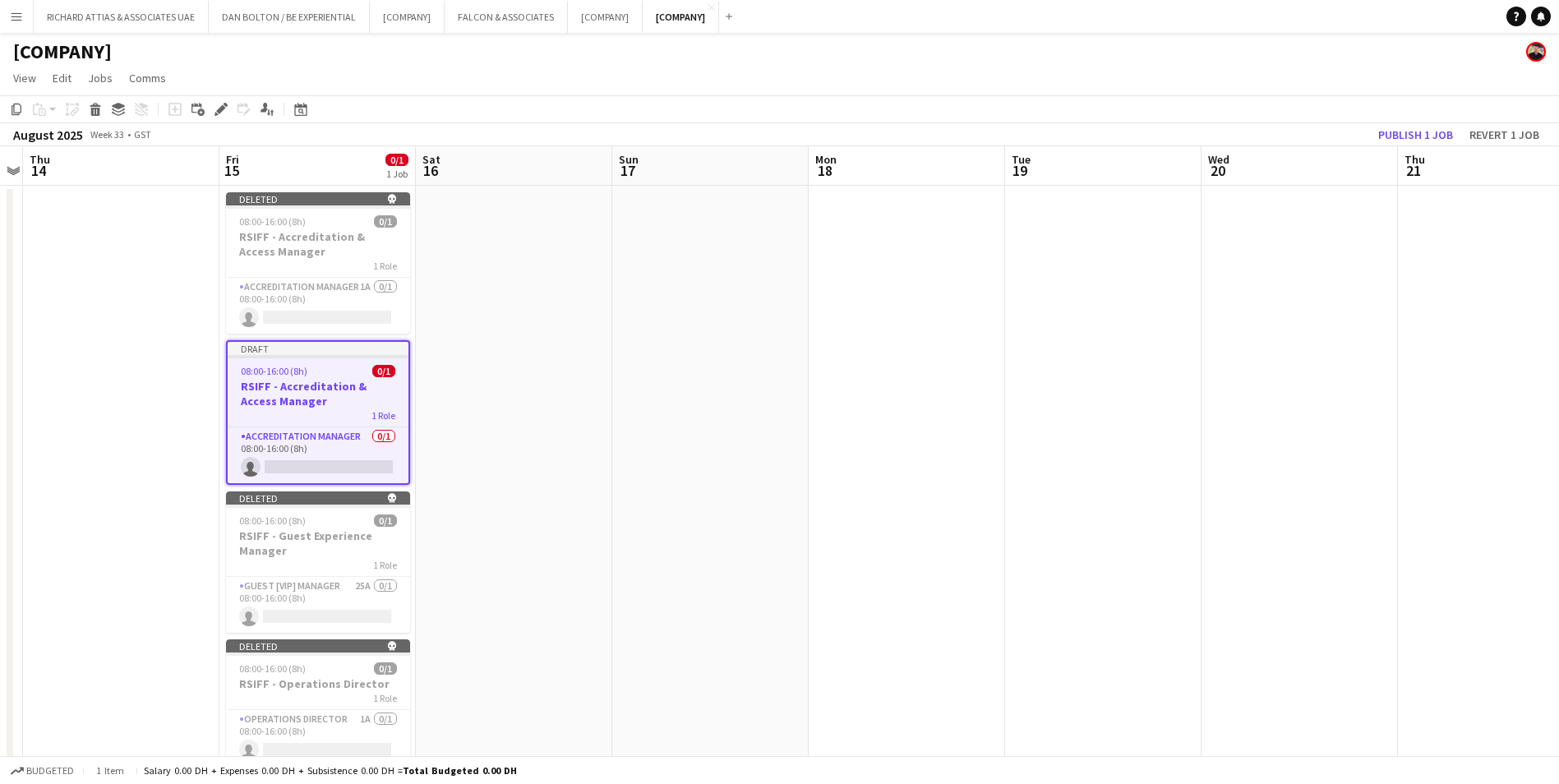 click on "RSIFF - Accreditation & Access Manager" at bounding box center (318, 394) 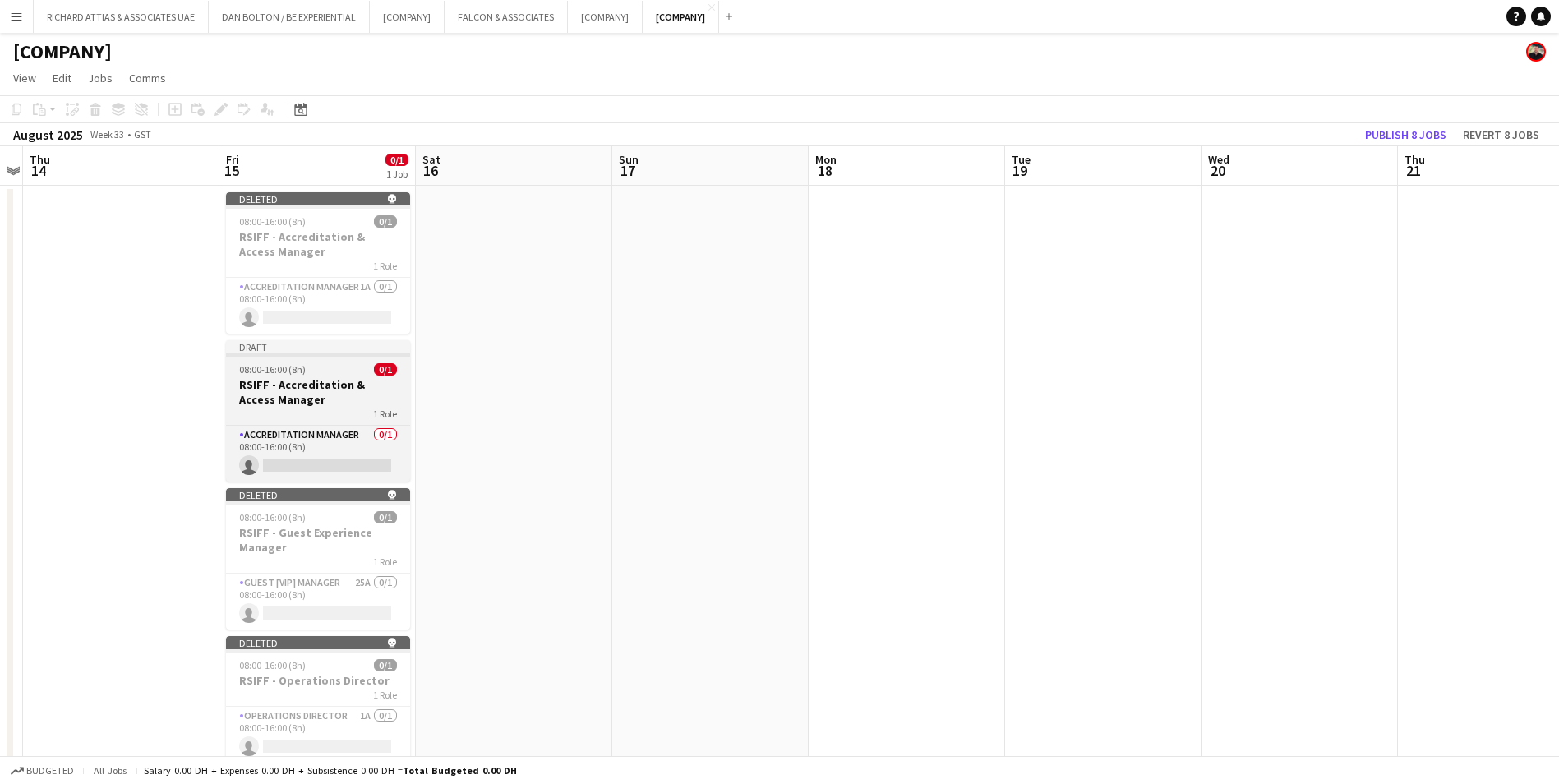 click on "RSIFF - Accreditation & Access Manager" at bounding box center [318, 392] 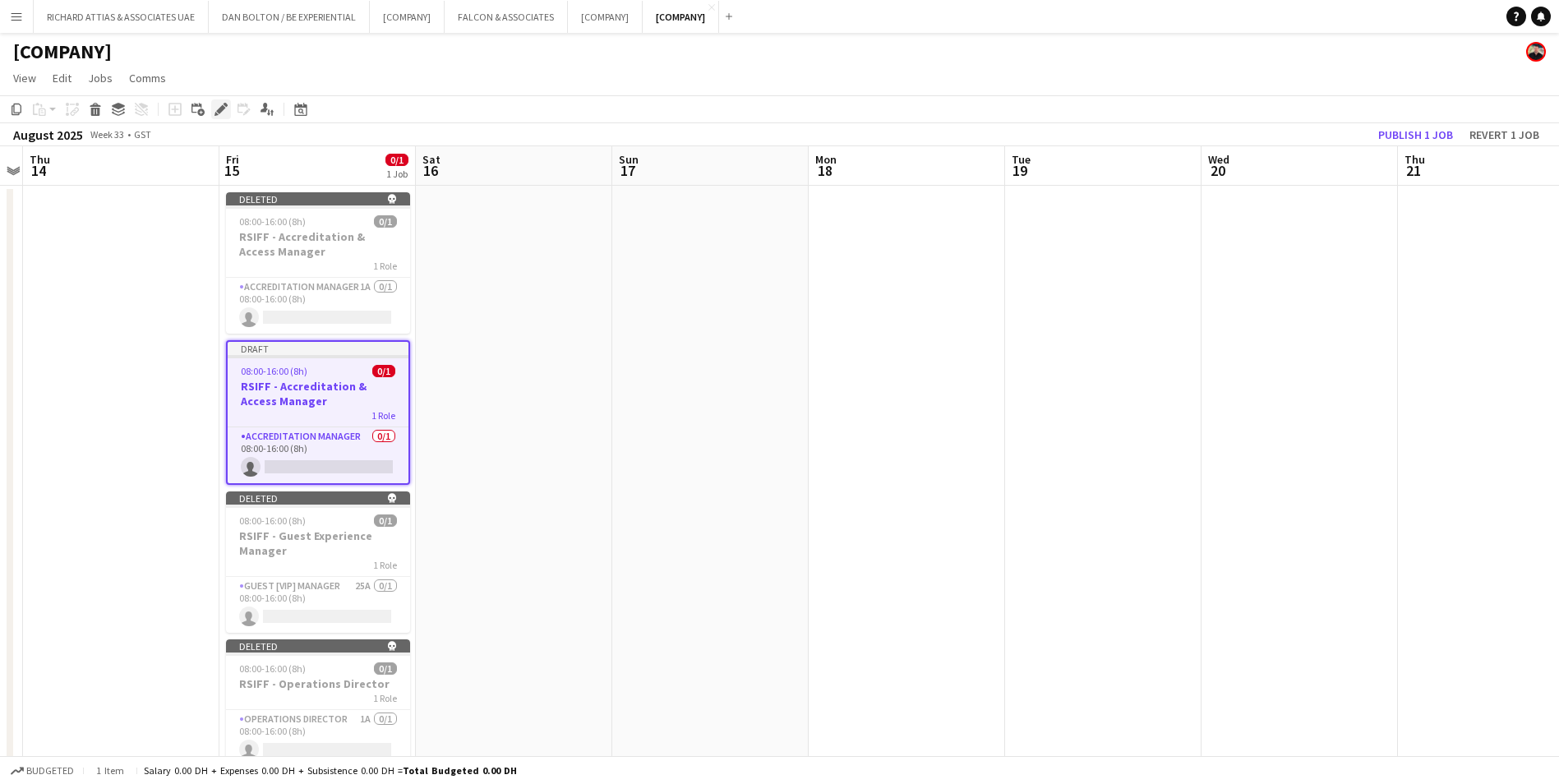 click on "Edit" 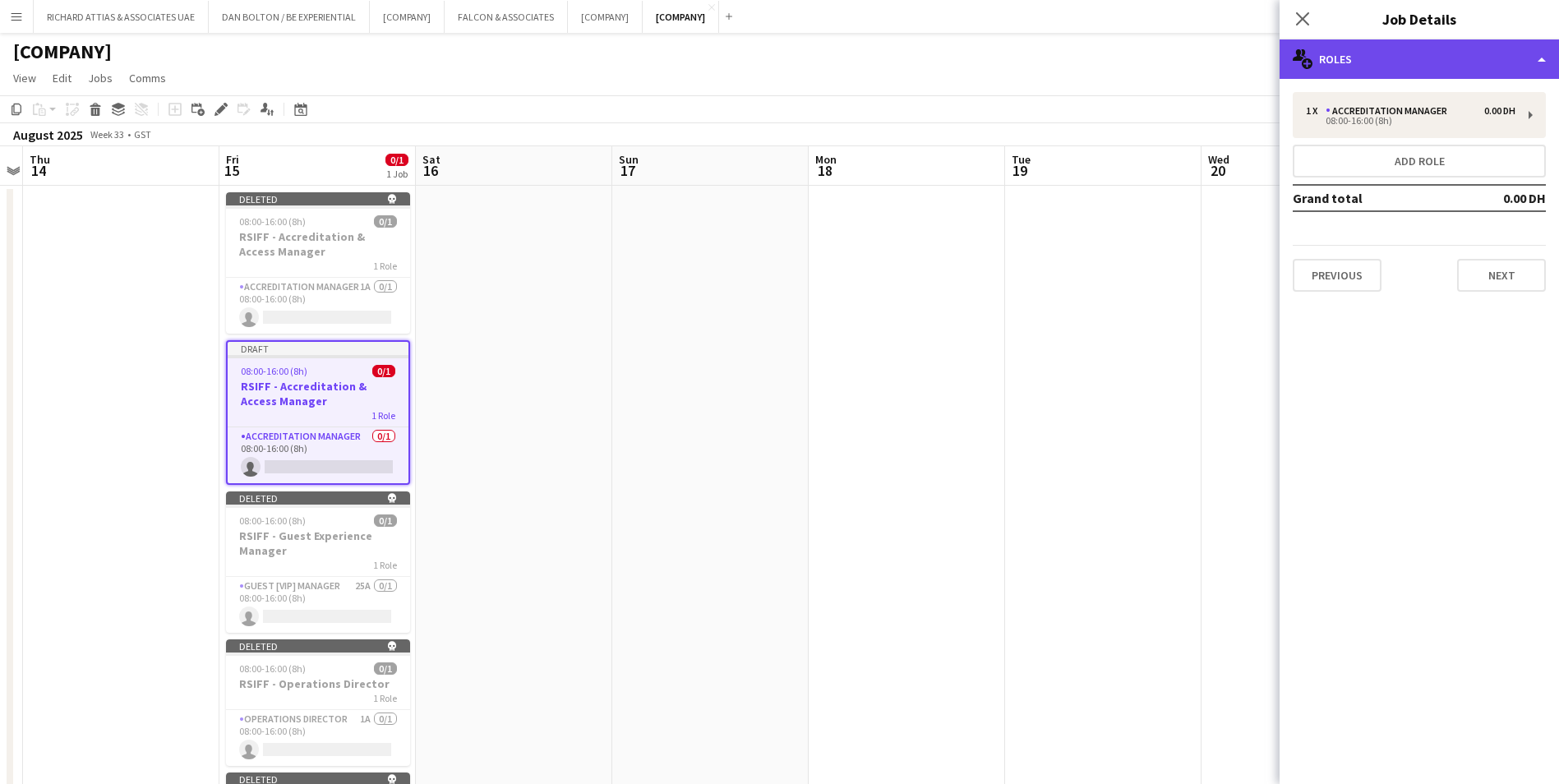 click on "multiple-users-add
Roles" 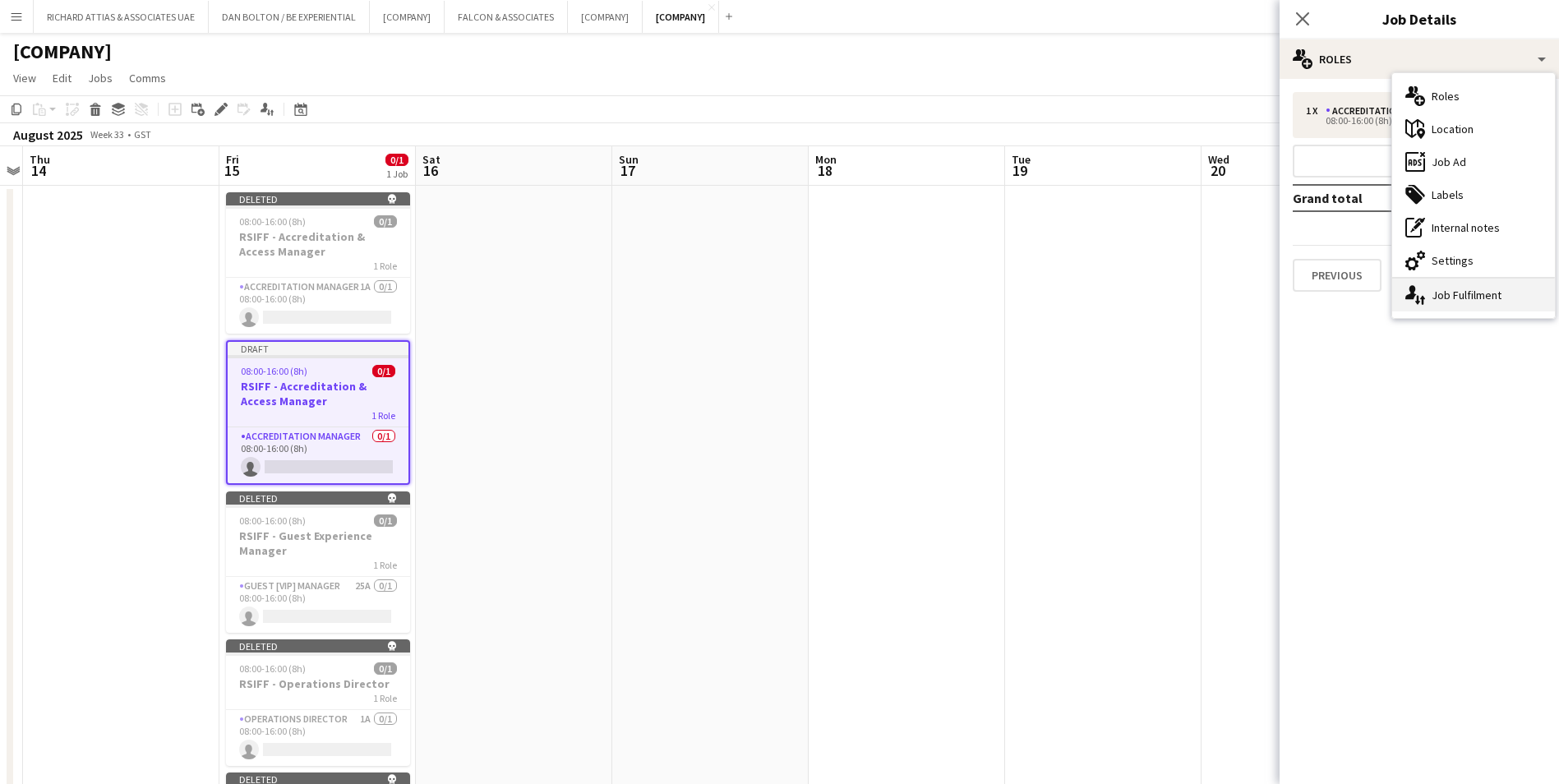 click on "single-neutral-actions-up-down
Job Fulfilment" at bounding box center (1474, 295) 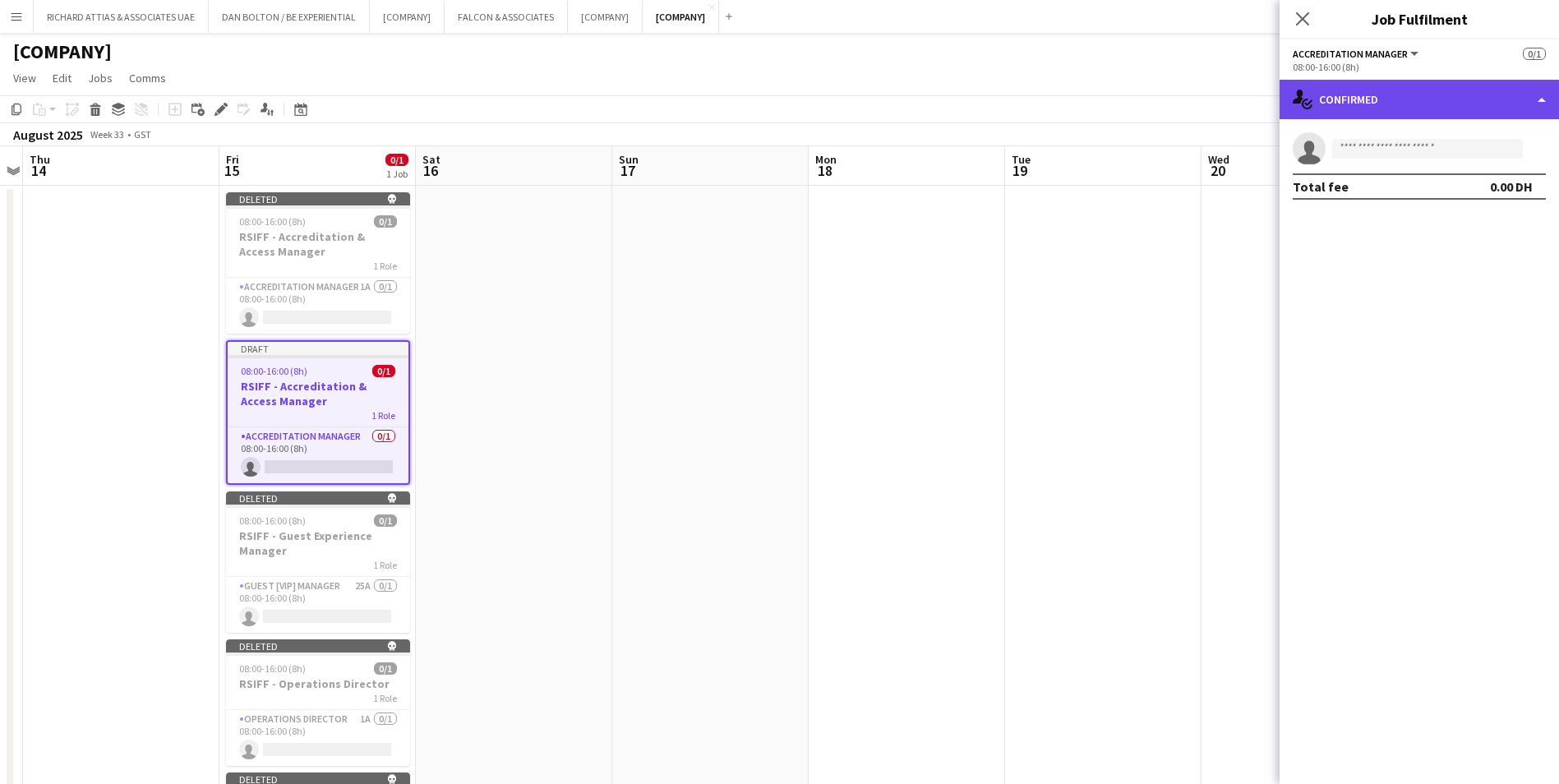 click on "single-neutral-actions-check-2
Confirmed" 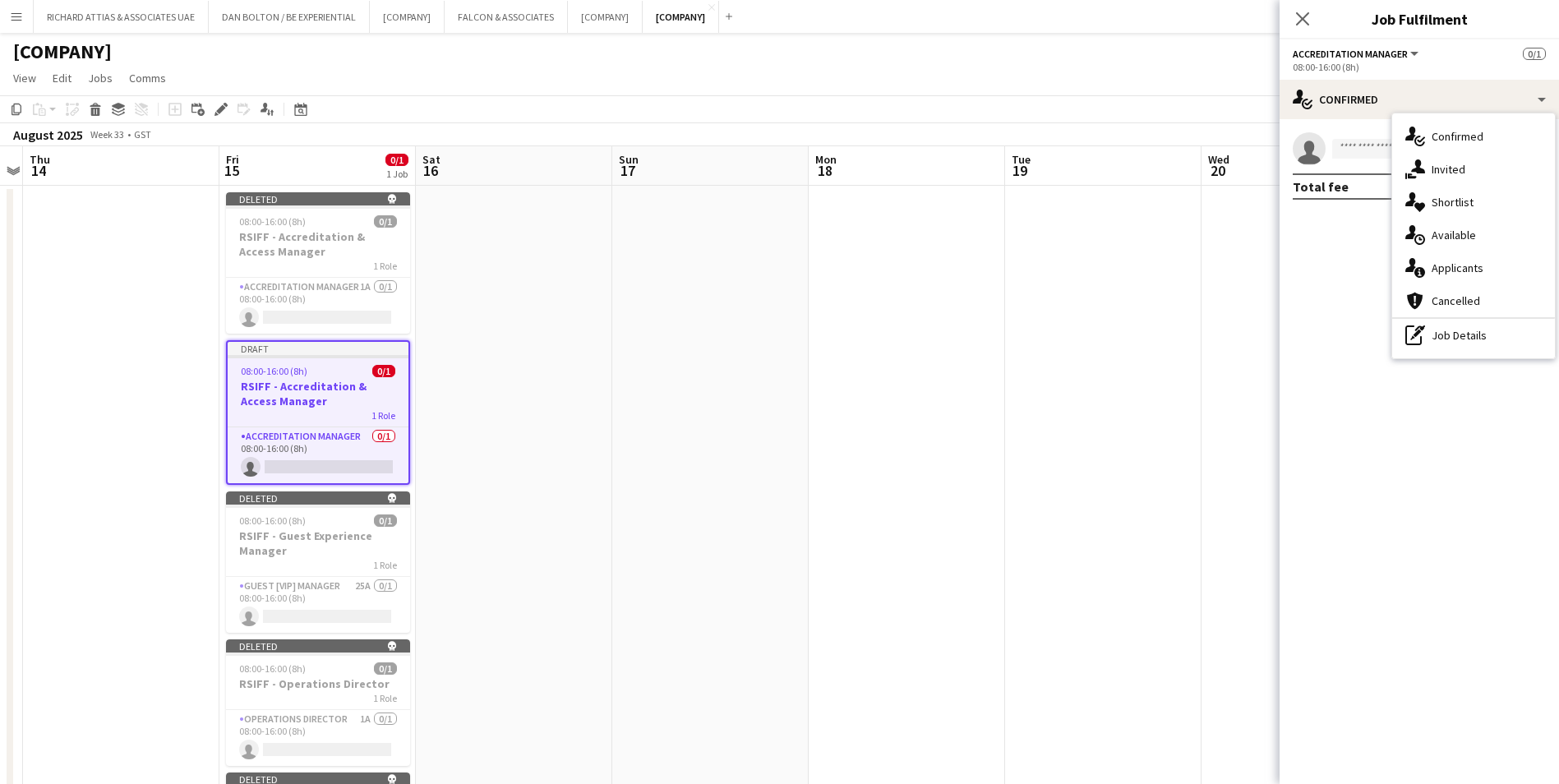 click on "check
Confirmed
single-neutral-actions
Total fee   0.00 DH" 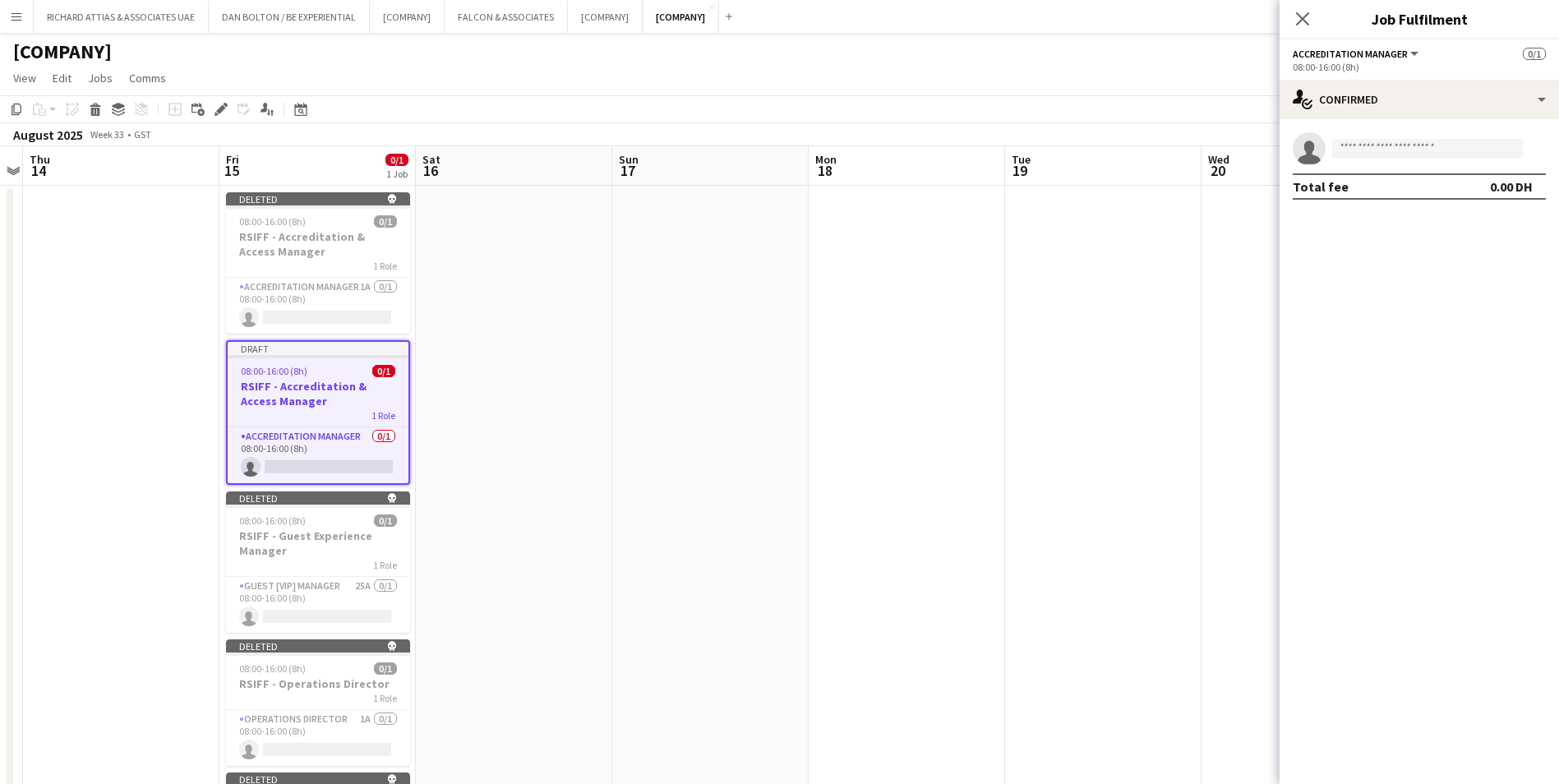 click on "RSIFF - Accreditation & Access Manager" at bounding box center (318, 394) 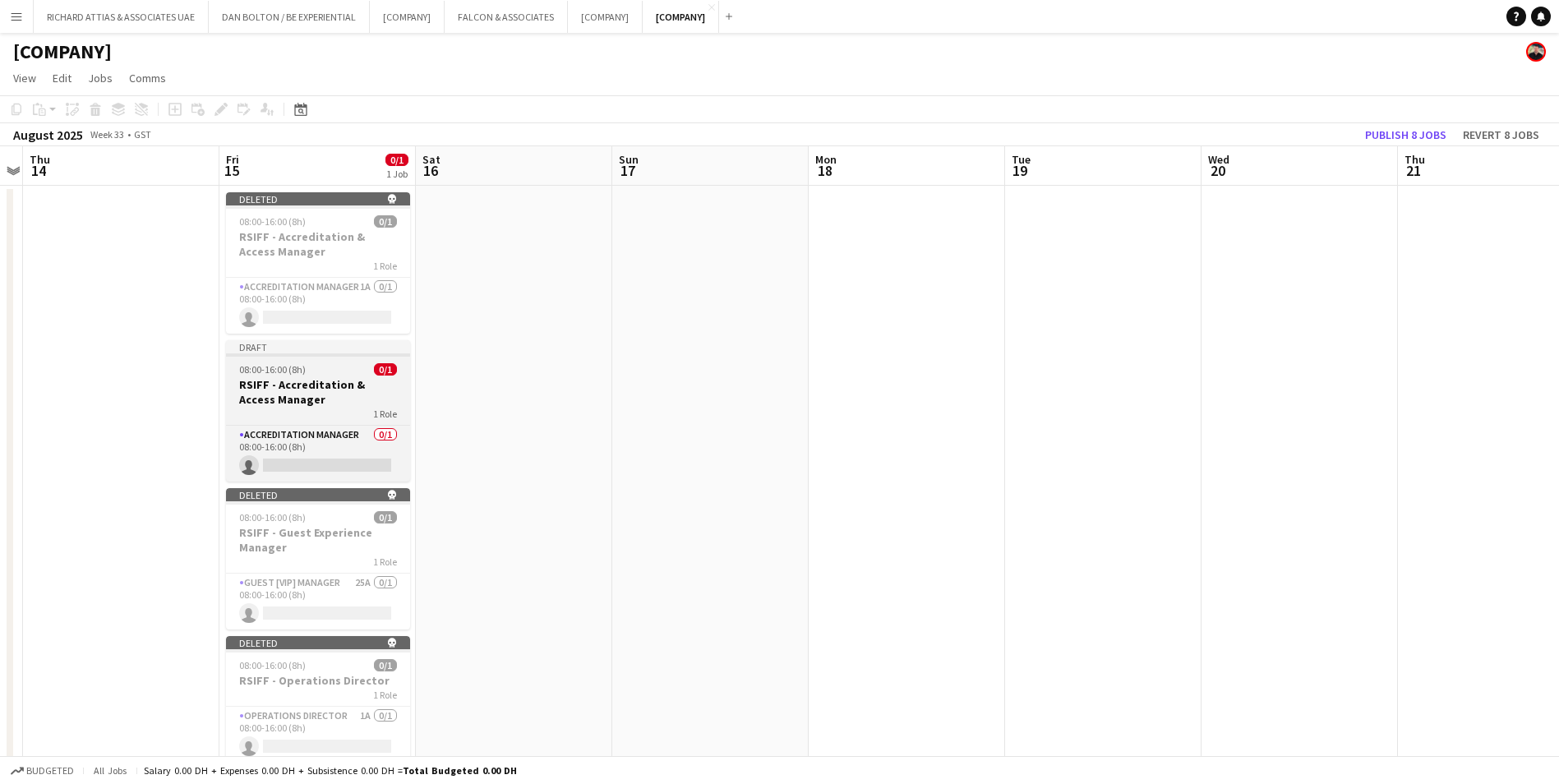 click on "RSIFF - Accreditation & Access Manager" at bounding box center (318, 392) 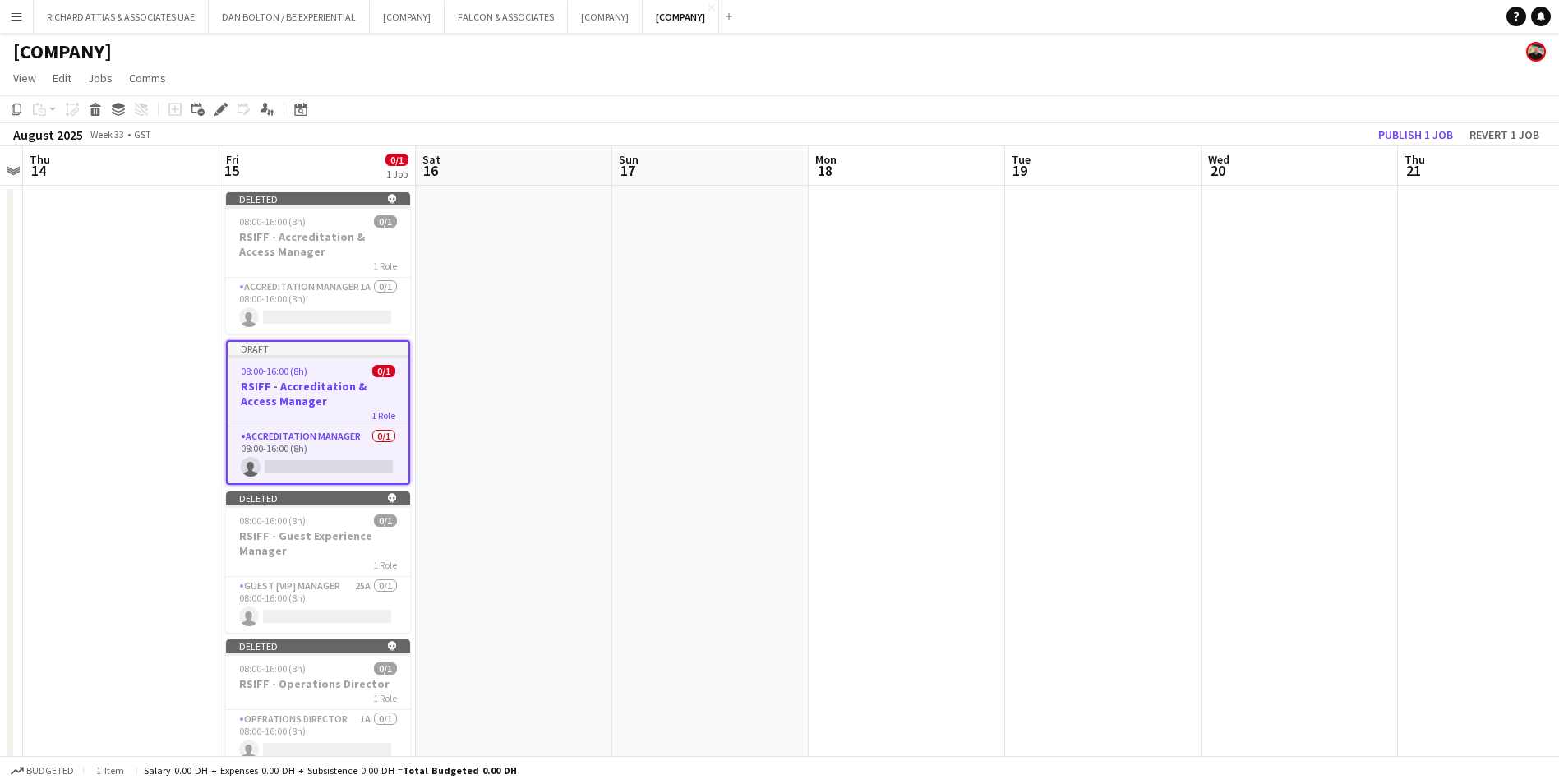 drag, startPoint x: 318, startPoint y: 361, endPoint x: 270, endPoint y: 367, distance: 48.373546 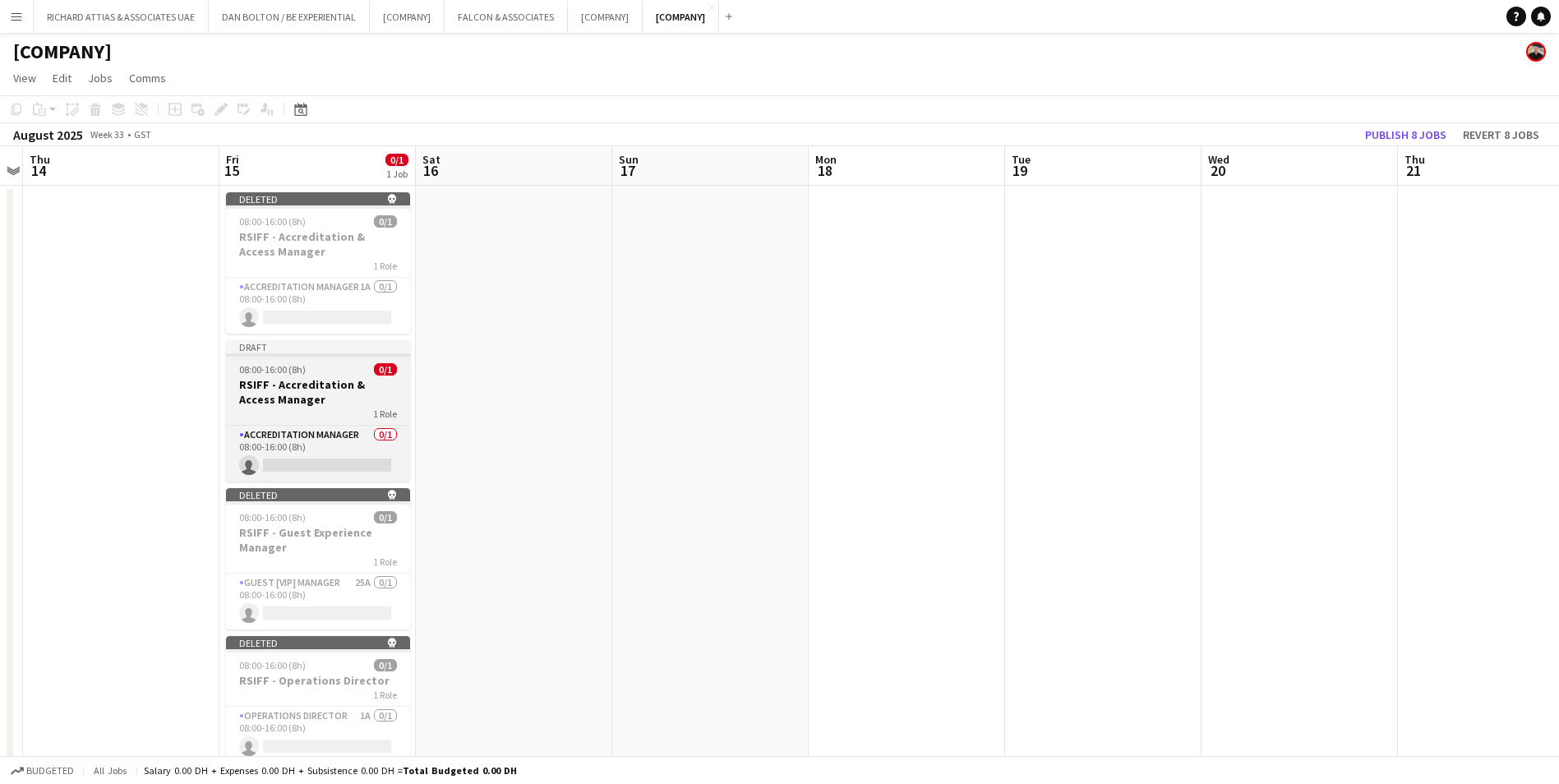 click on "08:00-16:00 (8h)" at bounding box center (272, 369) 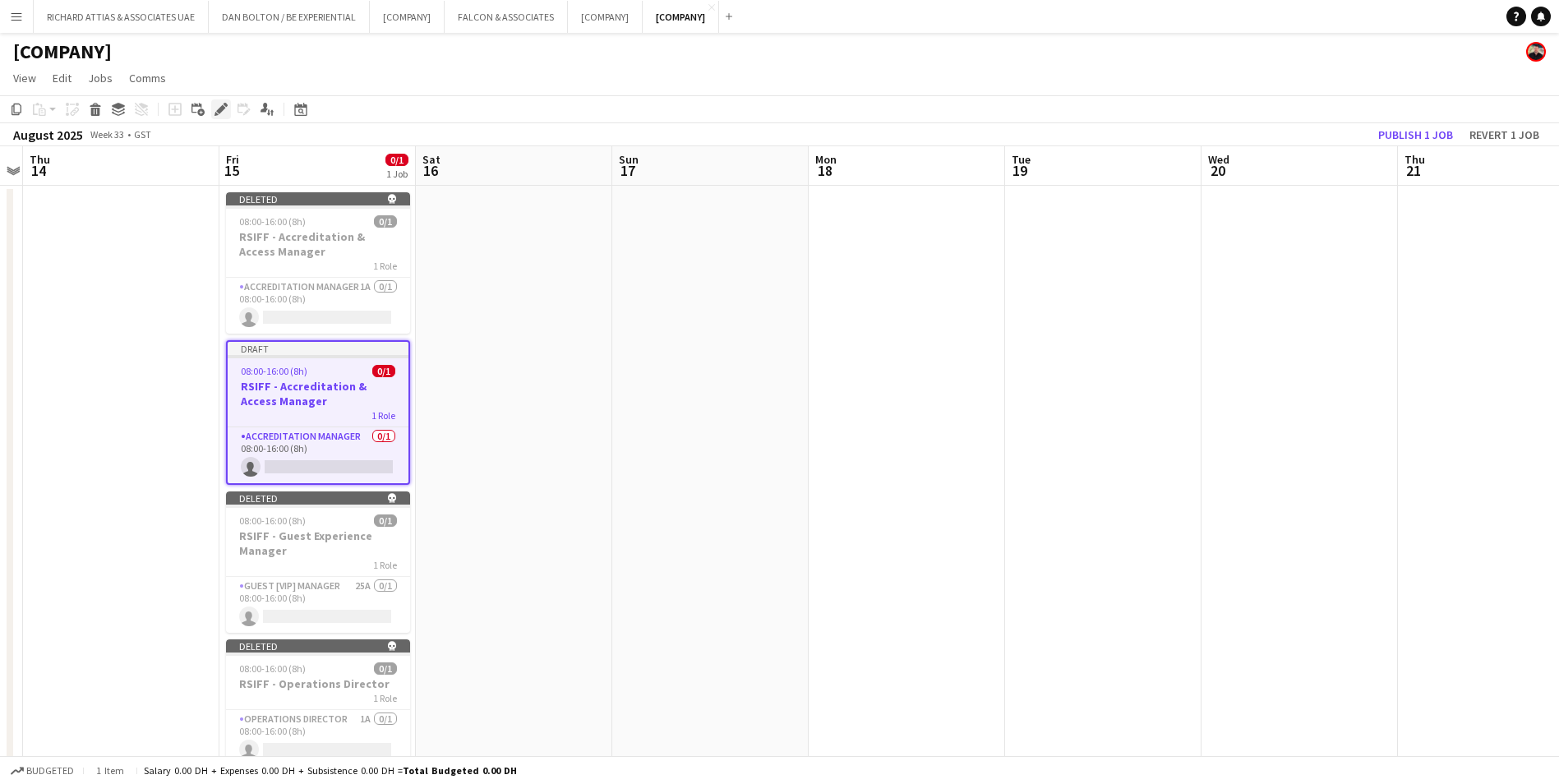 click on "Edit" at bounding box center (221, 109) 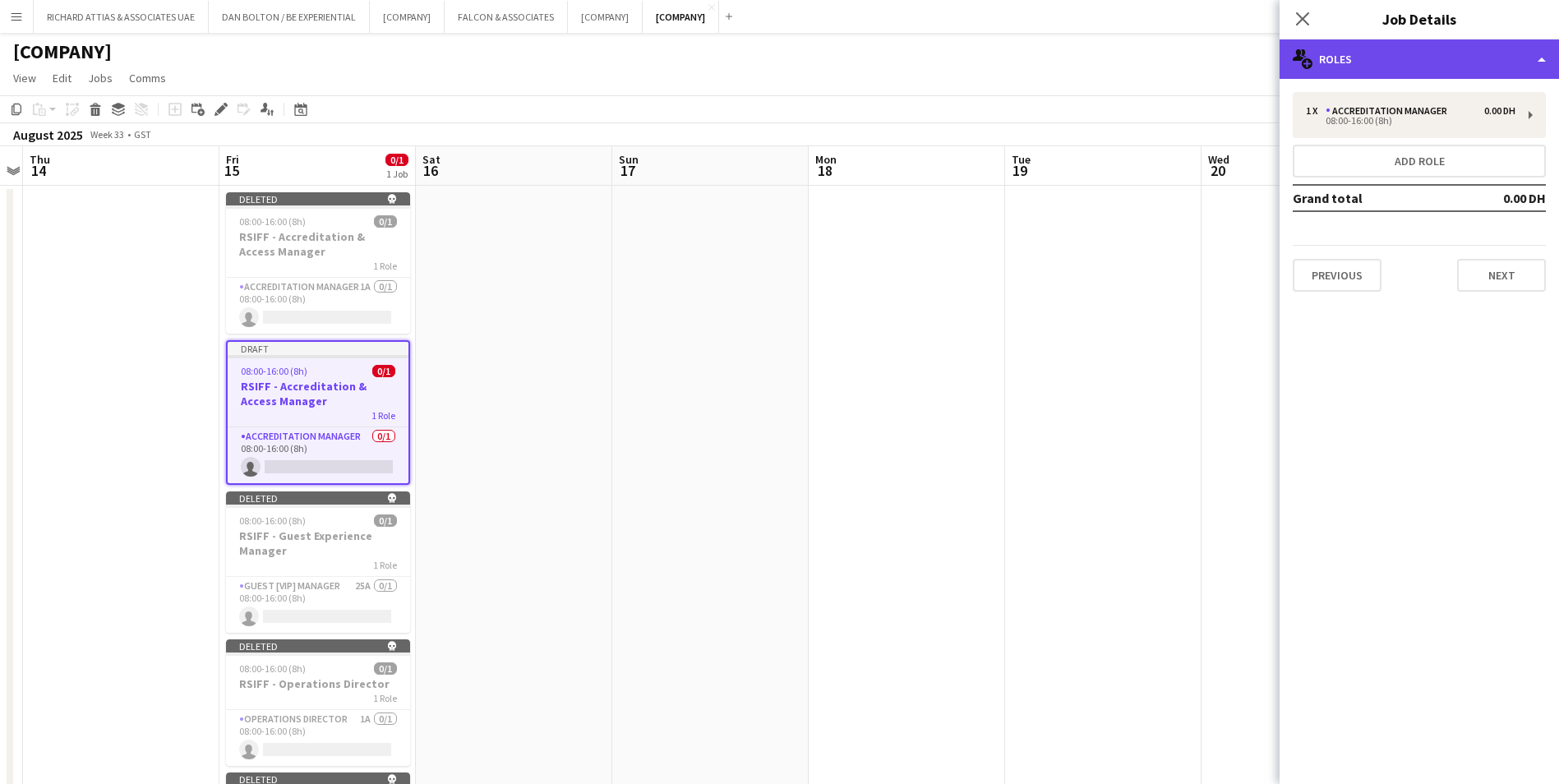click on "multiple-users-add
Roles" 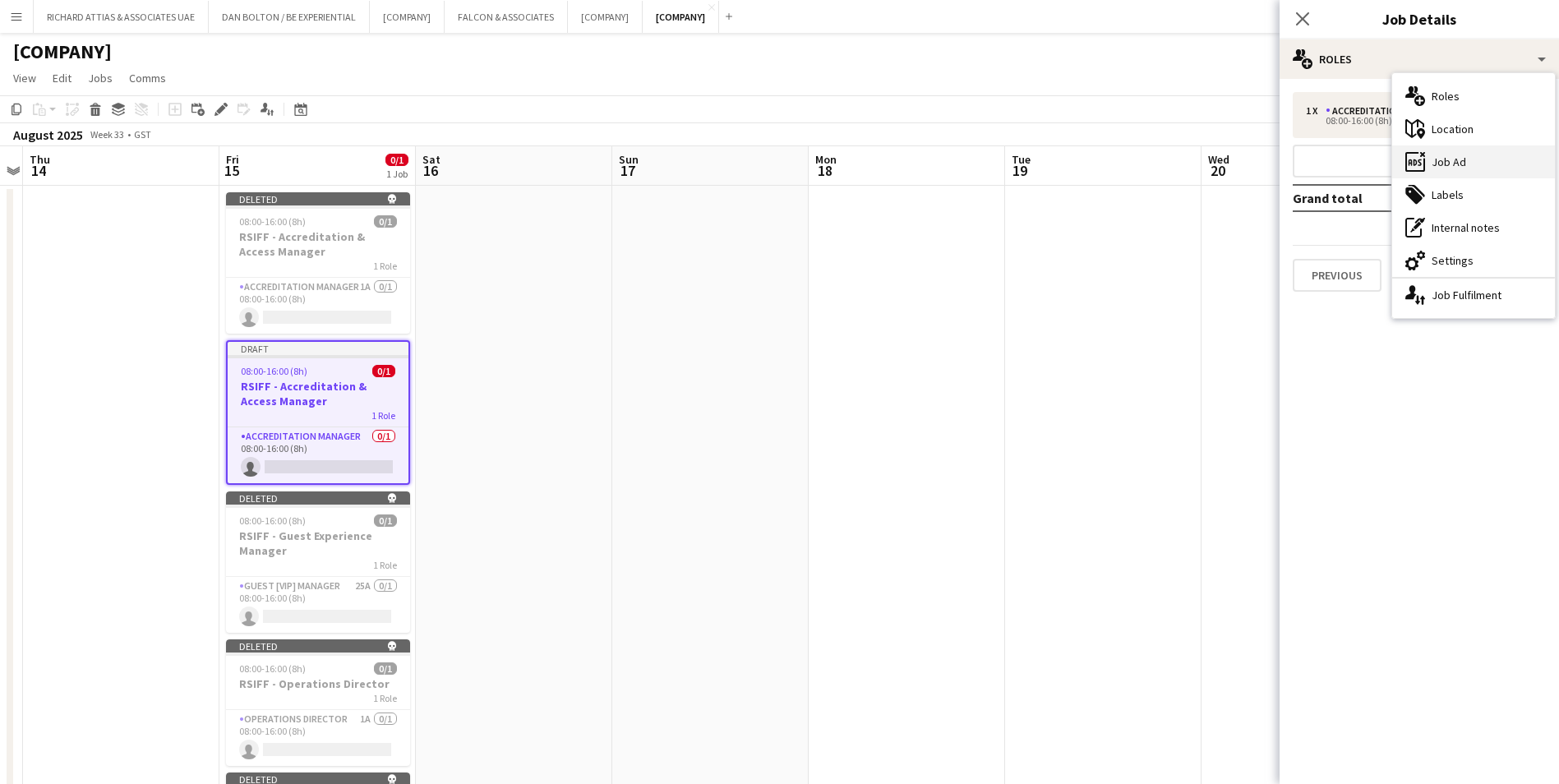 click on "ads-window
Job Ad" at bounding box center [1474, 162] 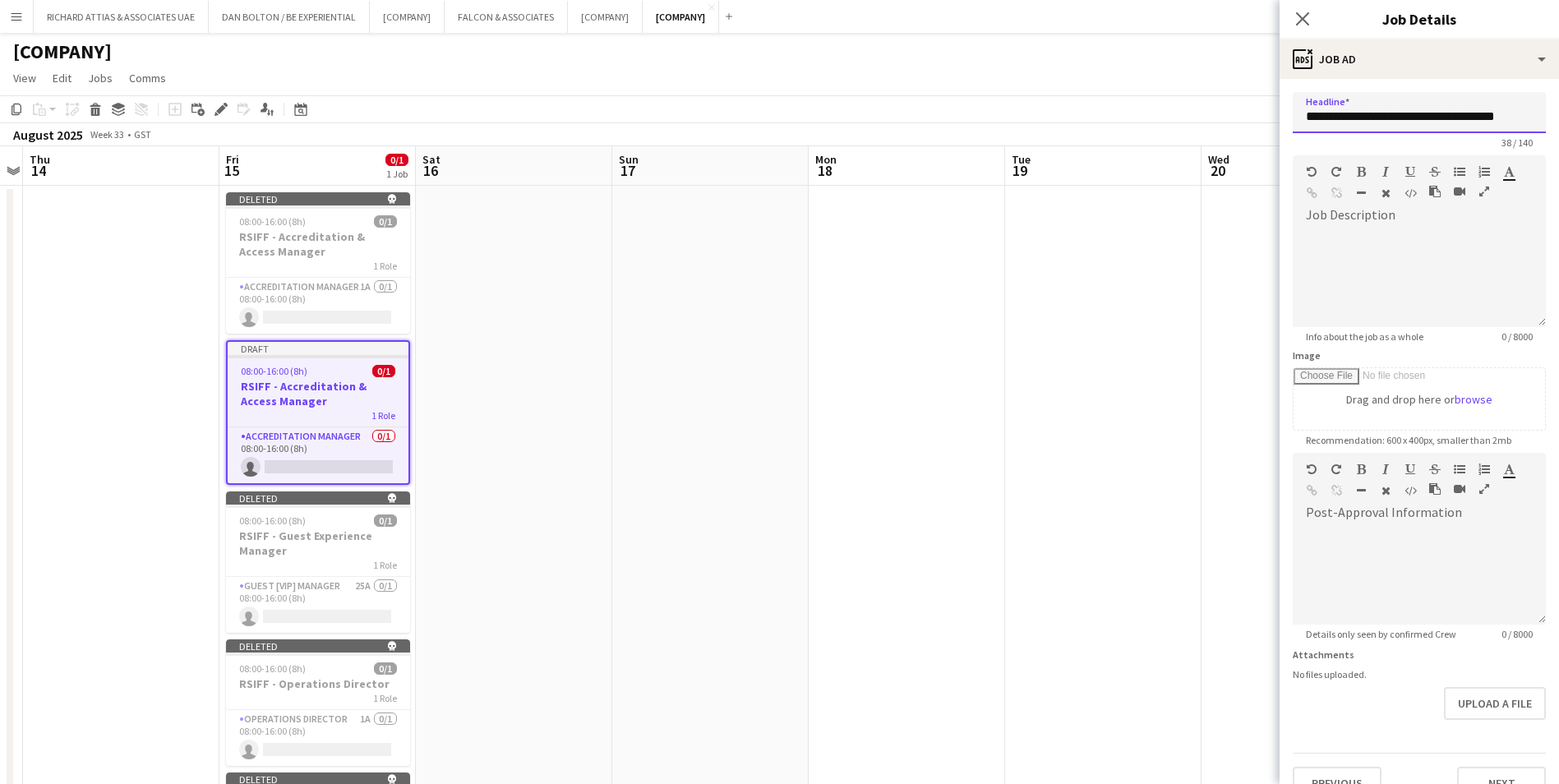 drag, startPoint x: 1347, startPoint y: 118, endPoint x: 1252, endPoint y: 121, distance: 95.04736 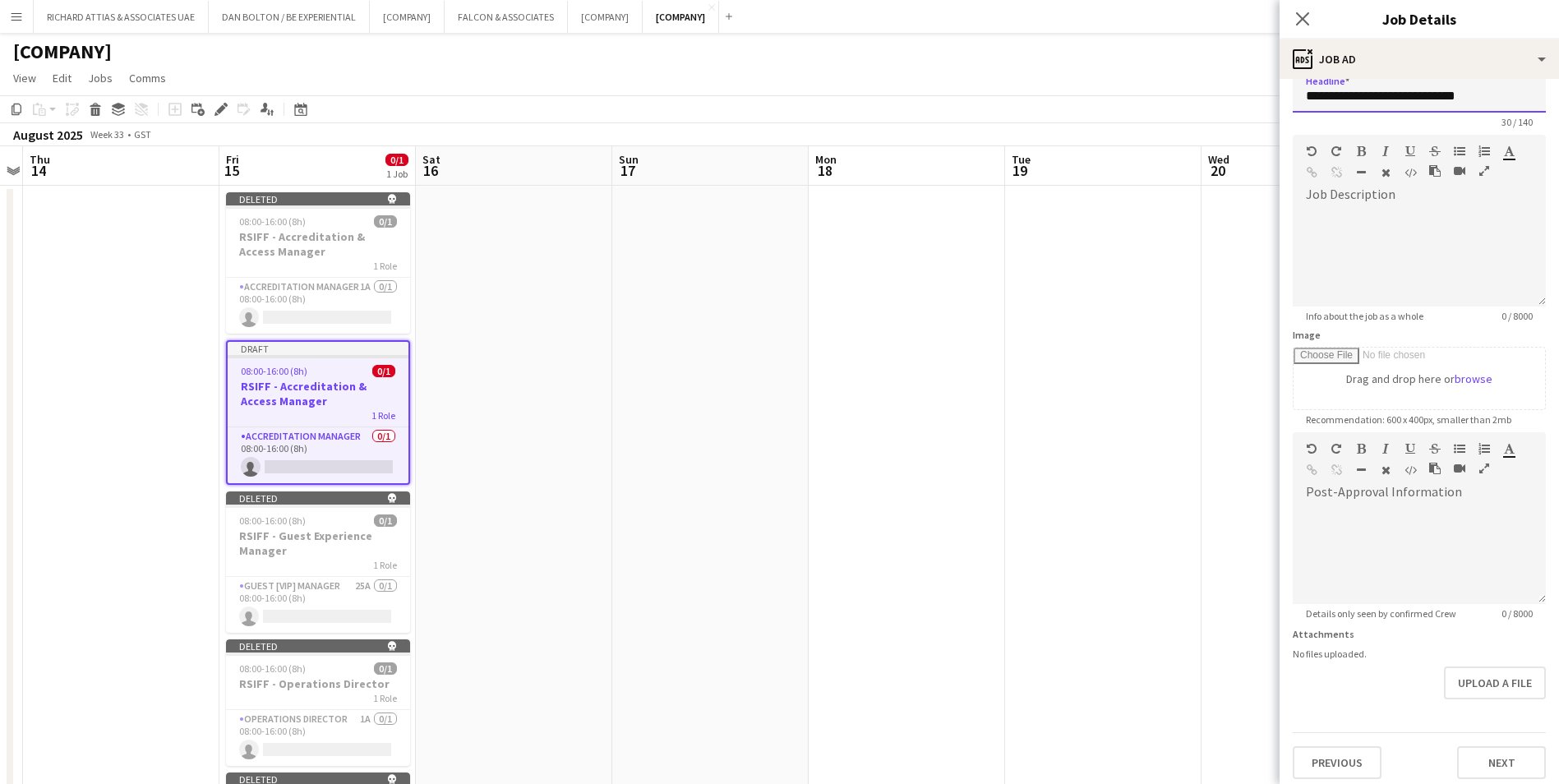 scroll, scrollTop: 29, scrollLeft: 0, axis: vertical 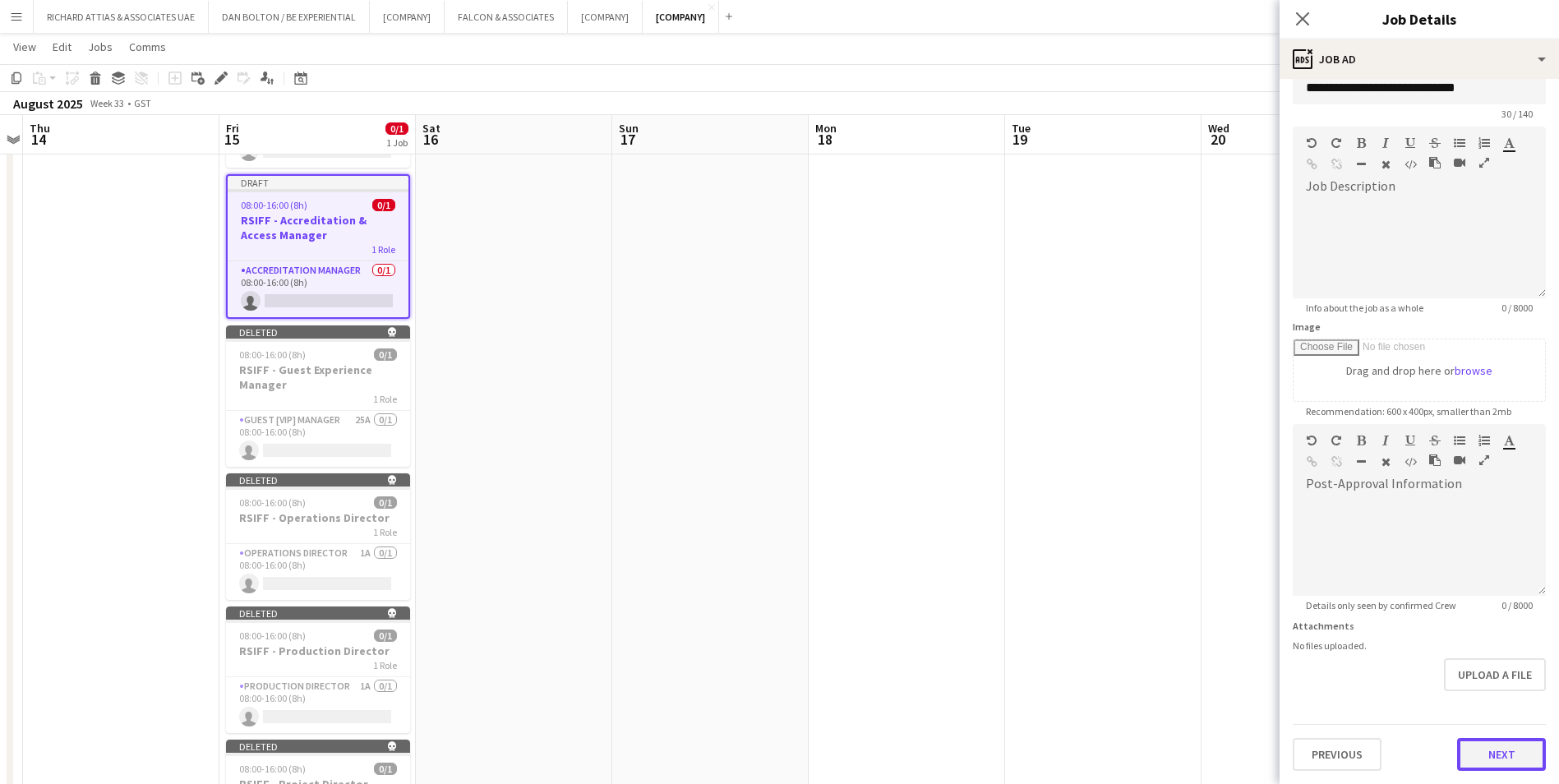 click on "Next" at bounding box center (1501, 754) 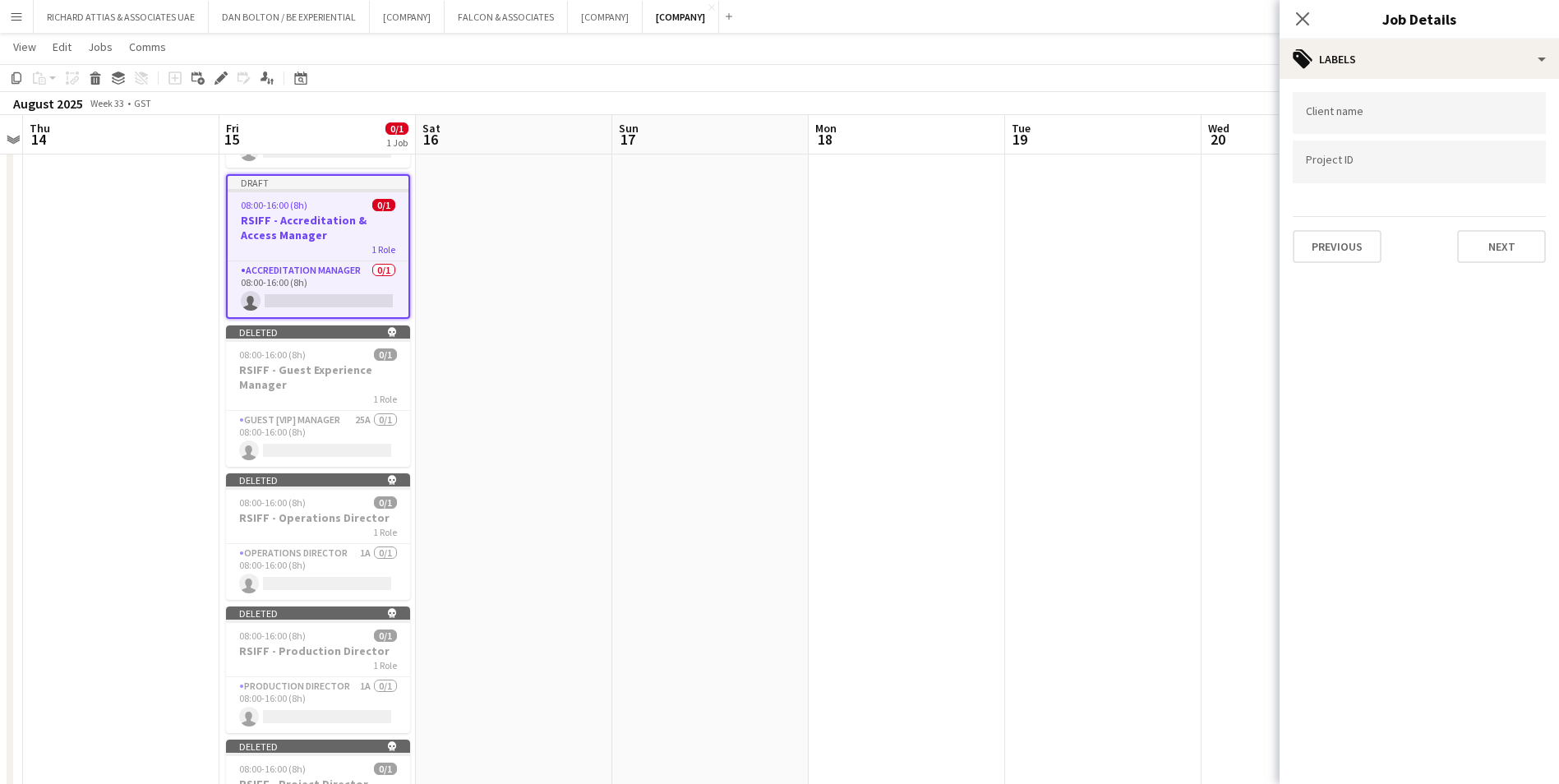 scroll, scrollTop: 0, scrollLeft: 0, axis: both 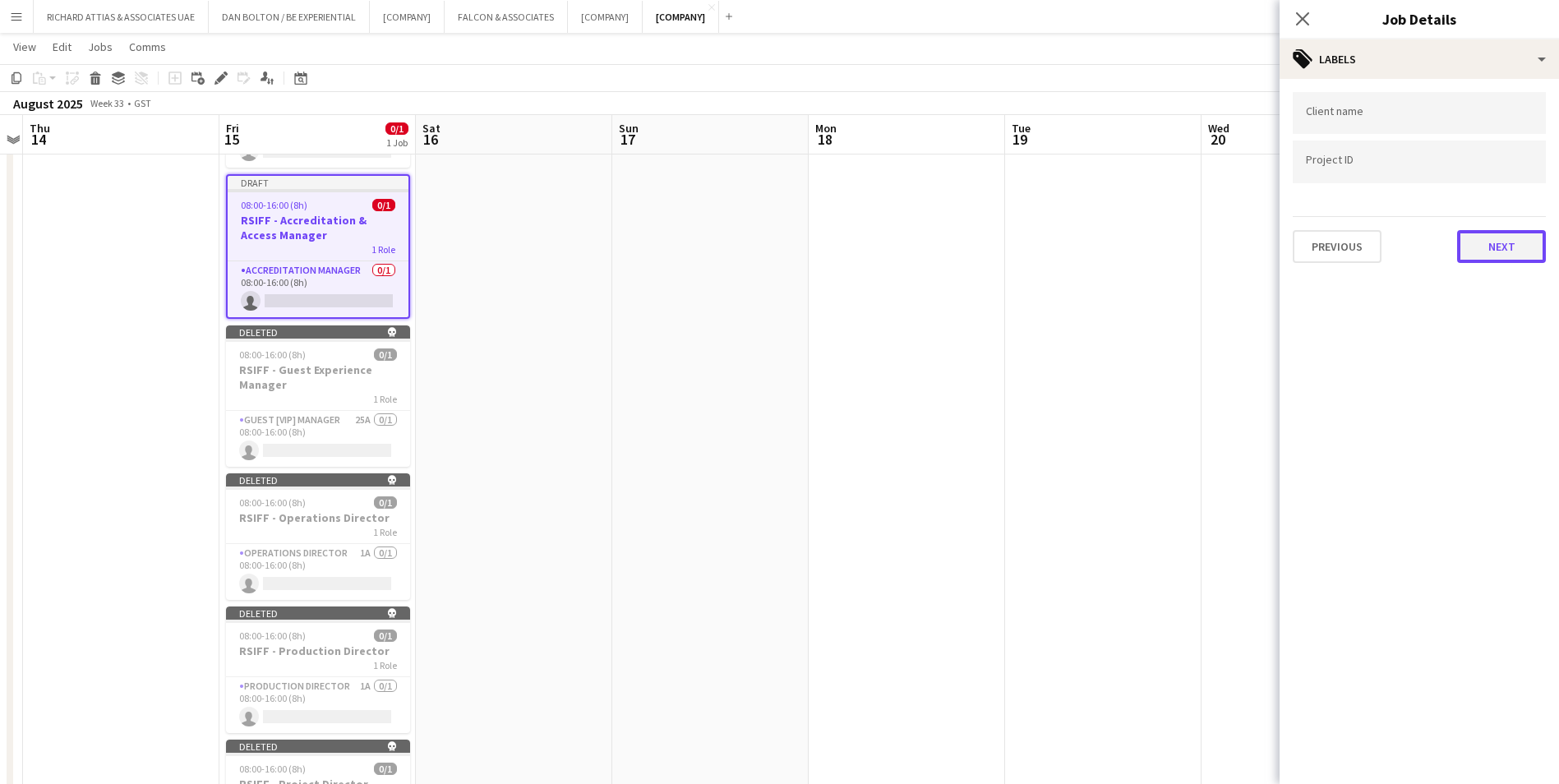 click on "Next" at bounding box center [1501, 247] 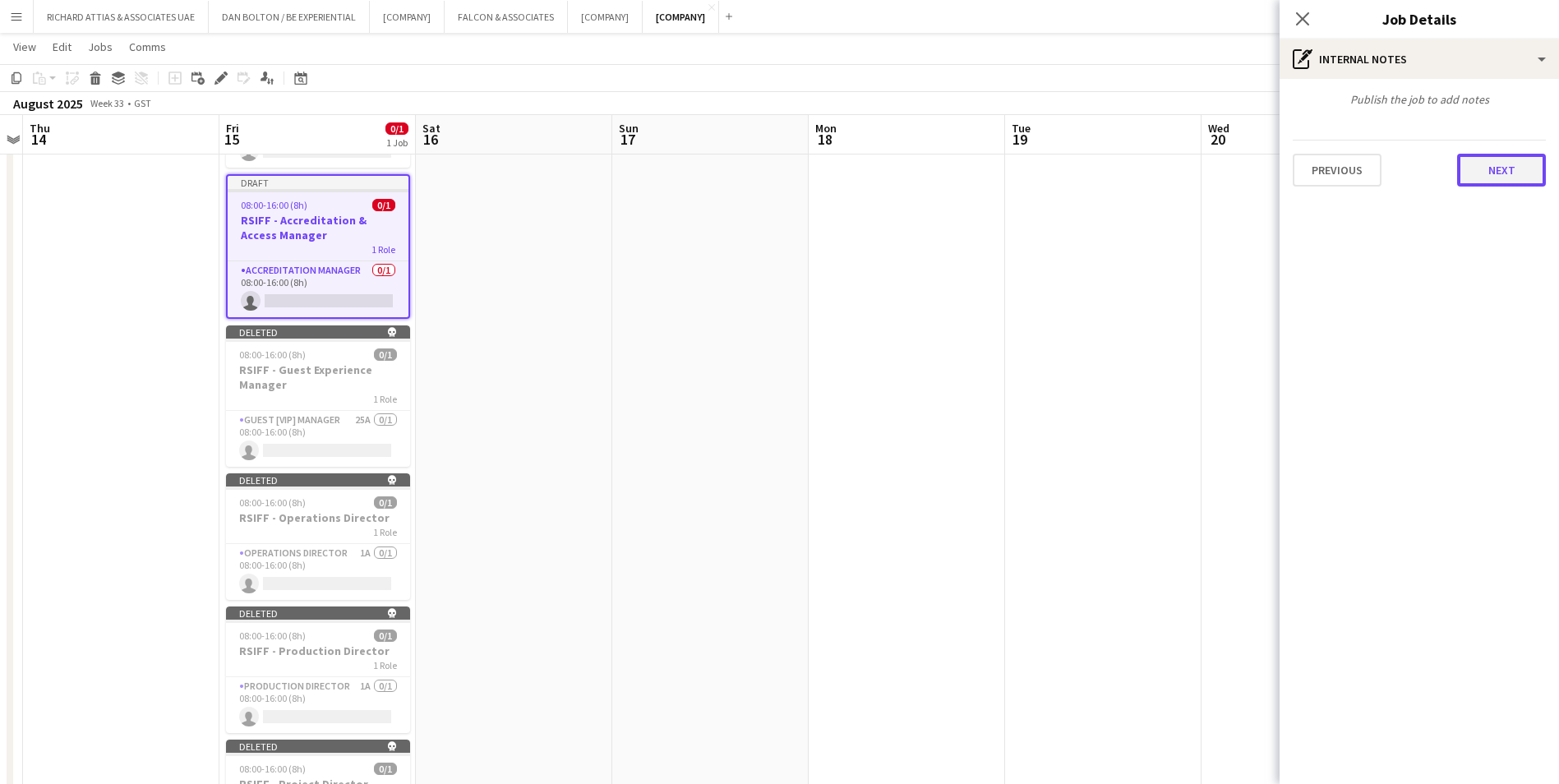 click on "Next" at bounding box center (1501, 170) 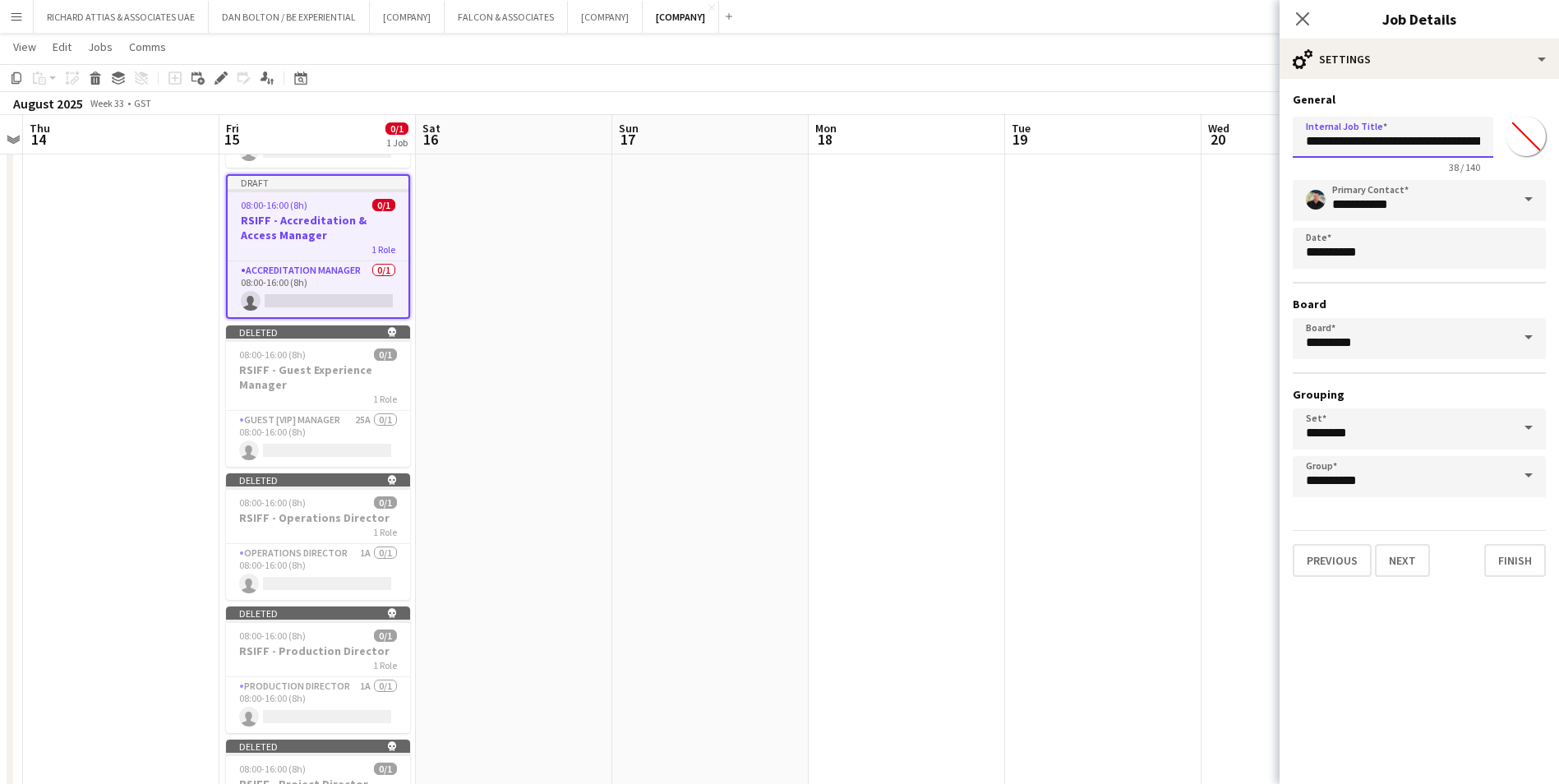 drag, startPoint x: 1344, startPoint y: 140, endPoint x: 1237, endPoint y: 128, distance: 107.67079 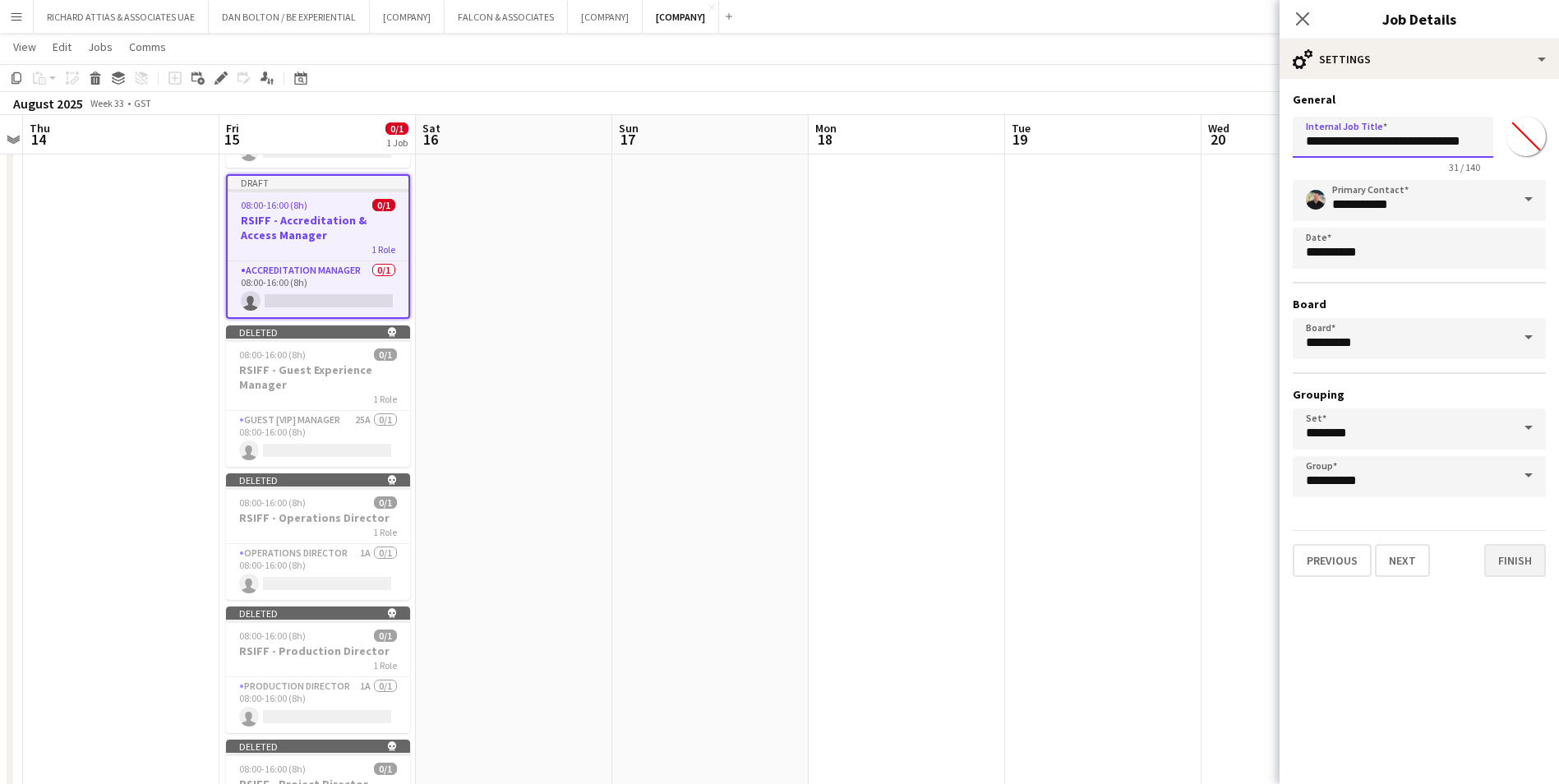 type on "**********" 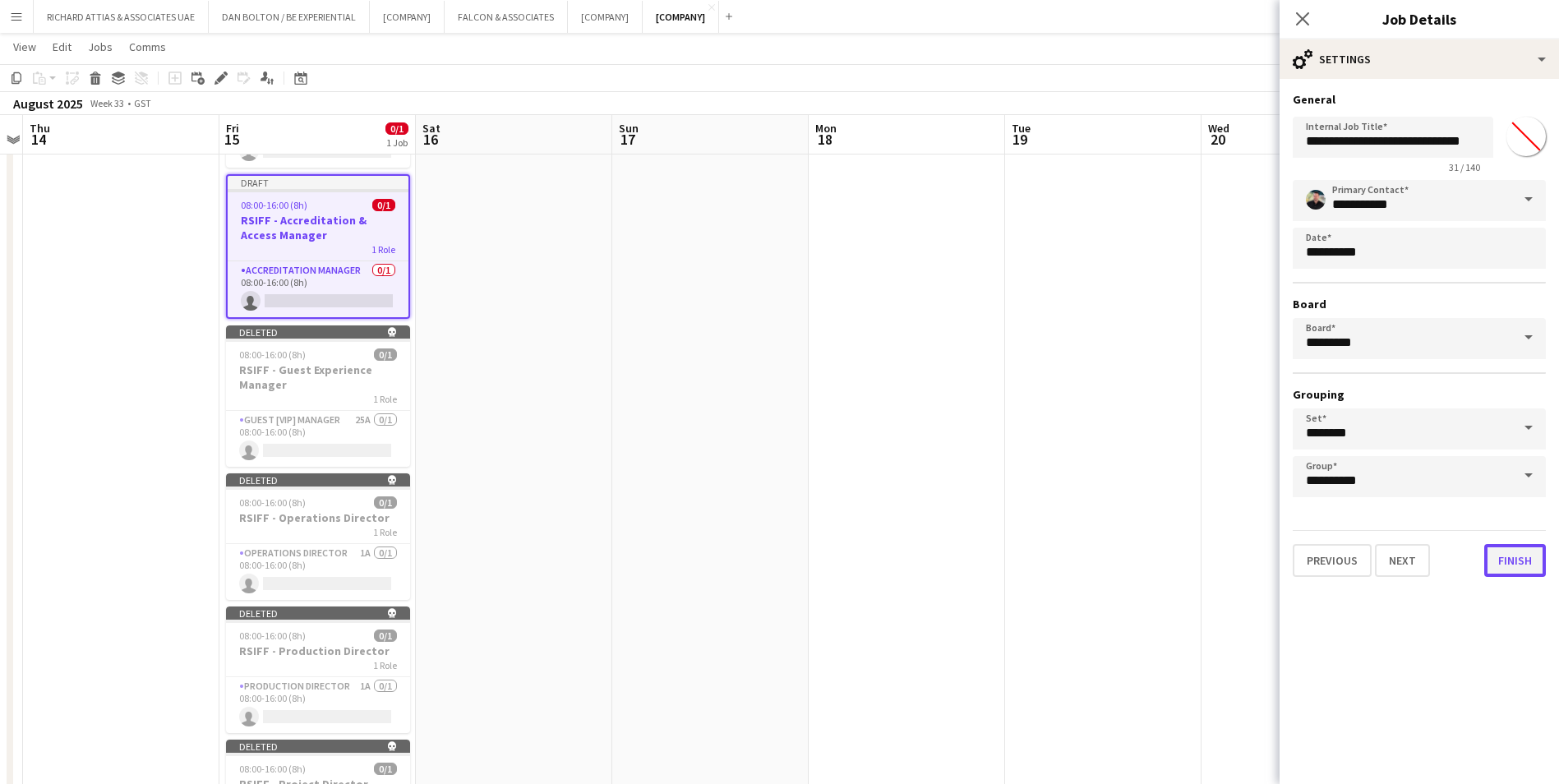 click on "Finish" at bounding box center [1515, 560] 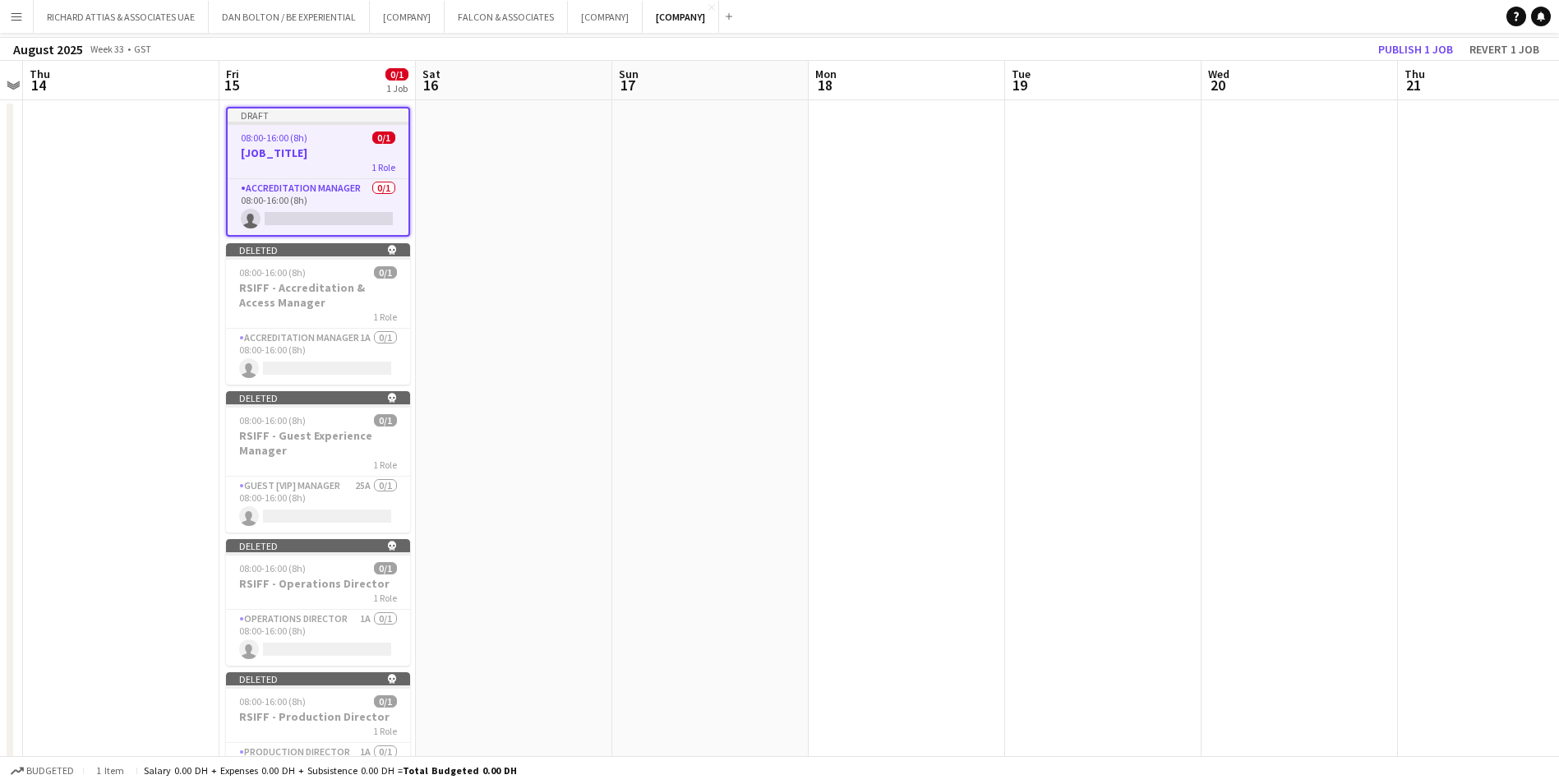 scroll, scrollTop: 0, scrollLeft: 0, axis: both 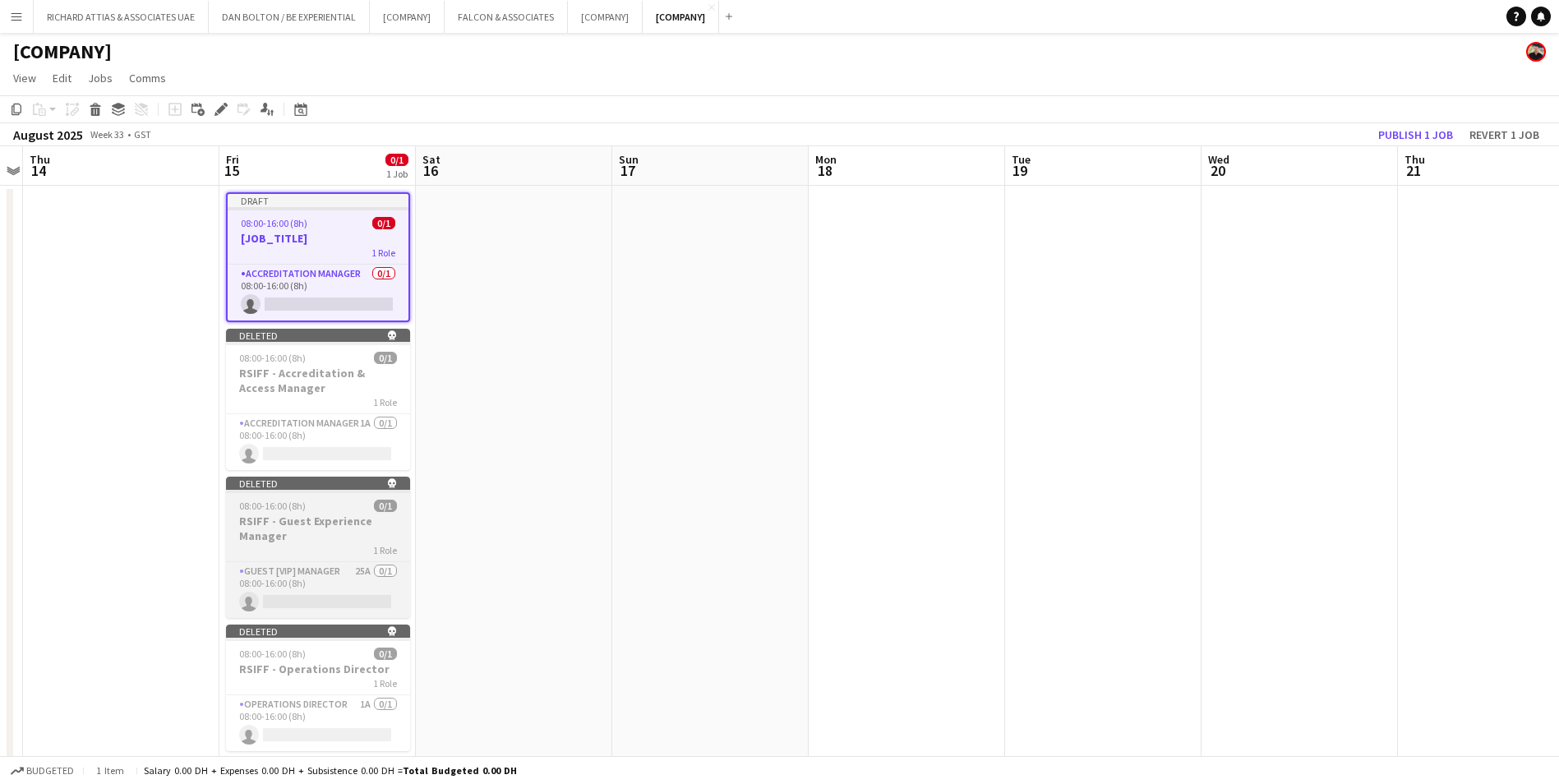 click on "Deleted
skull" at bounding box center [318, 483] 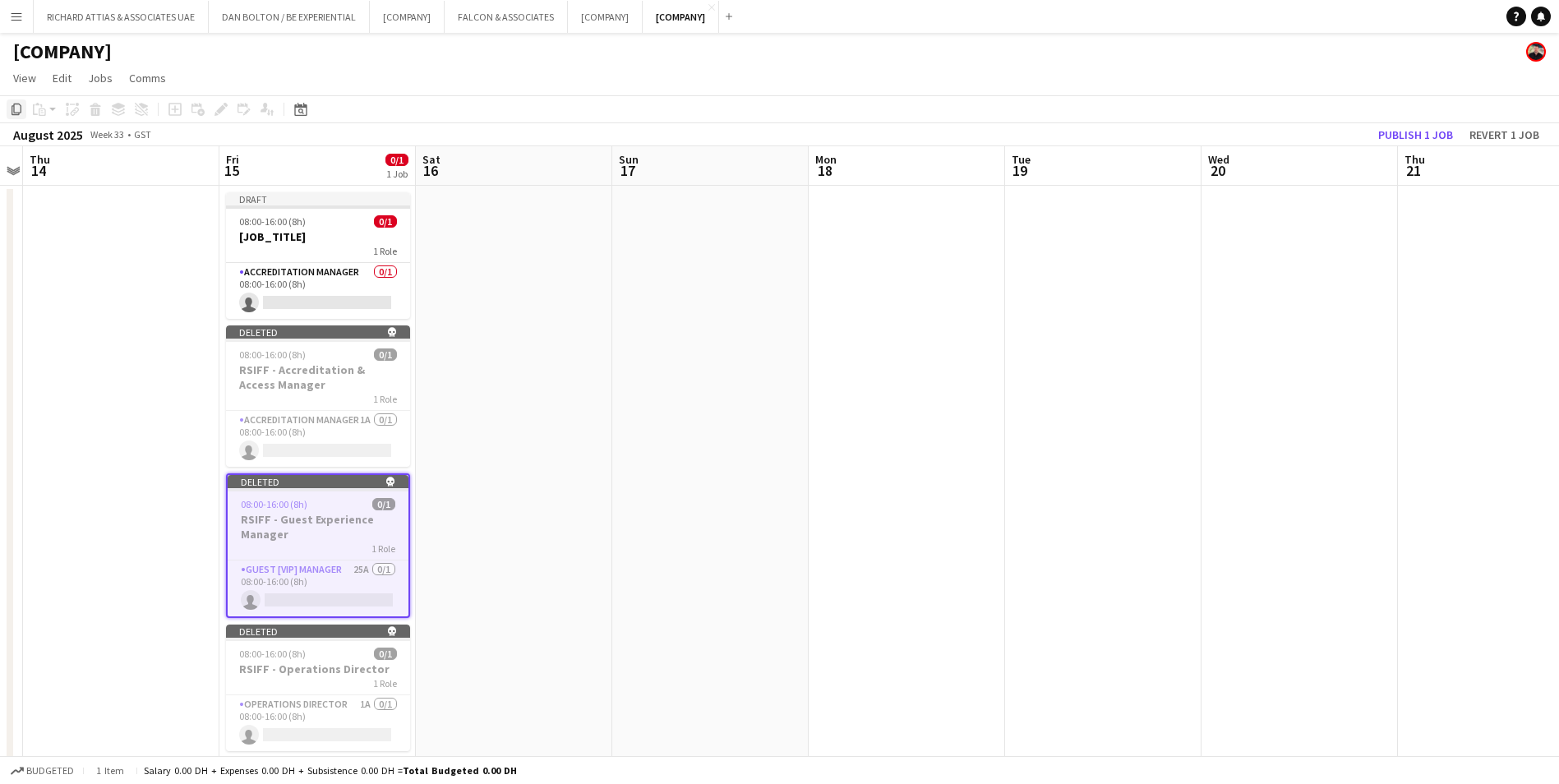 click on "Copy" 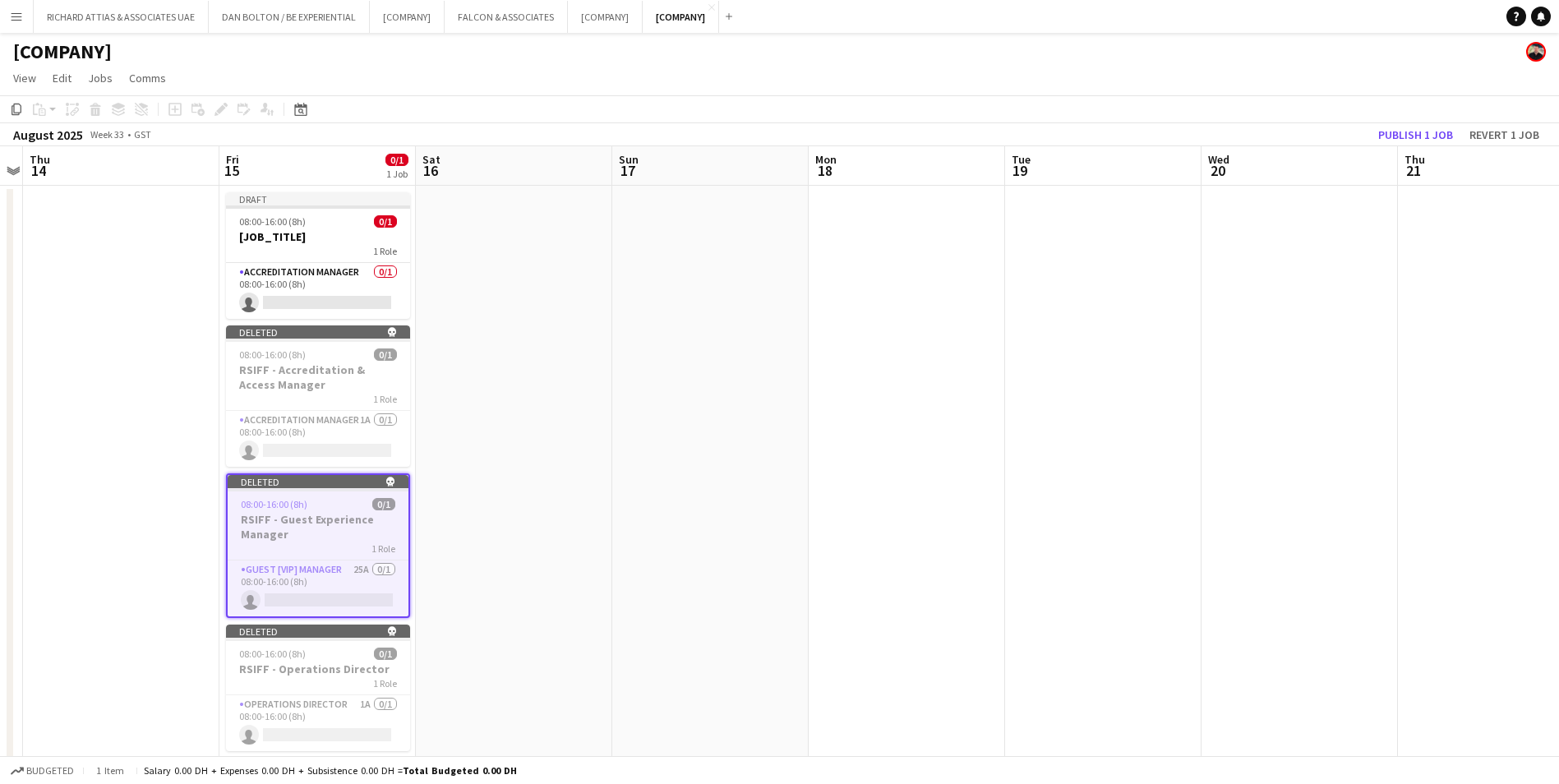 click on "Fri   15   0/1   1 Job" at bounding box center (317, 166) 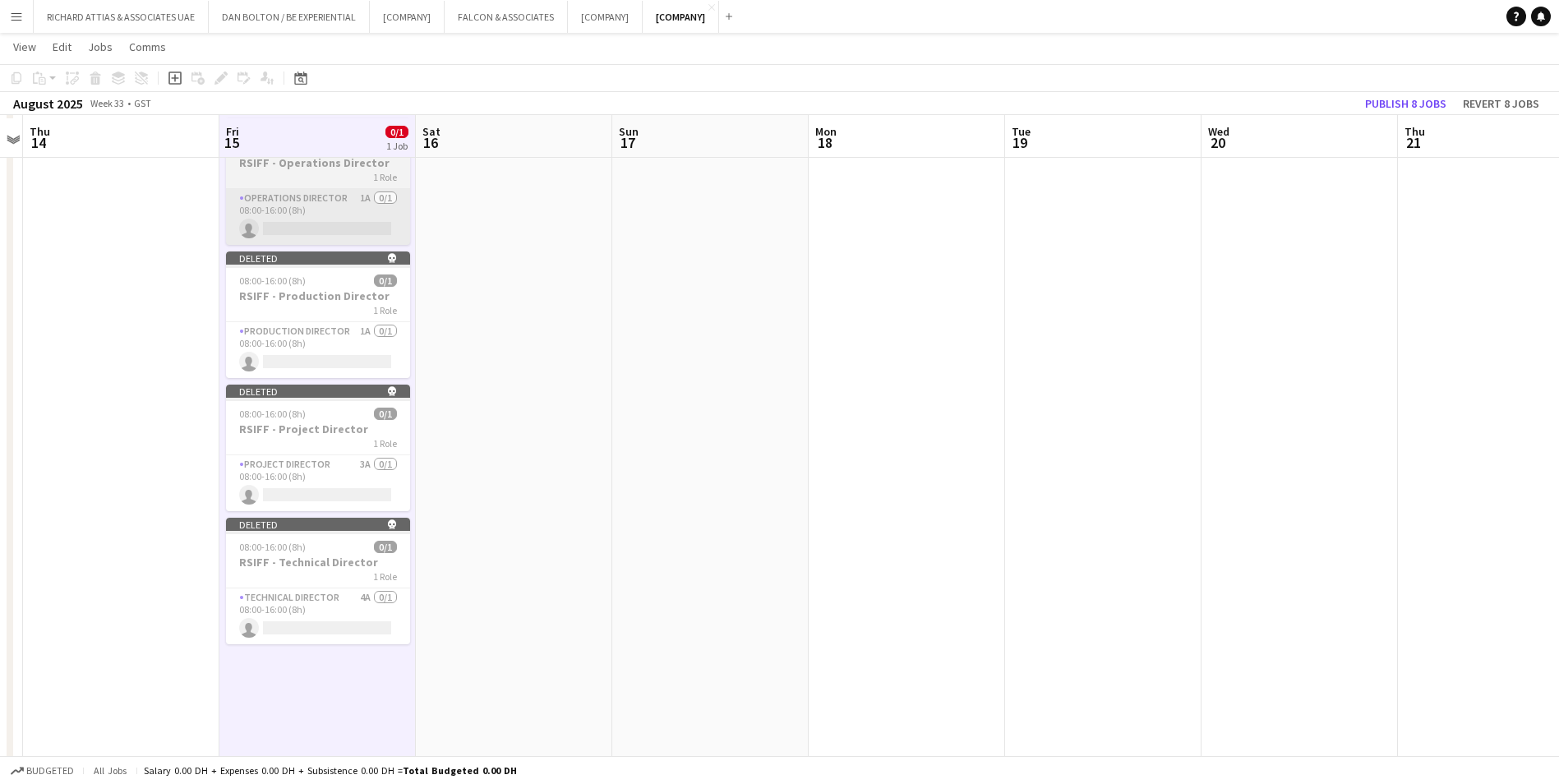 scroll, scrollTop: 505, scrollLeft: 0, axis: vertical 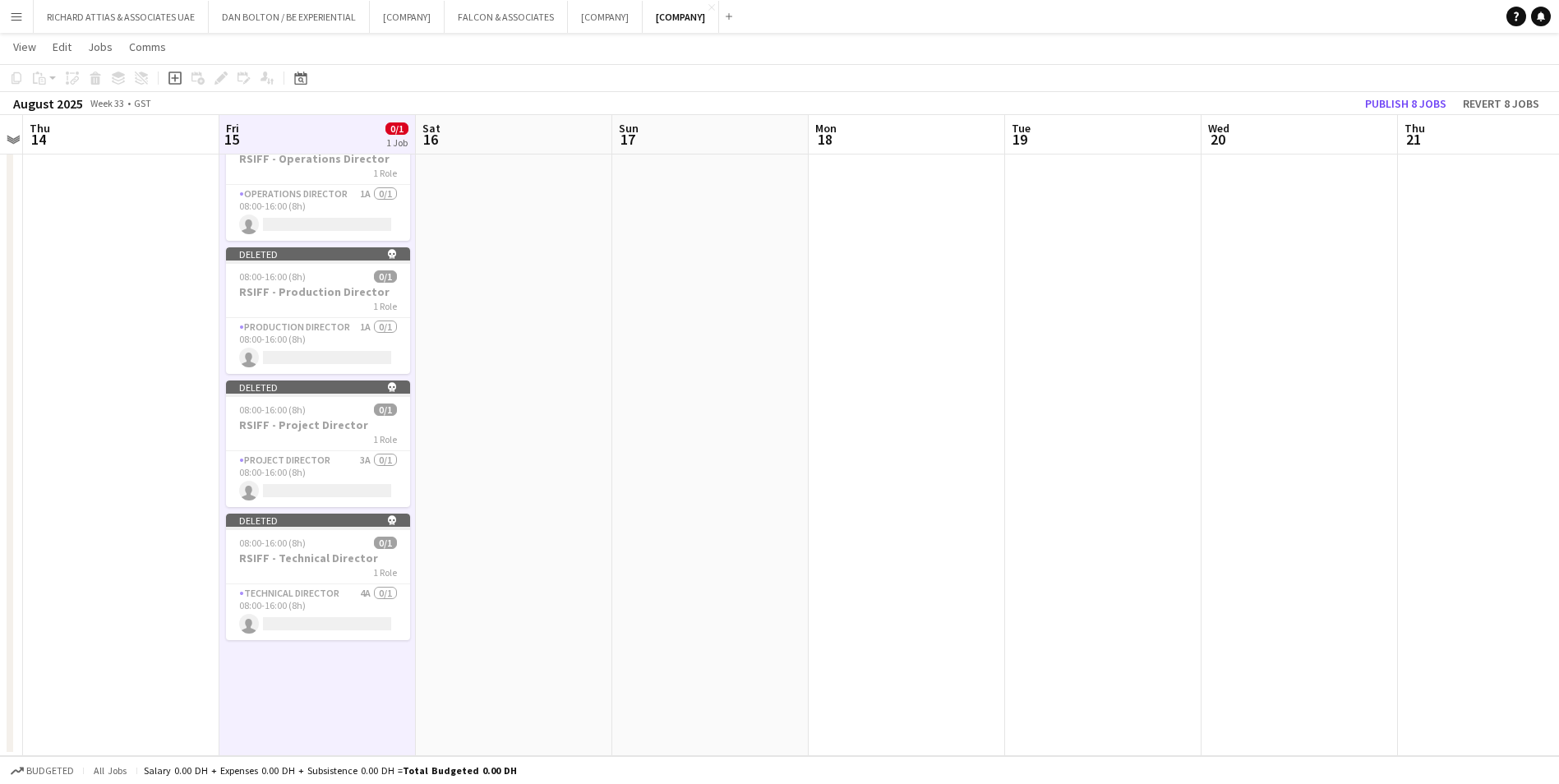 click on "Draft   08:00-16:00 (8h)    0/1    Accreditation & Access Manager   1 Role   Accreditation Manager   0/1   08:00-16:00 (8h)
single-neutral-actions
Deleted
skull
08:00-16:00 (8h)    0/1   RSIFF - Accreditation & Access Manager   1 Role   Accreditation Manager   1A   0/1   08:00-16:00 (8h)
single-neutral-actions
Deleted
skull
08:00-16:00 (8h)    0/1   RSIFF - Guest Experience Manager   1 Role   Guest VIP Manager   25A   0/1   08:00-16:00 (8h)
single-neutral-actions
Deleted
skull
08:00-16:00 (8h)    0/1   RSIFF - Operations Director    1 Role   Operations Director   1A   0/1   08:00-16:00 (8h)
single-neutral-actions
Deleted
skull
08:00-16:00 (8h)    0/1   RSIFF - Production Director   1 Role   1A   0/1" at bounding box center [317, 217] 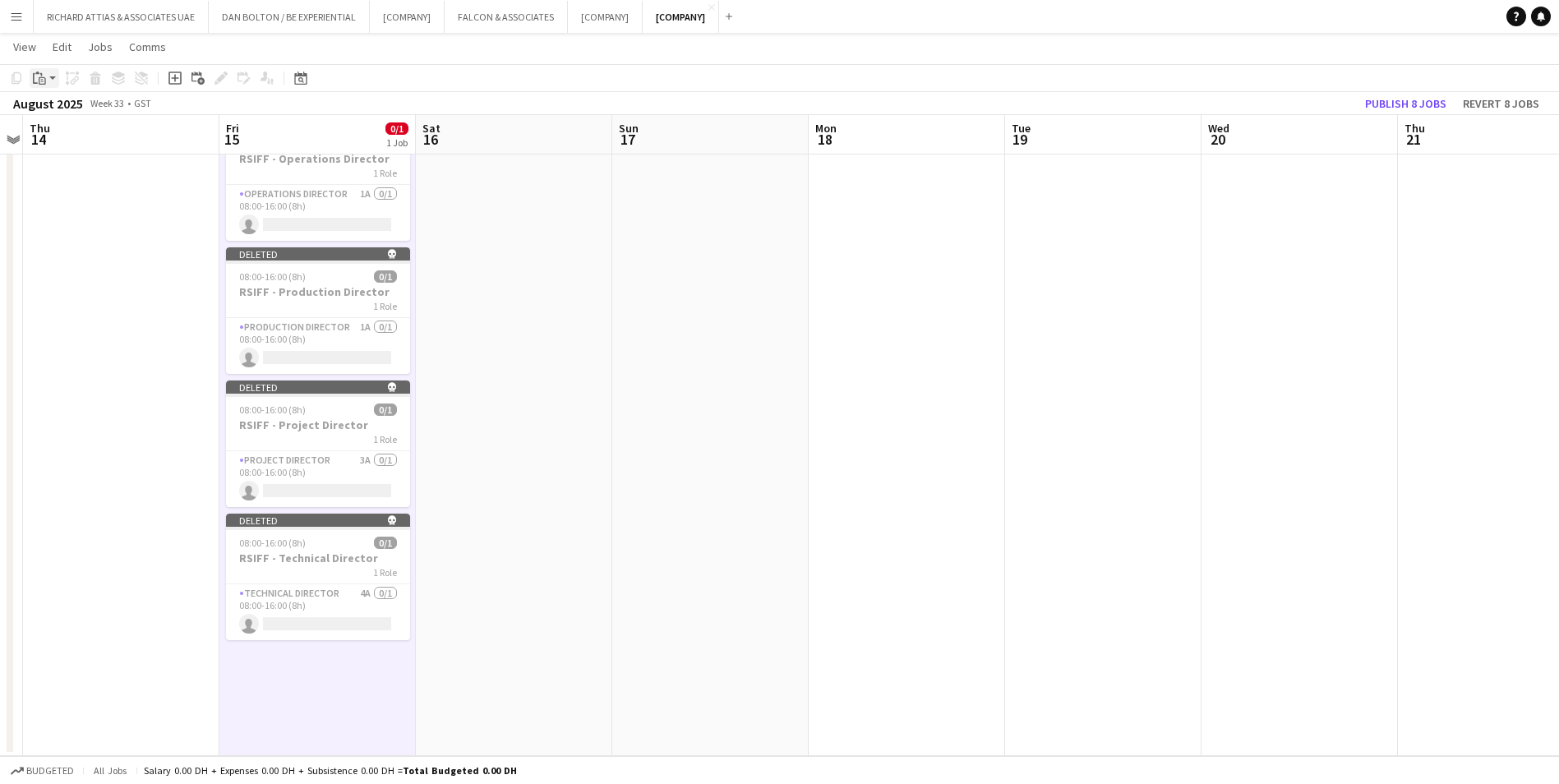 click on "Paste" at bounding box center [44, 78] 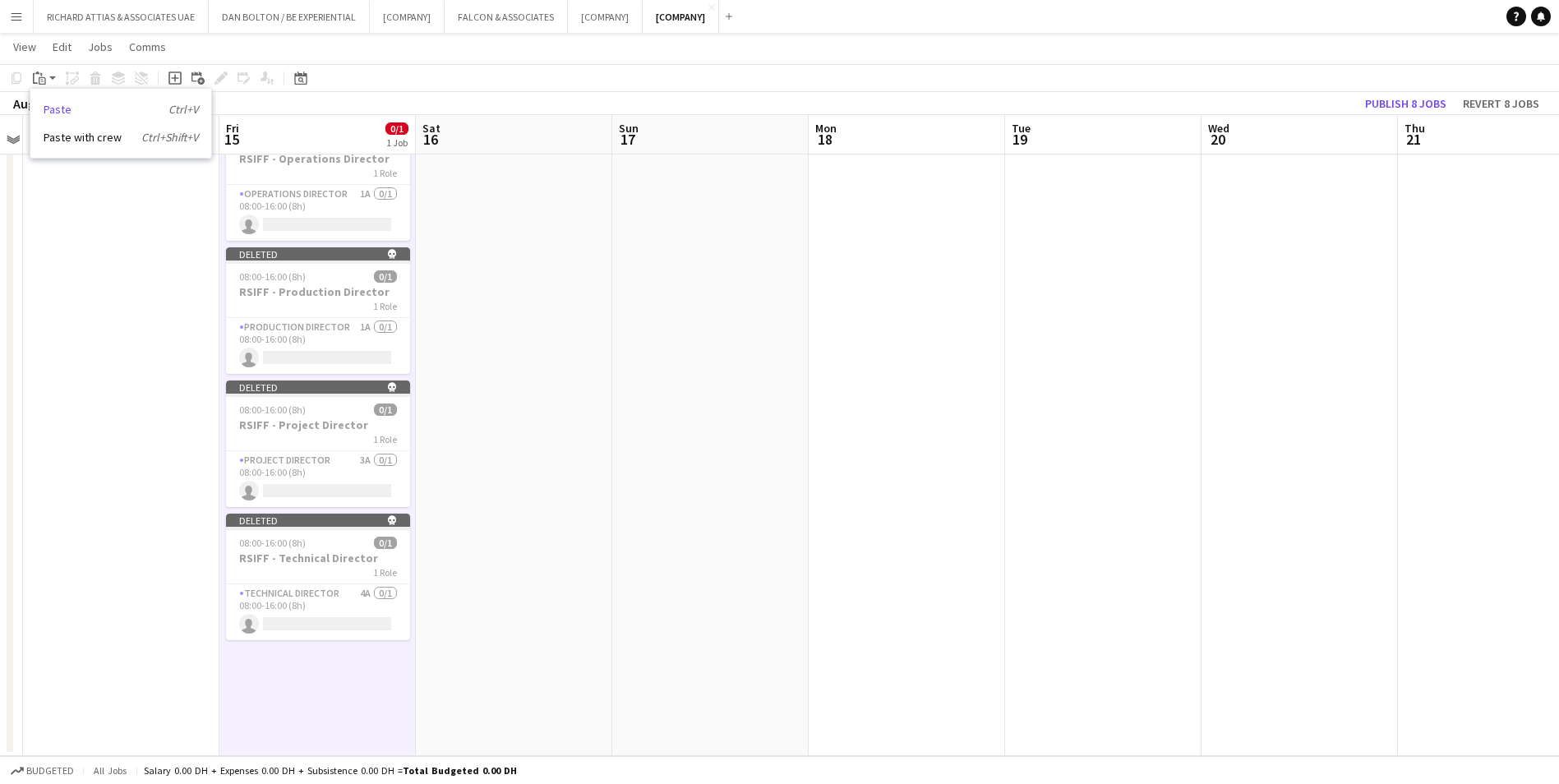 click on "Paste   Ctrl+V" at bounding box center (121, 109) 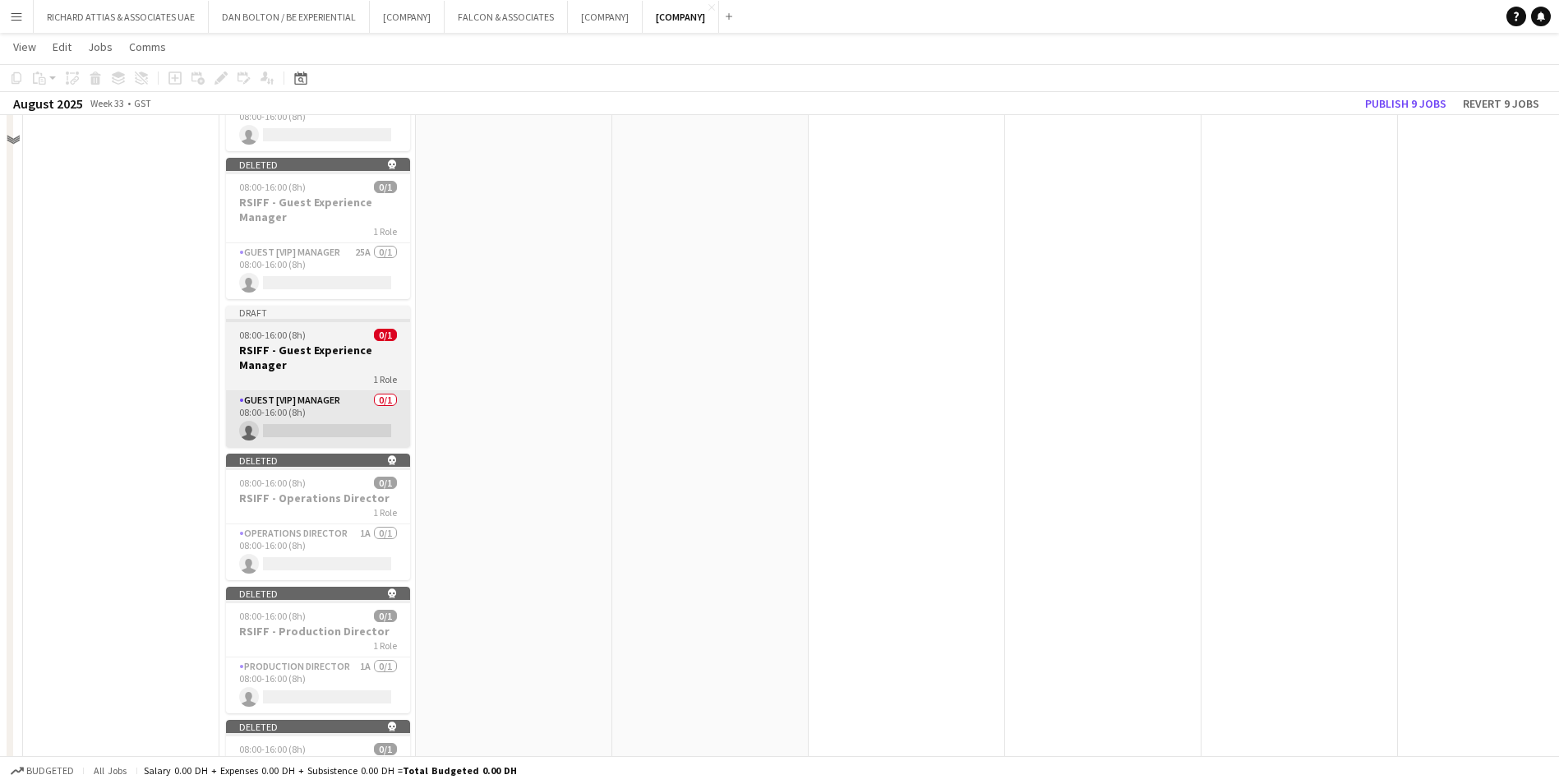 scroll, scrollTop: 329, scrollLeft: 0, axis: vertical 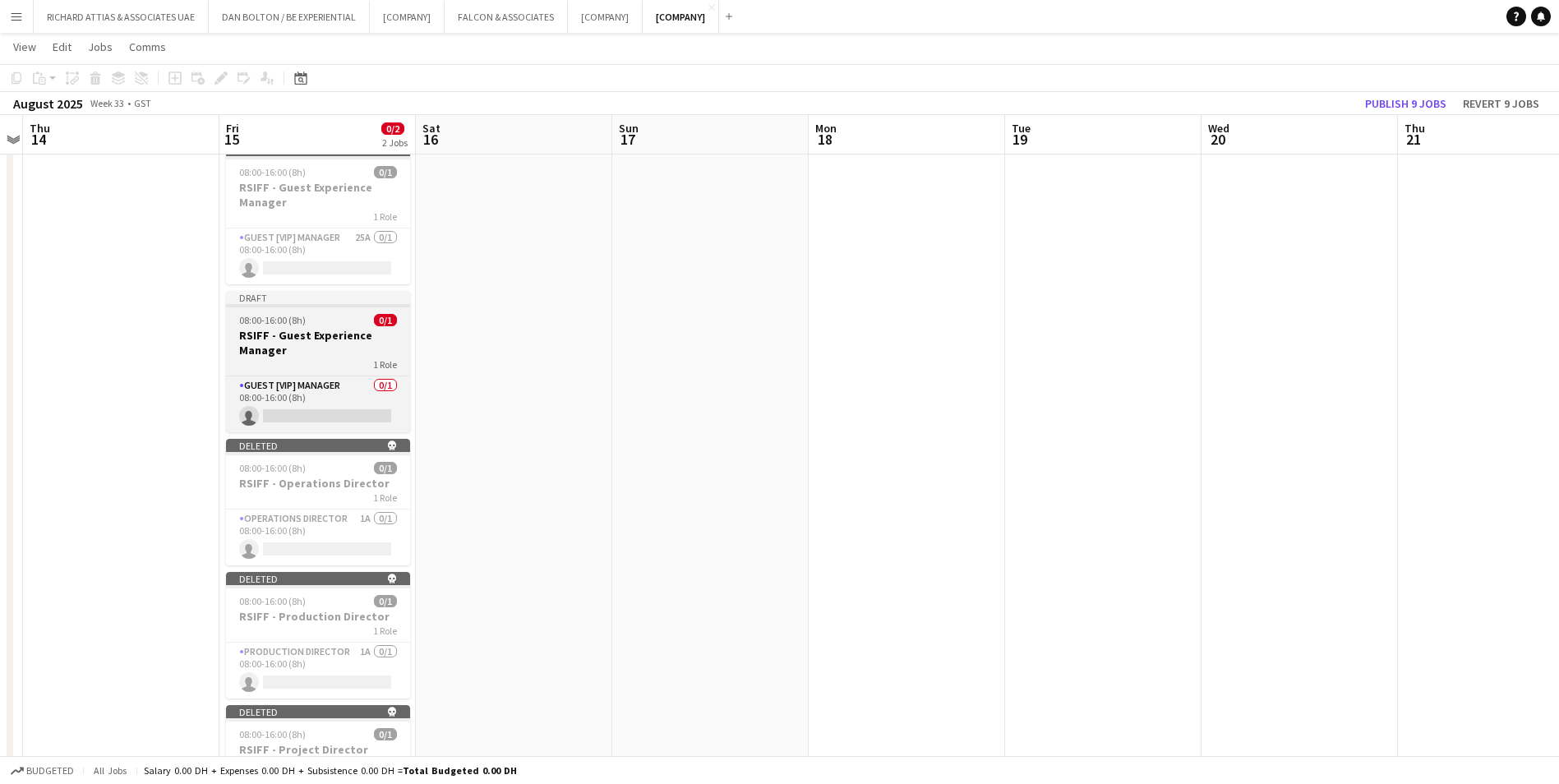 click on "RSIFF - Guest Experience Manager" at bounding box center (318, 343) 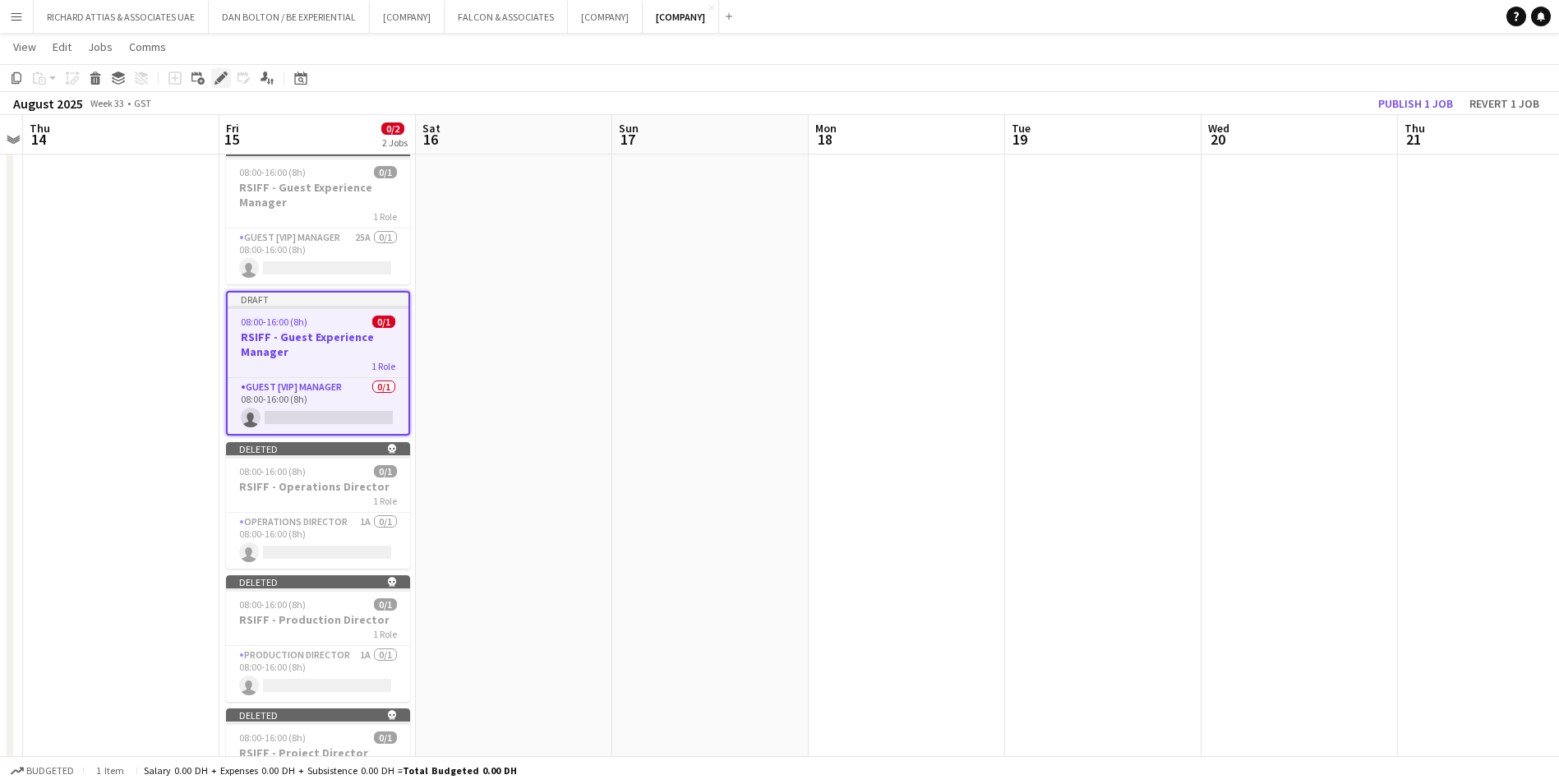 click 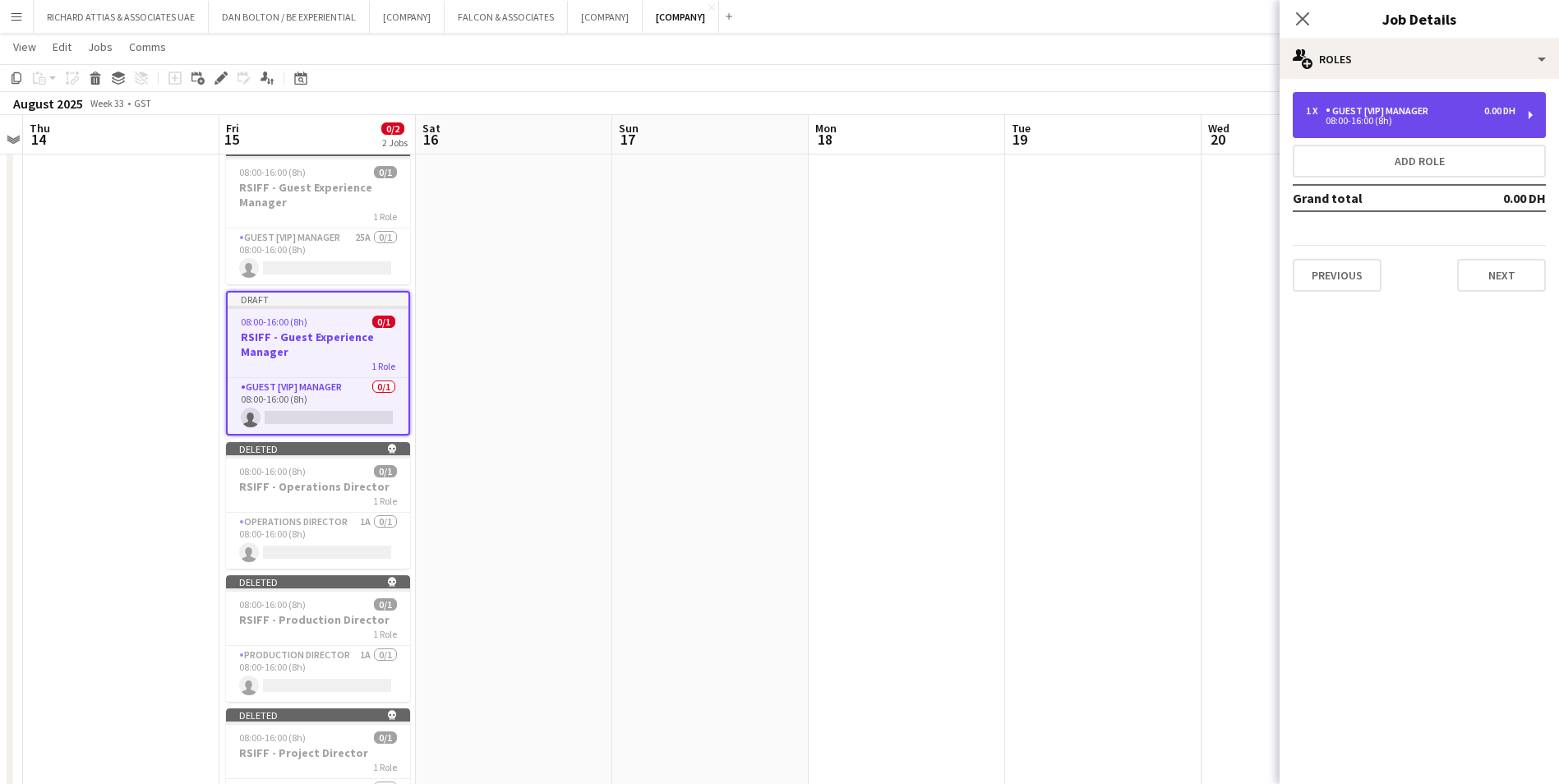 click on "1 x   [JOB_TITLE]   0.00 DH   08:00-16:00 (8h)" at bounding box center (1419, 115) 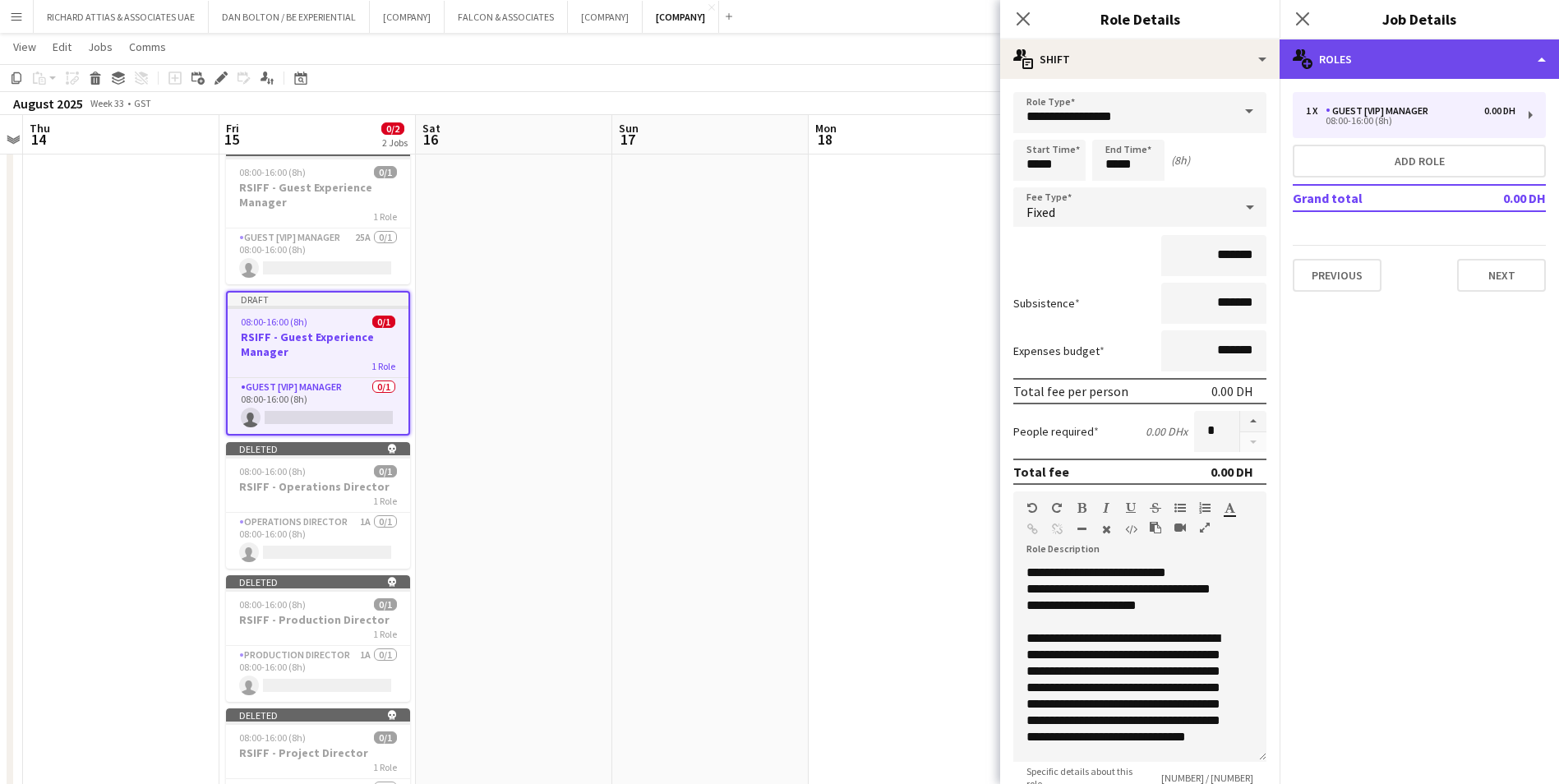 click on "multiple-users-add
Roles" 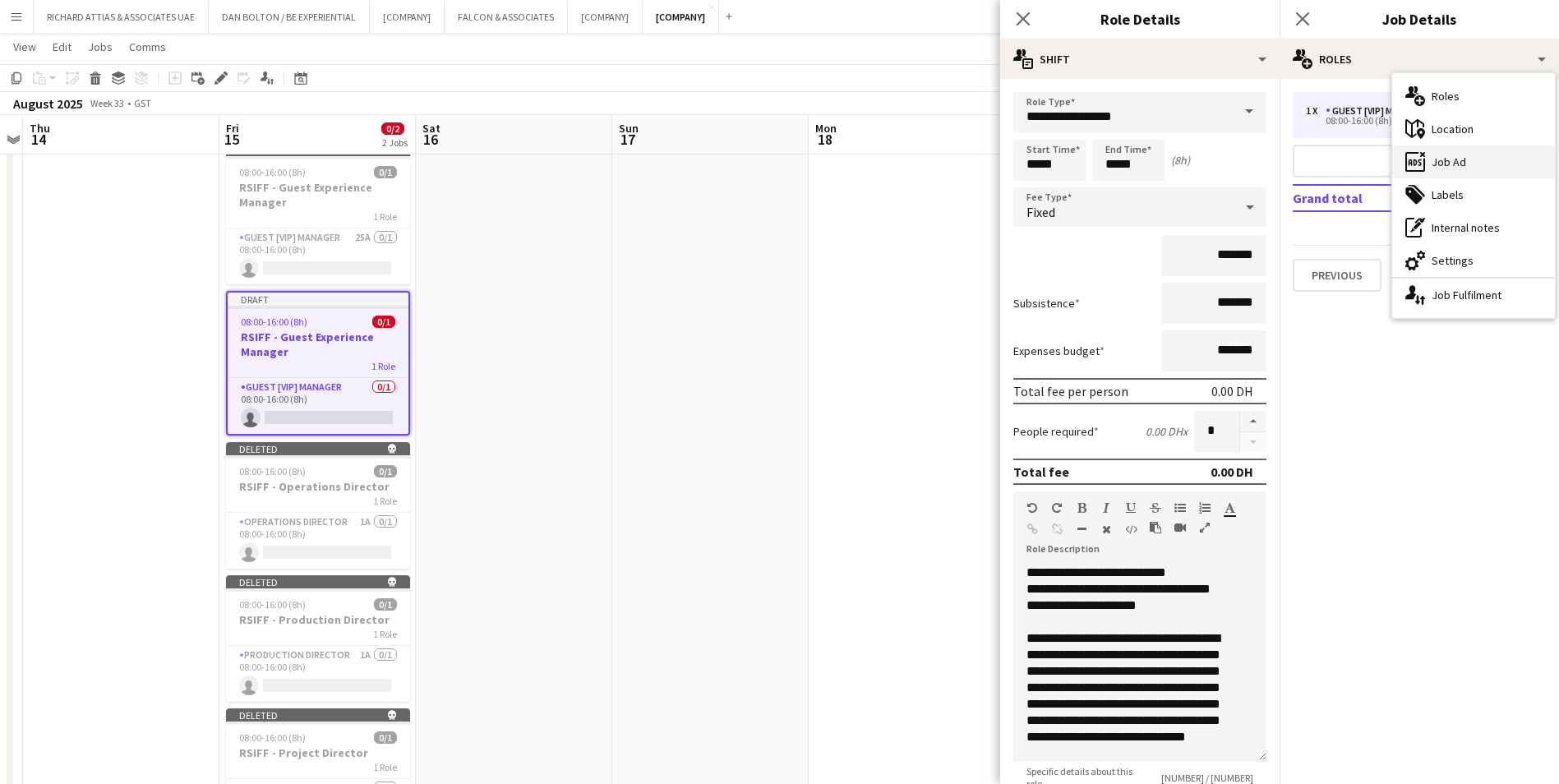 click on "ads-window
Job Ad" at bounding box center [1474, 162] 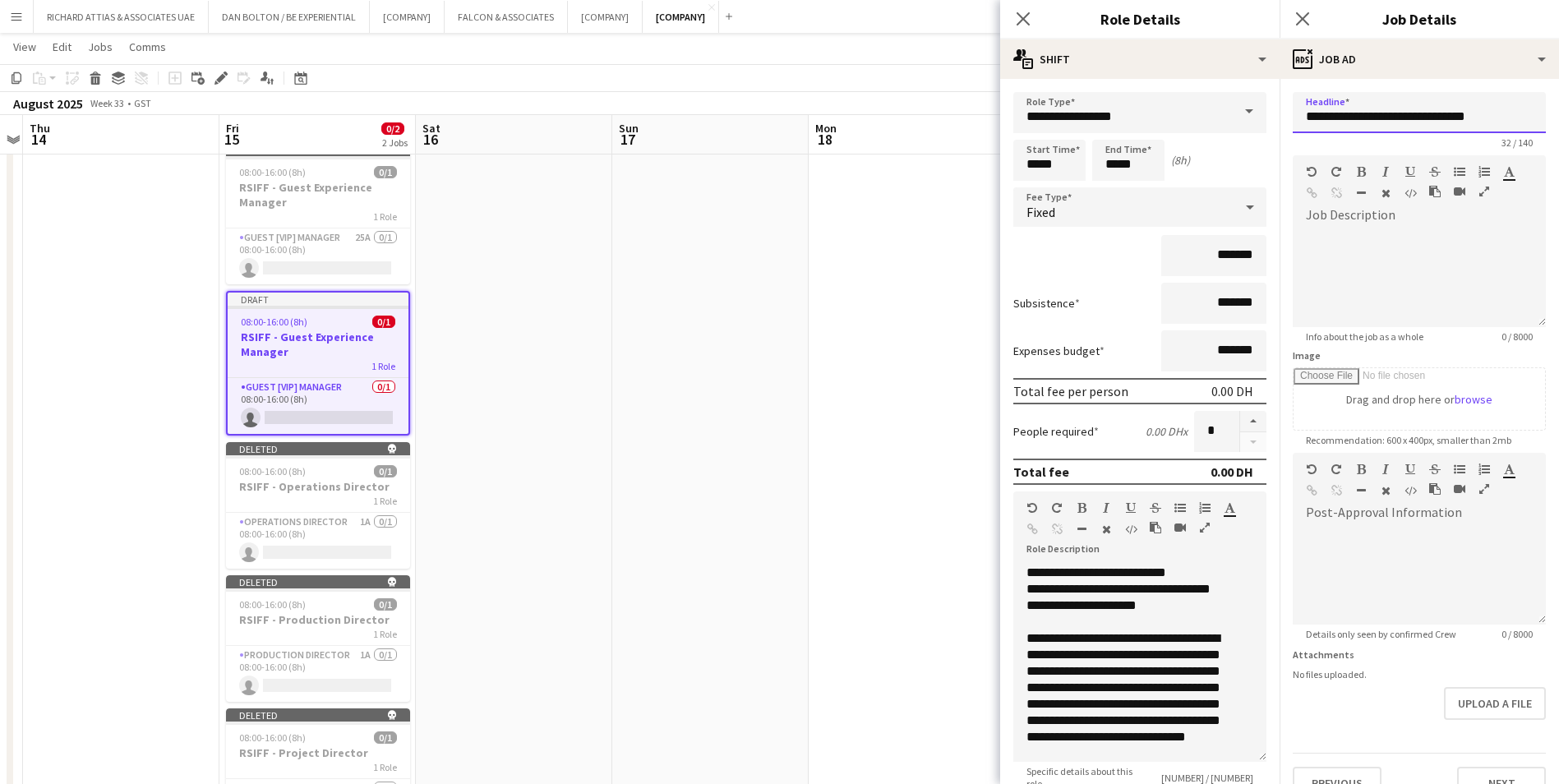 drag, startPoint x: 1343, startPoint y: 118, endPoint x: 1261, endPoint y: 104, distance: 83.18654 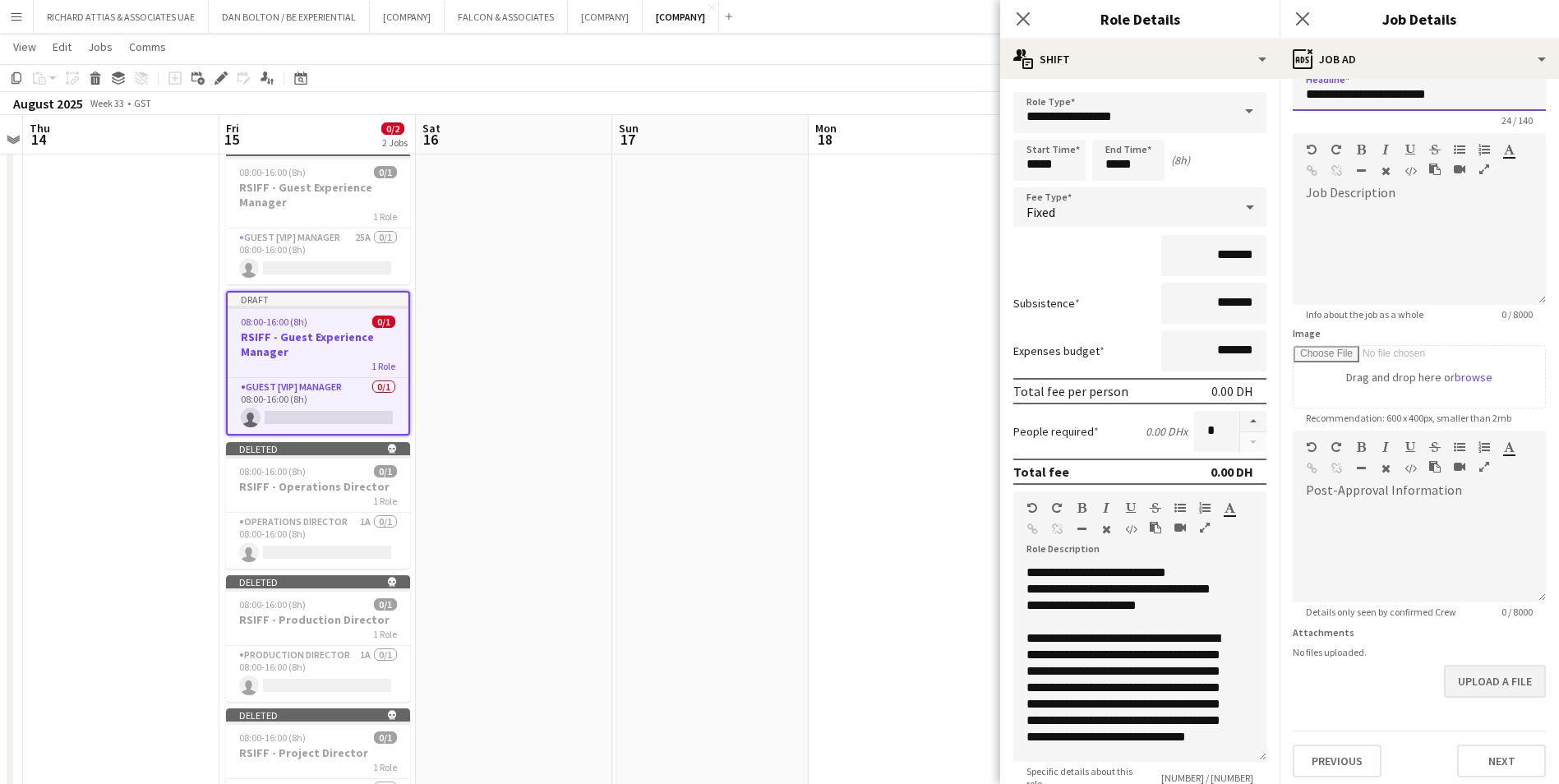 scroll, scrollTop: 29, scrollLeft: 0, axis: vertical 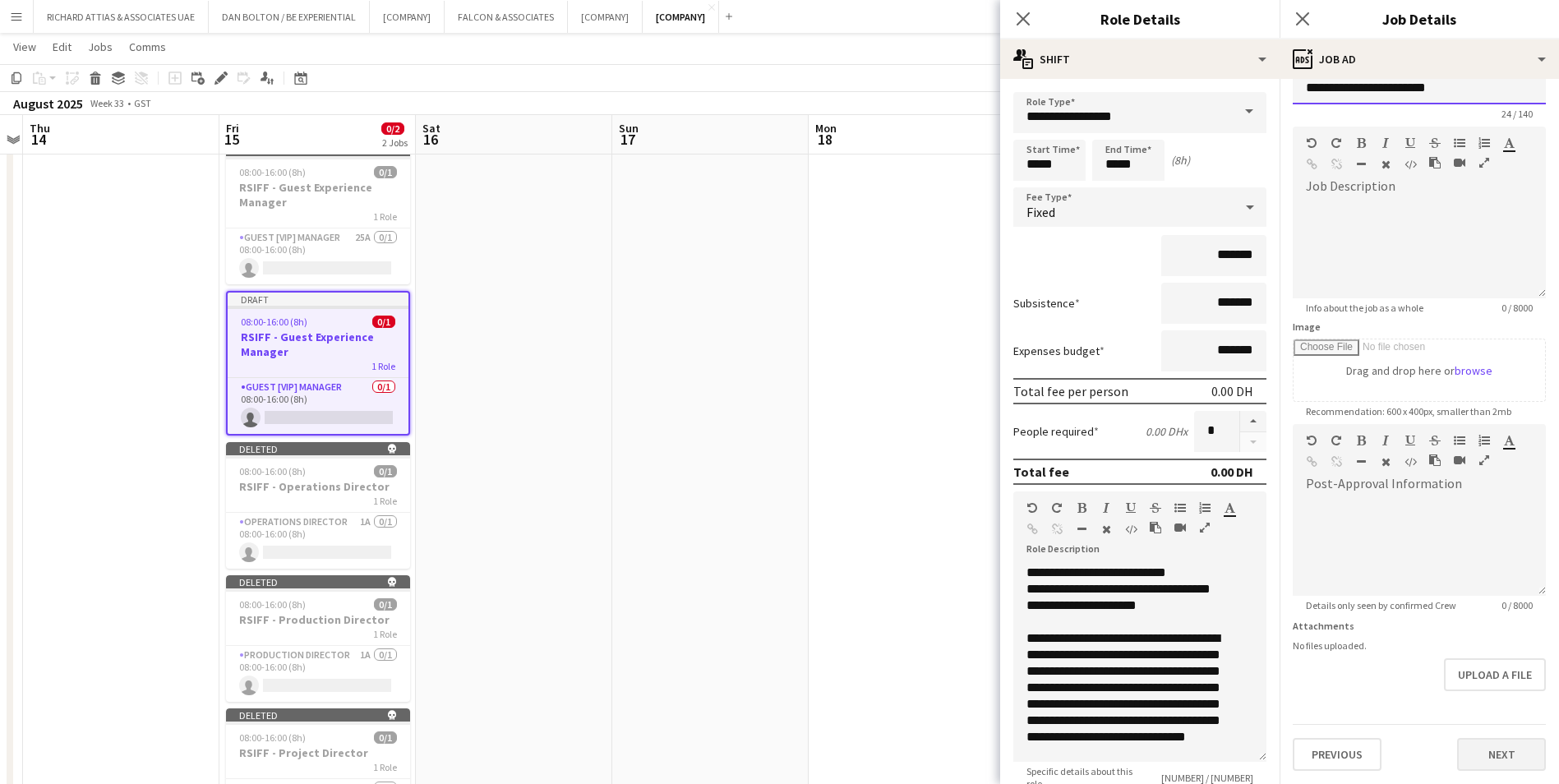 type on "**********" 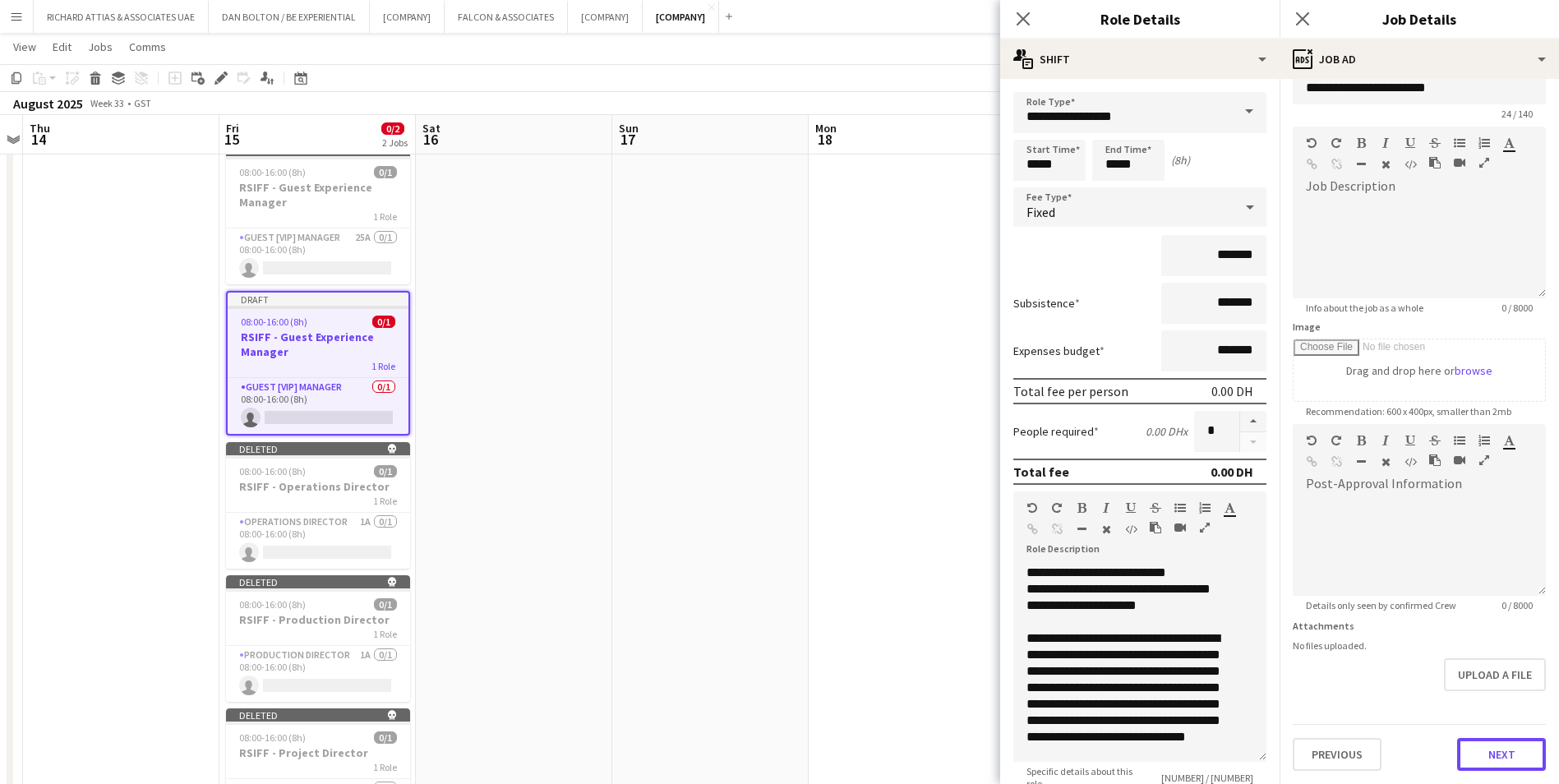 drag, startPoint x: 1507, startPoint y: 751, endPoint x: 1500, endPoint y: 755, distance: 8.06226 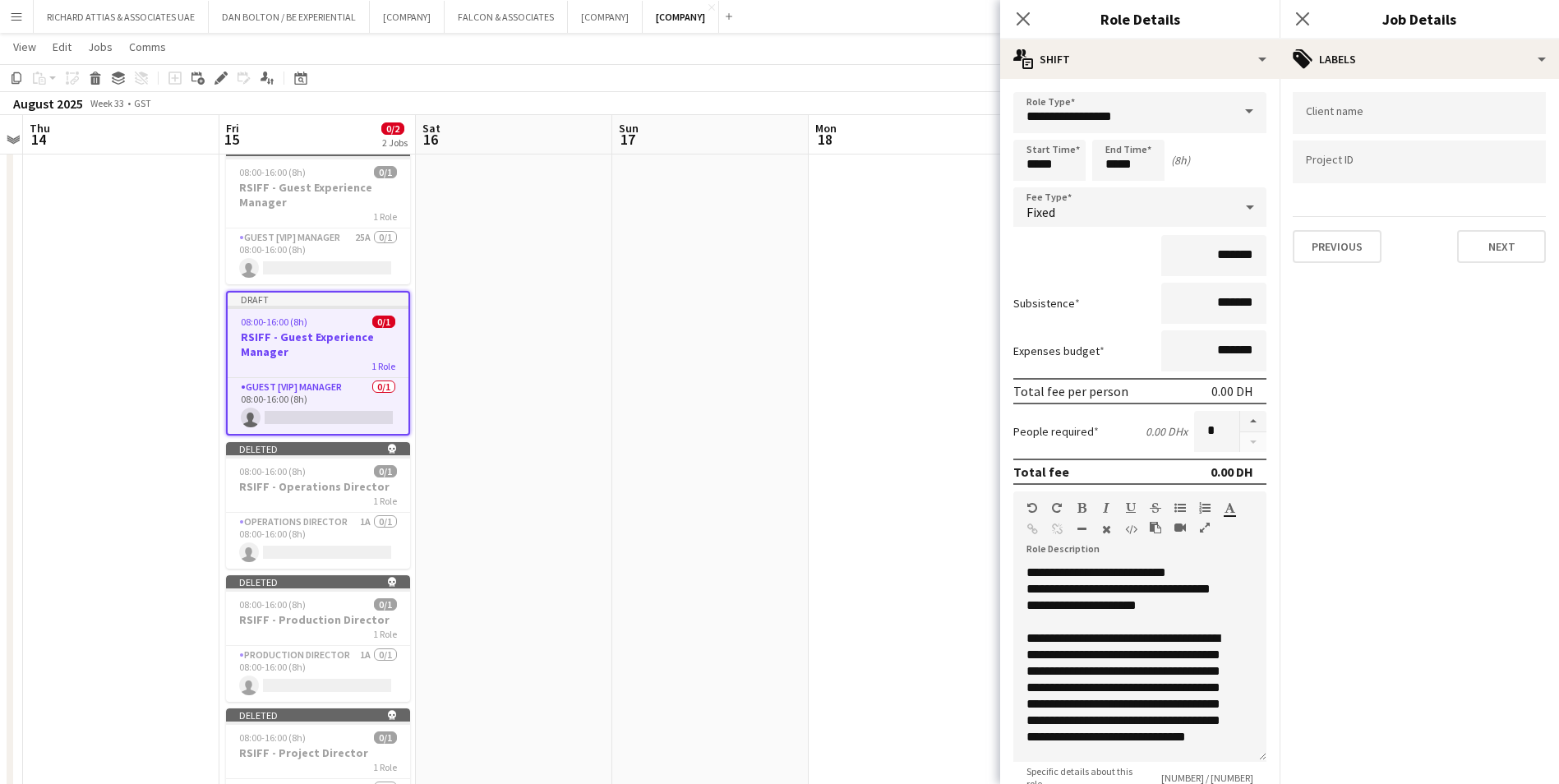 scroll, scrollTop: 0, scrollLeft: 0, axis: both 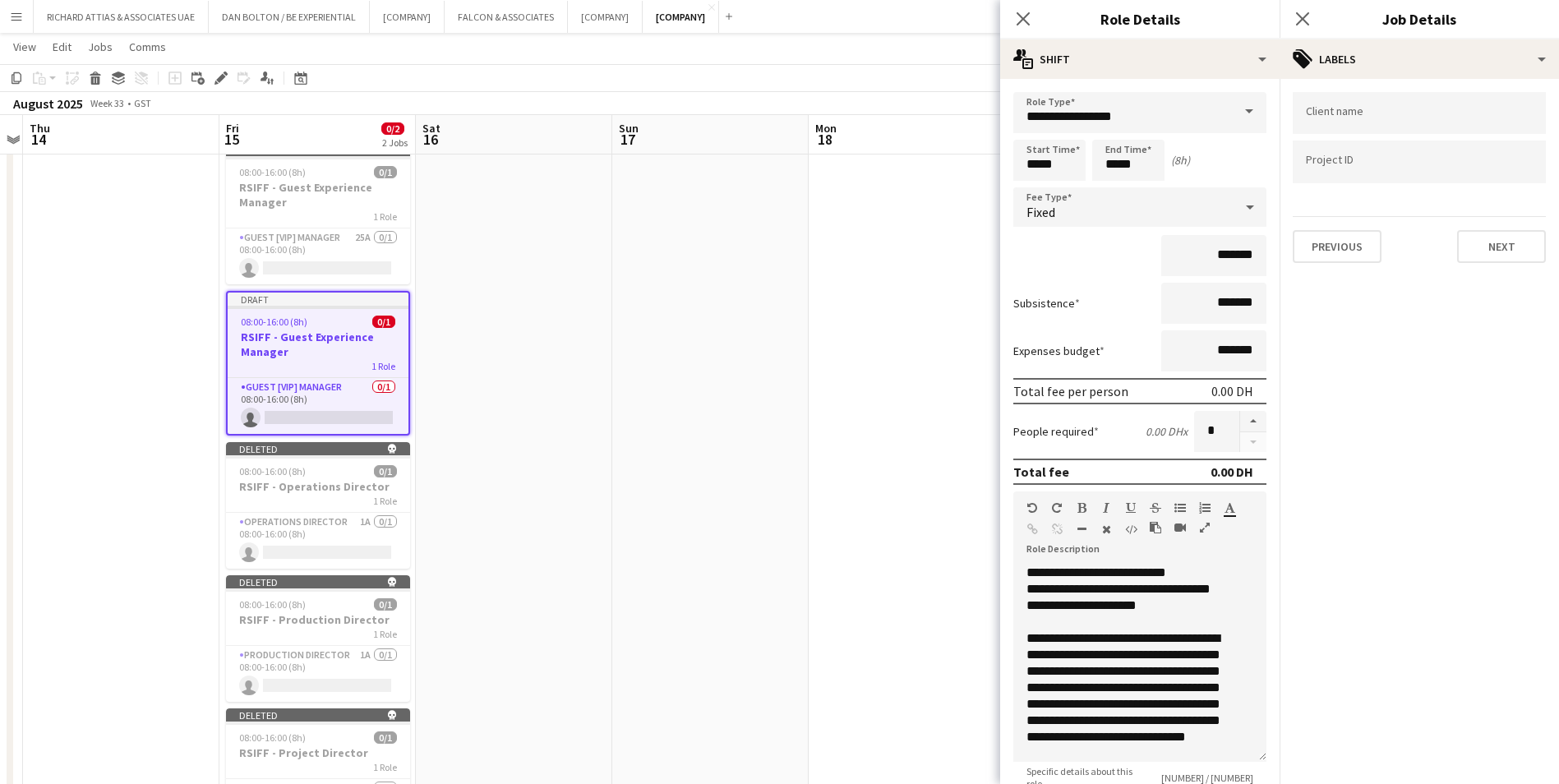 click on "Client name   Project ID   Previous   Next" at bounding box center [1419, 178] 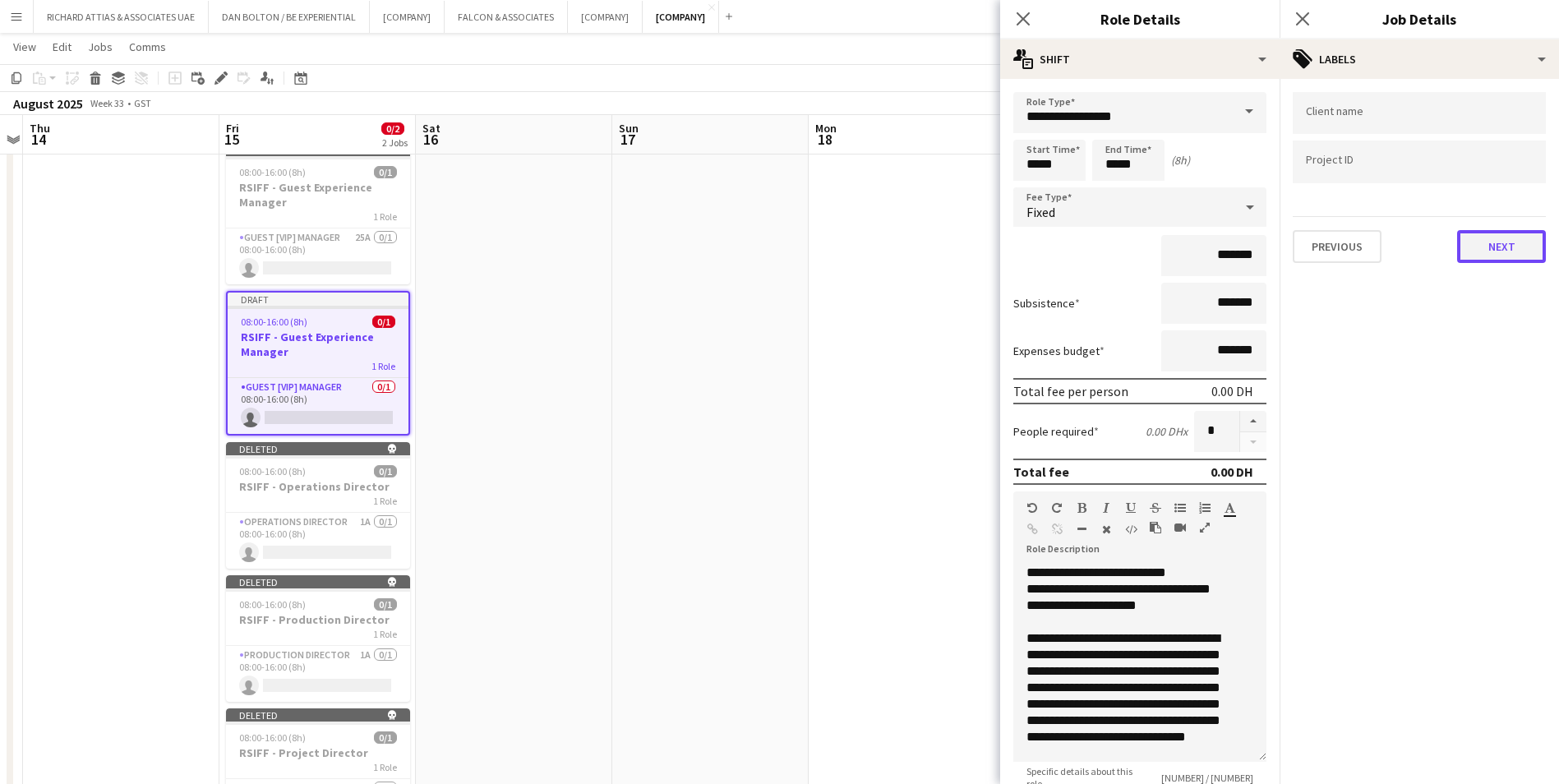 click on "Next" at bounding box center [1501, 247] 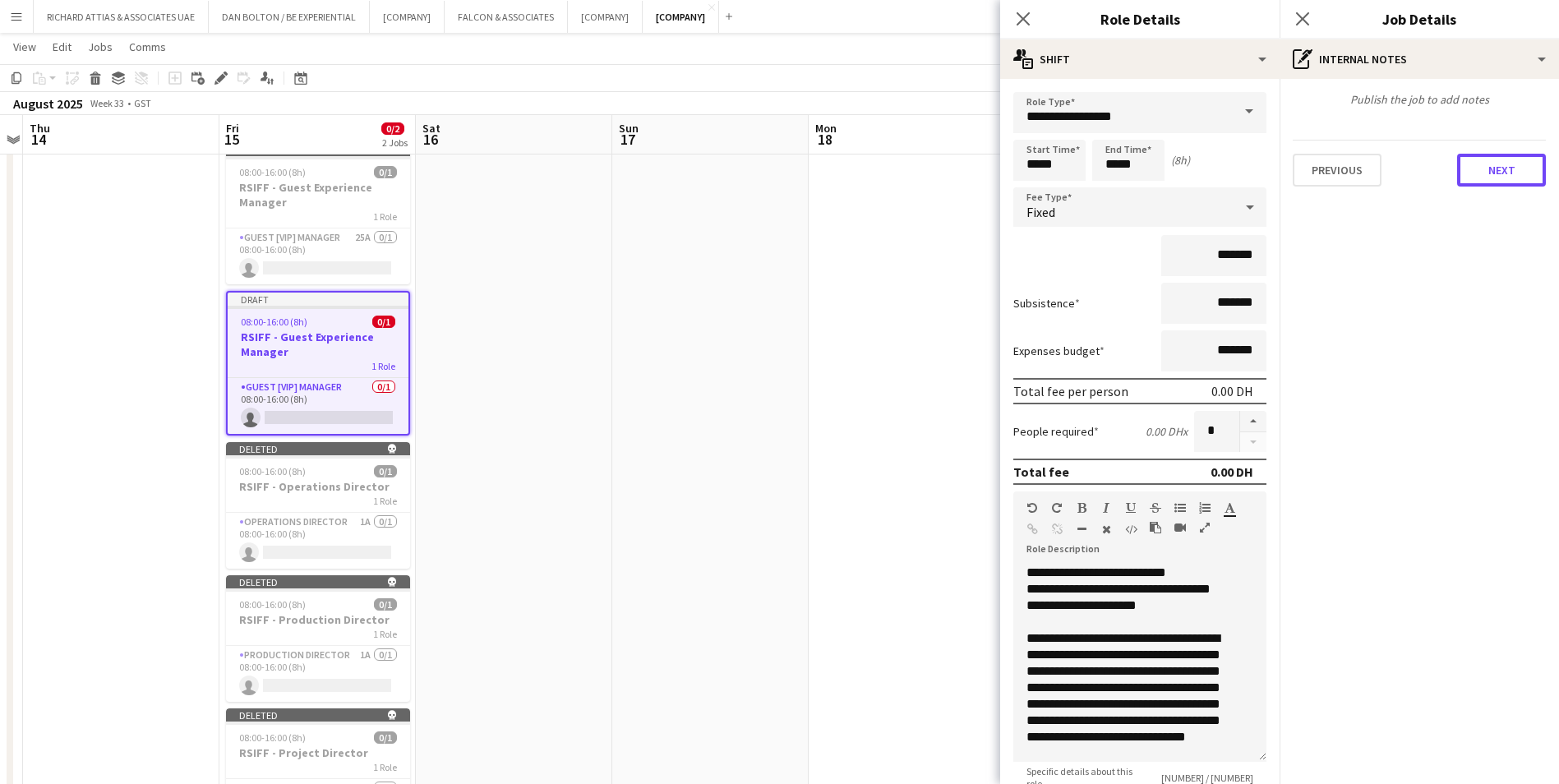 click on "Next" at bounding box center (1501, 170) 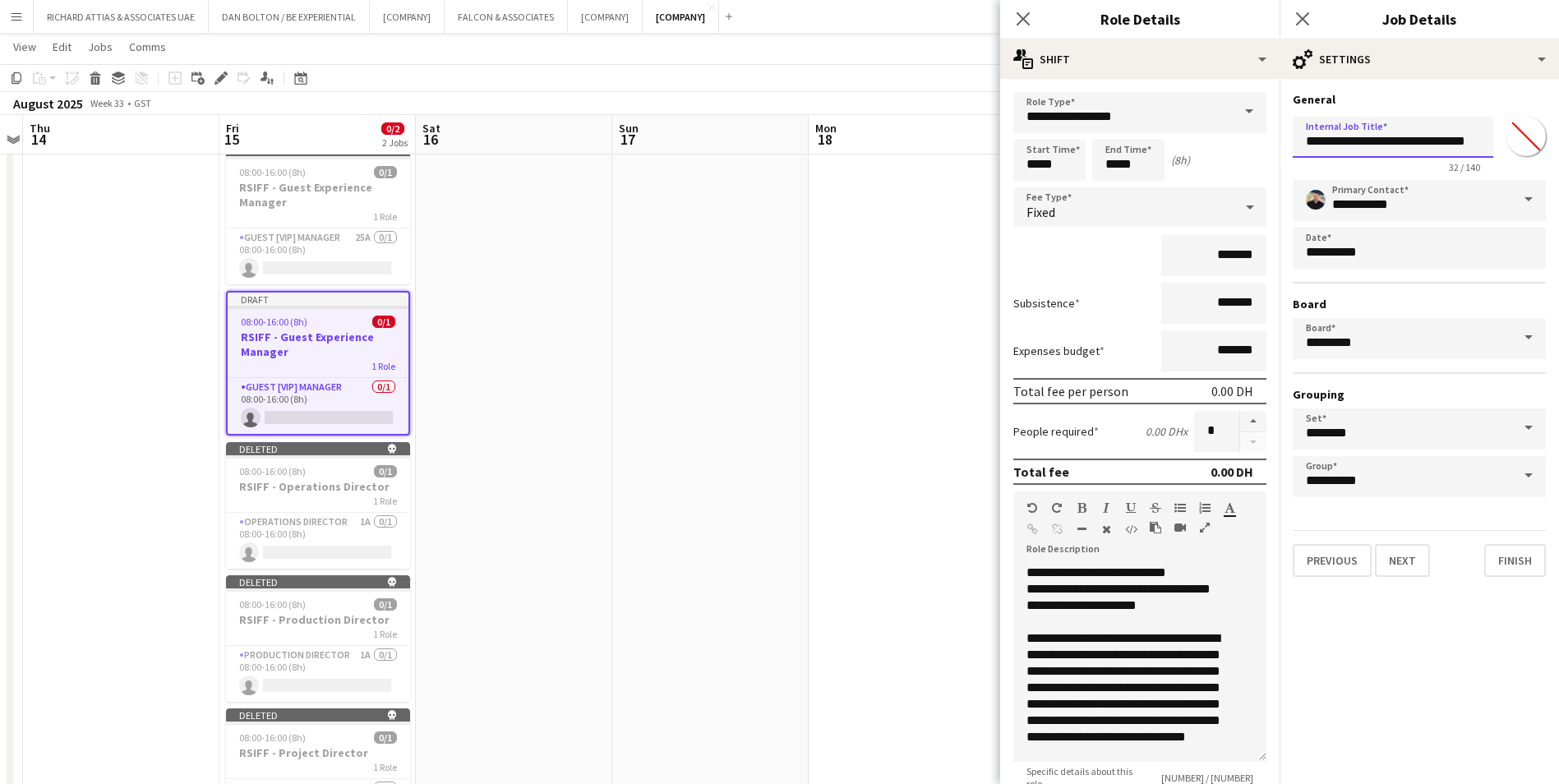 drag, startPoint x: 1344, startPoint y: 145, endPoint x: 1289, endPoint y: 133, distance: 56.29387 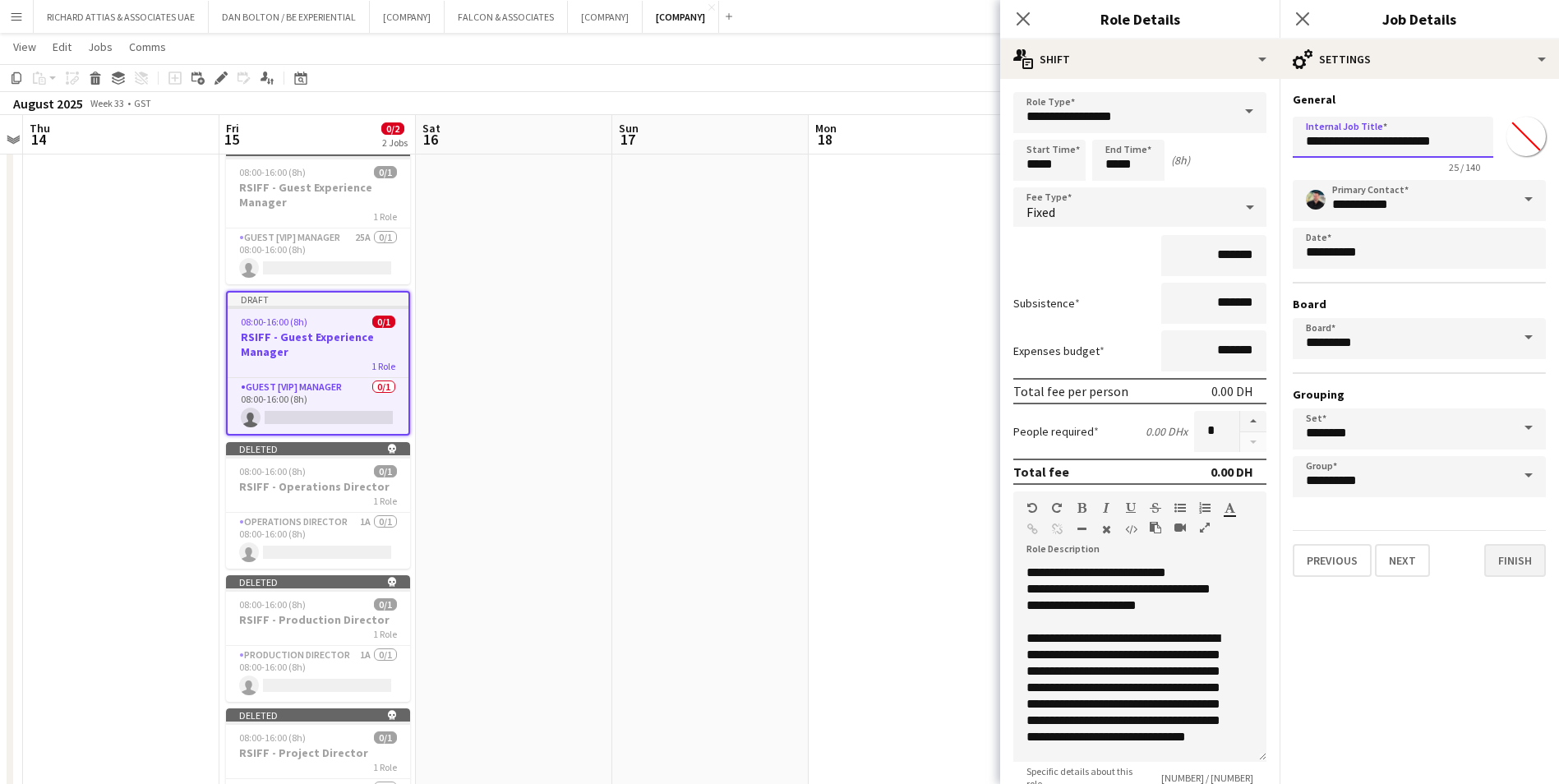 type on "**********" 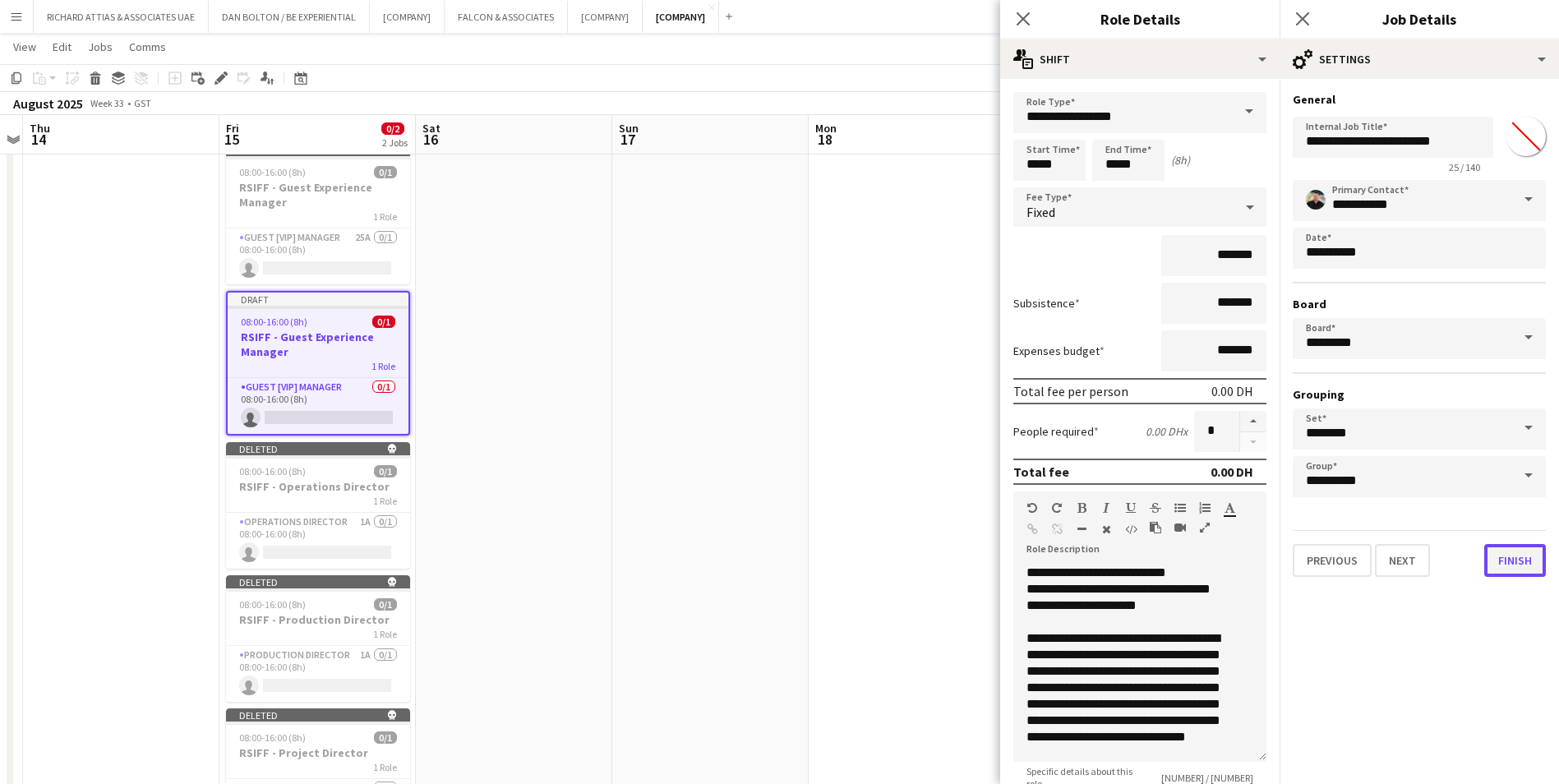 click on "Finish" at bounding box center [1515, 560] 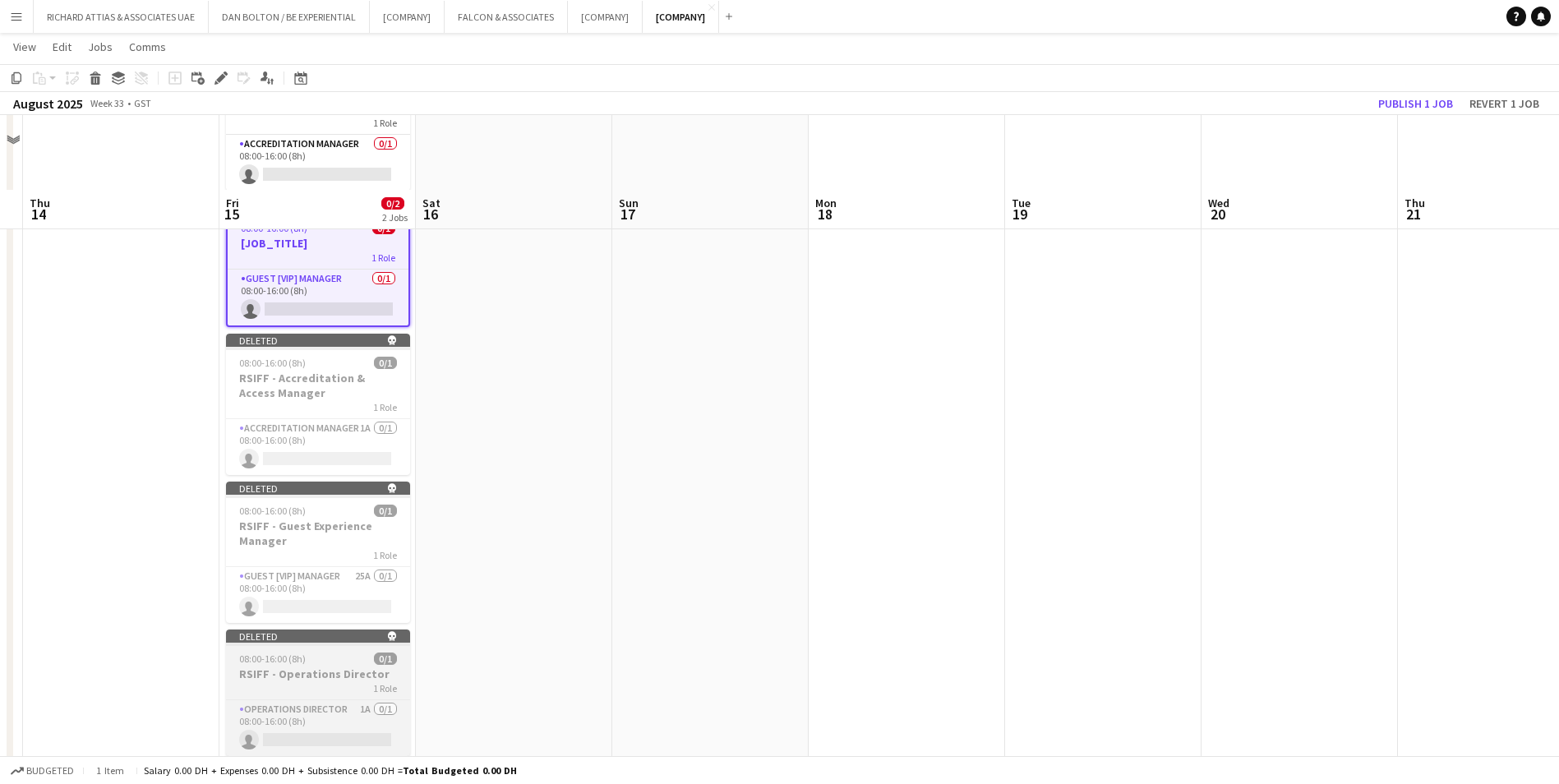 scroll, scrollTop: 329, scrollLeft: 0, axis: vertical 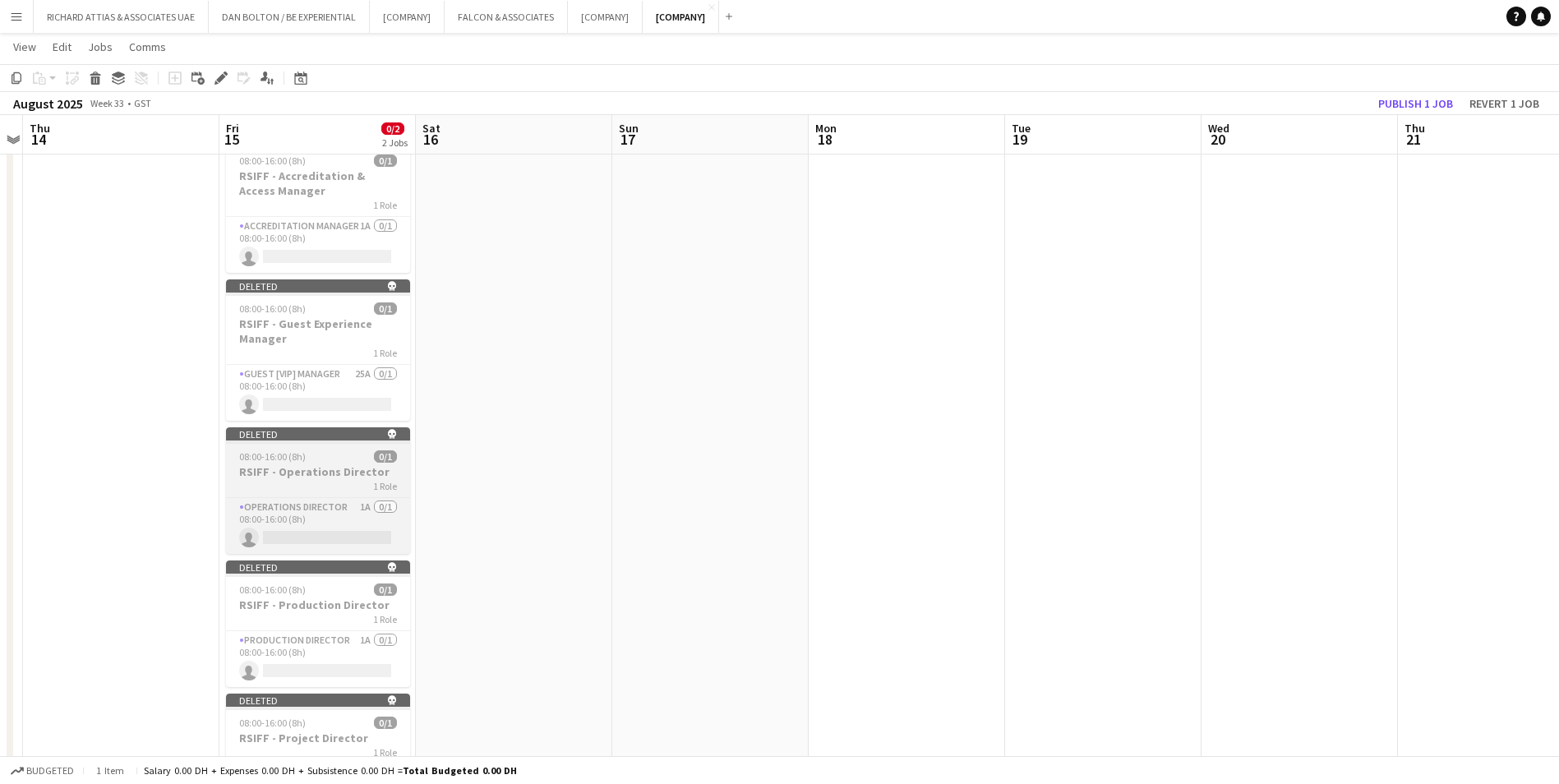 click on "Deleted
skull" at bounding box center [318, 434] 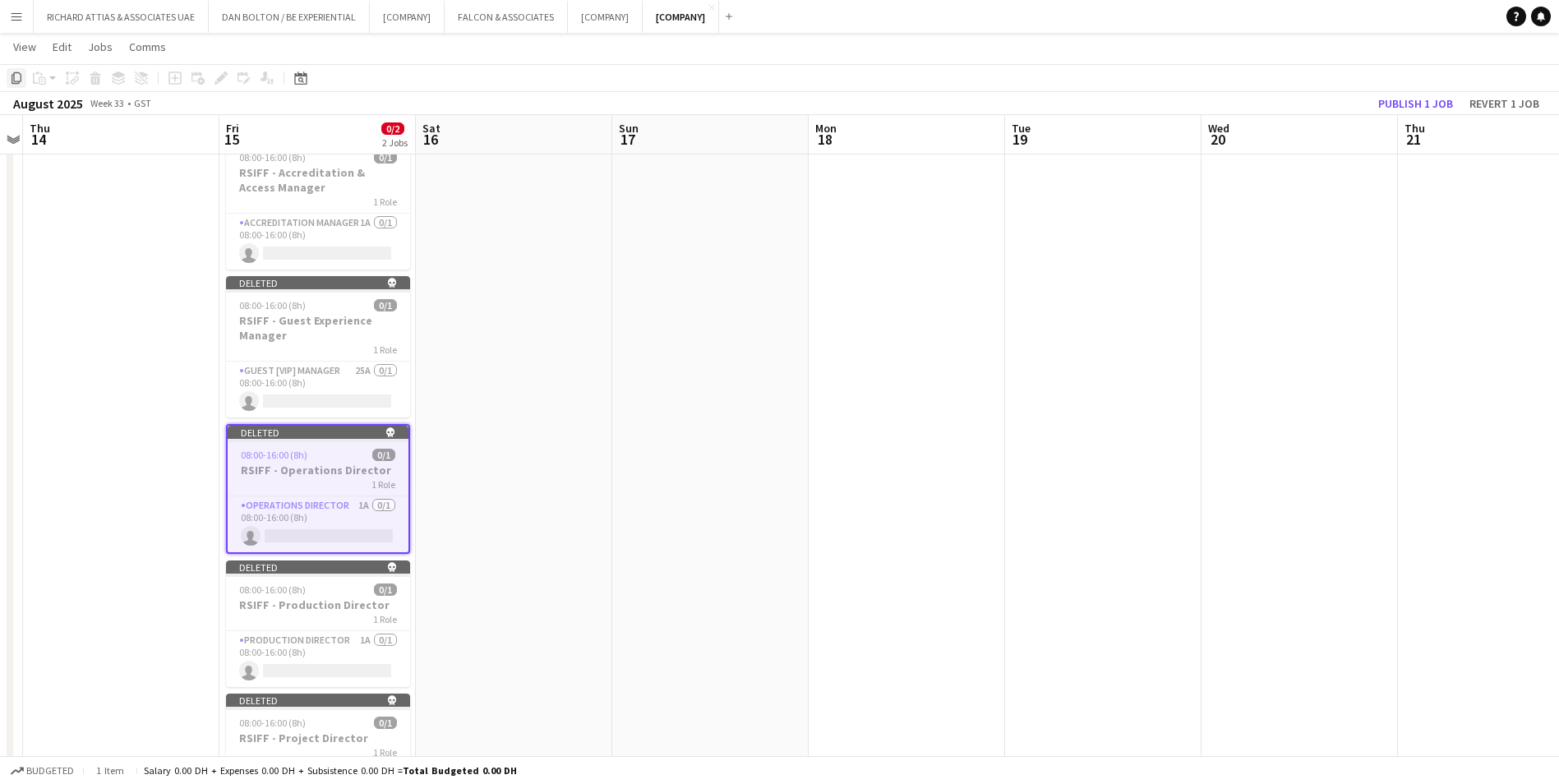 click on "Copy" 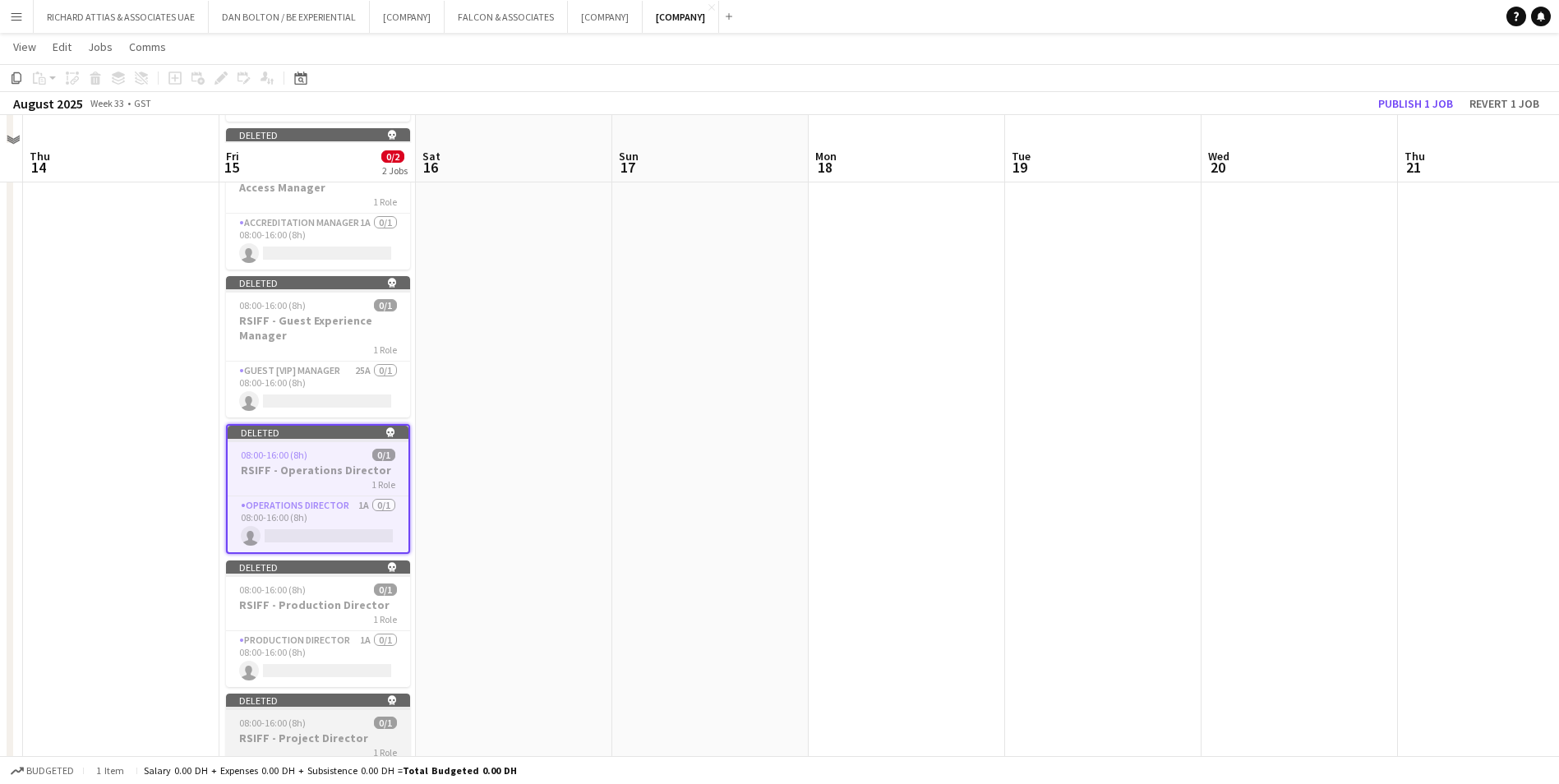 scroll, scrollTop: 654, scrollLeft: 0, axis: vertical 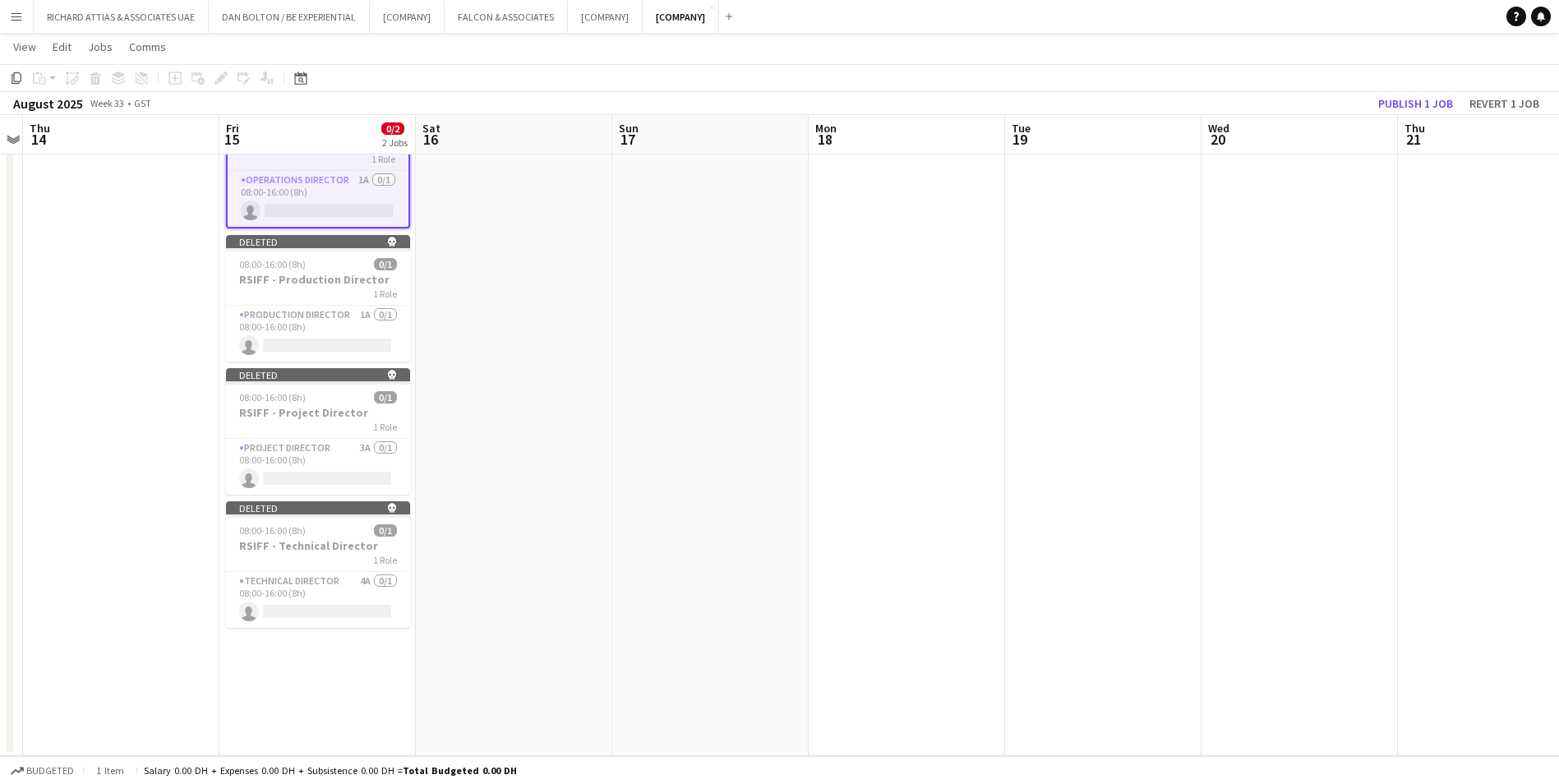click on "Draft   08:00-16:00 (8h)    0/1    Accreditation & Access Manager   1 Role   Accreditation Manager   0/1   08:00-16:00 (8h)
single-neutral-actions
Draft   08:00-16:00 (8h)    0/1    Guest Experience Manager   1 Role   Guest VIP Manager   0/1   08:00-16:00 (8h)
single-neutral-actions
Deleted
skull
08:00-16:00 (8h)    0/1   RSIFF - Accreditation & Access Manager   1 Role   Accreditation Manager   1A   0/1   08:00-16:00 (8h)
single-neutral-actions
Deleted
skull
08:00-16:00 (8h)    0/1   RSIFF - Guest Experience Manager   1 Role   Guest VIP Manager   25A   0/1   08:00-16:00 (8h)
single-neutral-actions
Deleted
skull
08:00-16:00 (8h)    0/1   RSIFF - Operations Director    1 Role   Operations Director   1A   0/1   08:00-16:00 (8h)" at bounding box center (317, 143) 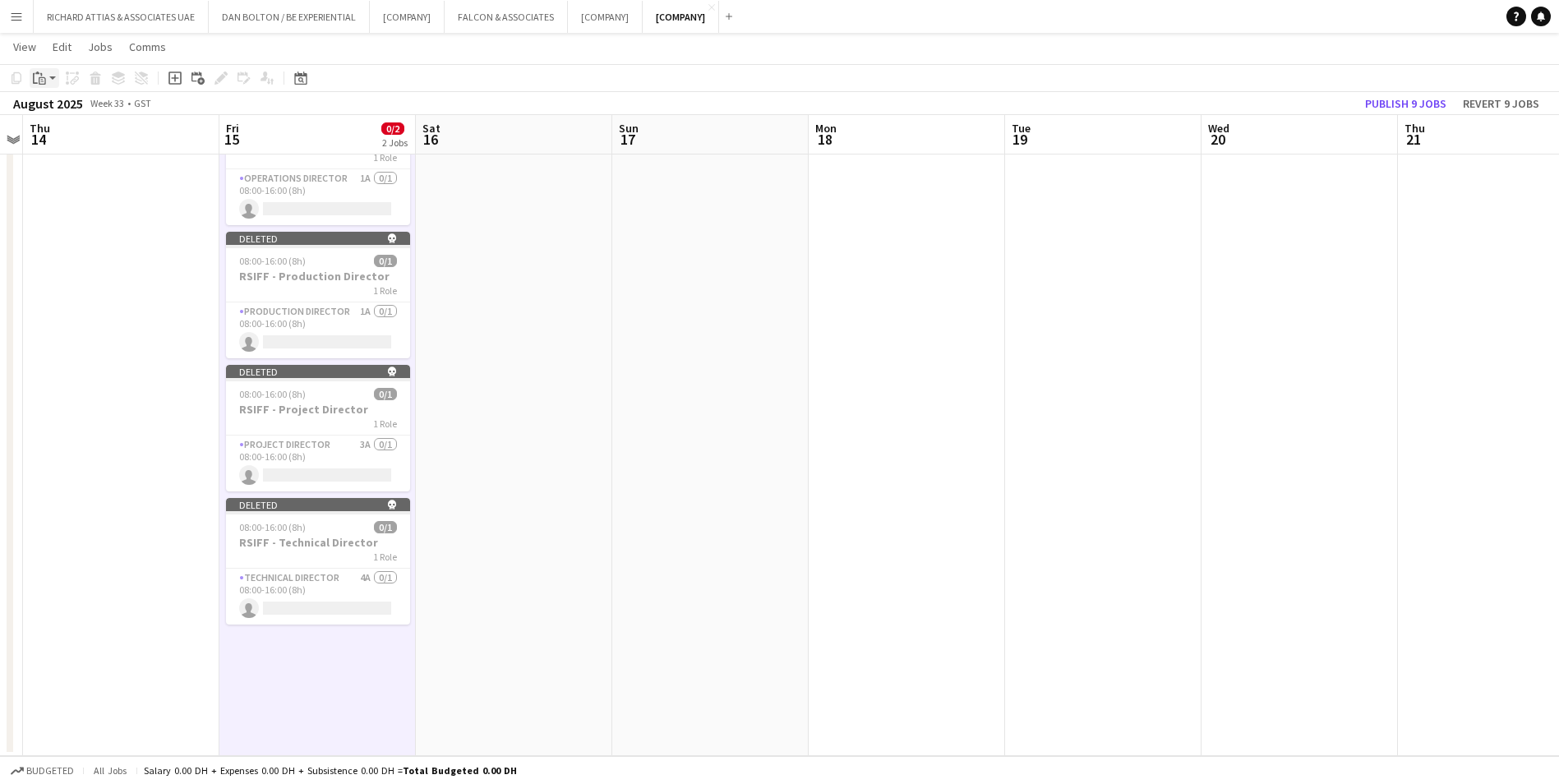 click on "Paste" 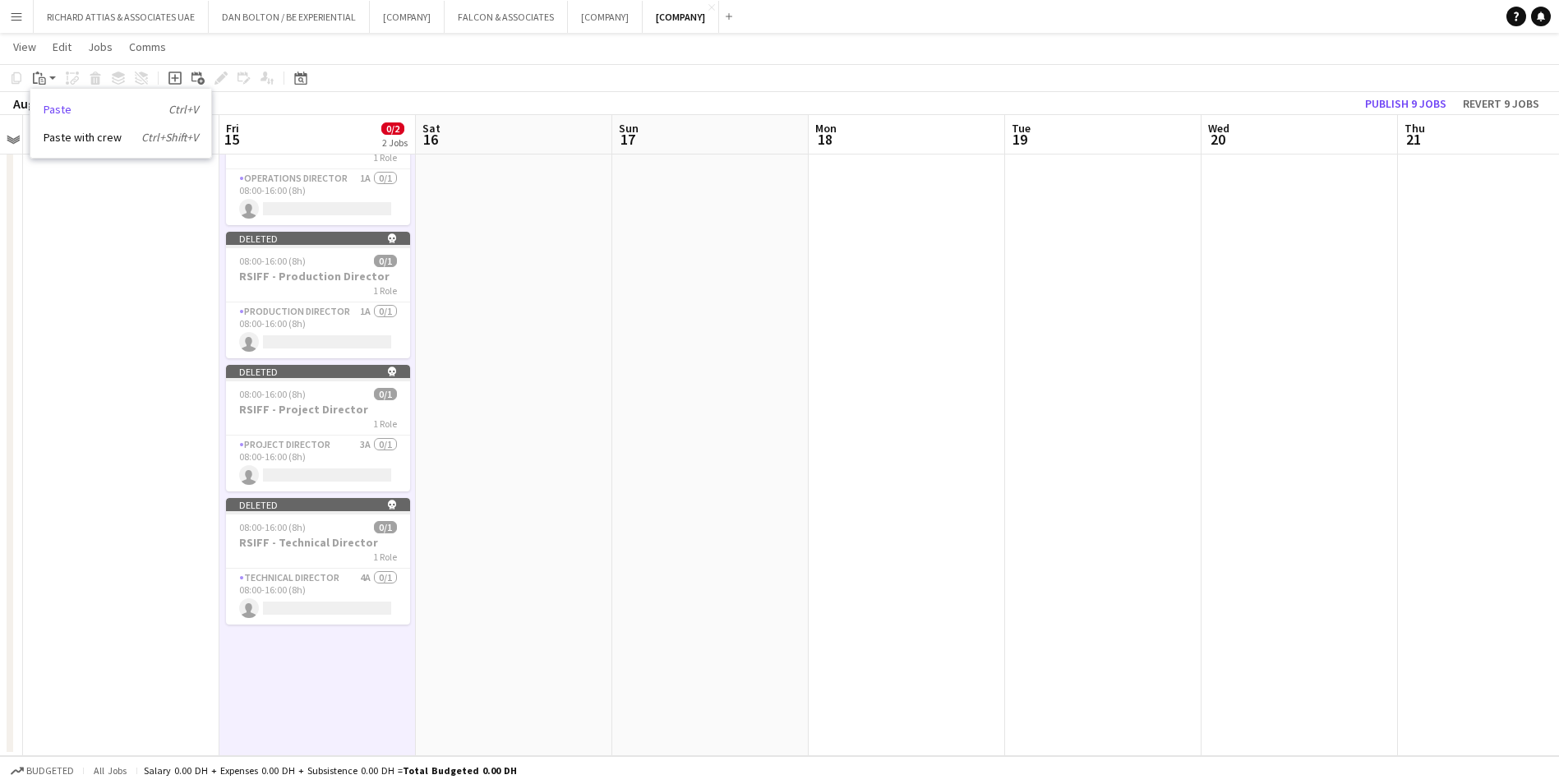 click on "Paste   Ctrl+V" at bounding box center [121, 109] 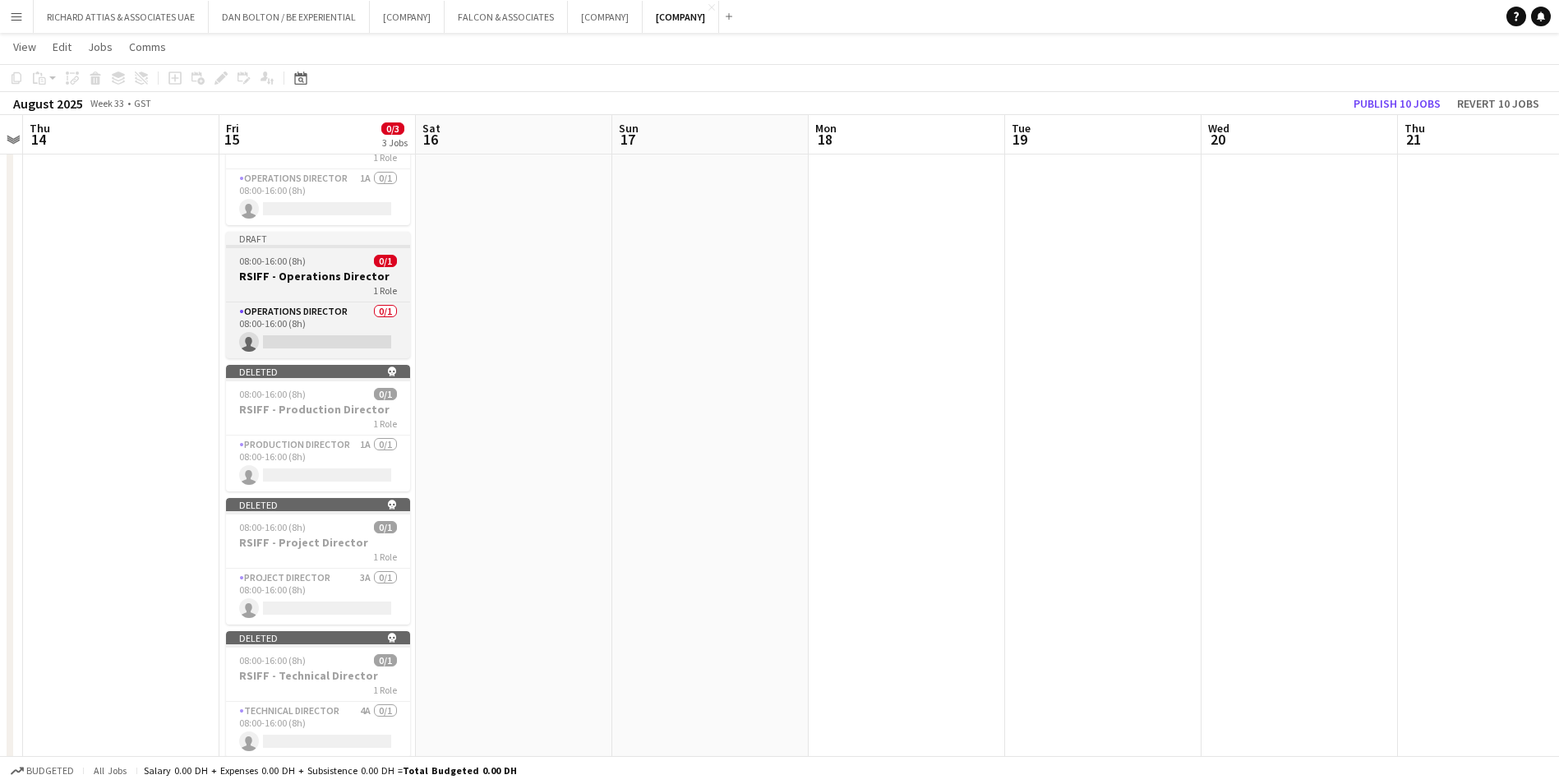 click on "RSIFF - Operations Director" at bounding box center (318, 276) 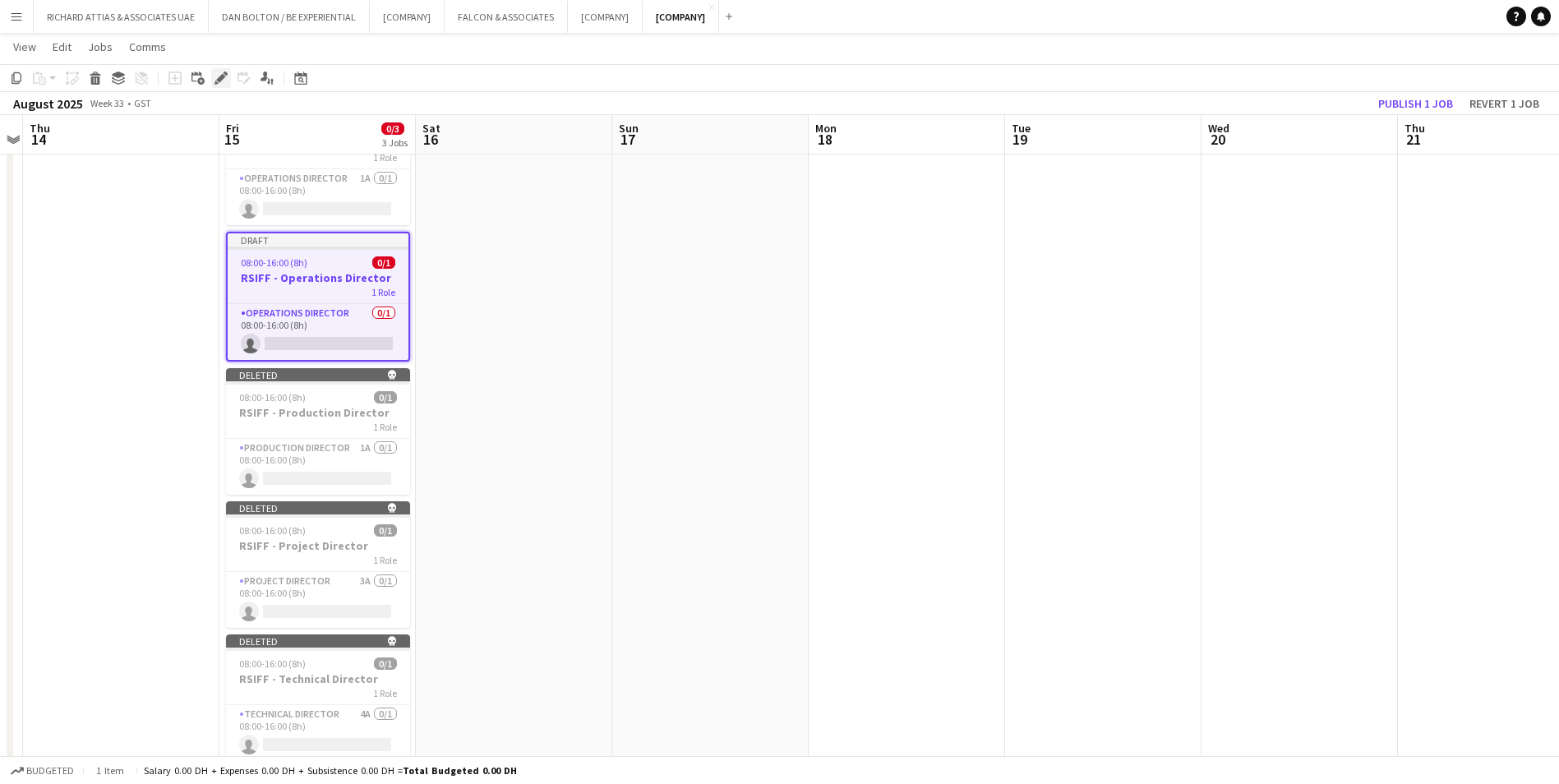 click on "Edit" 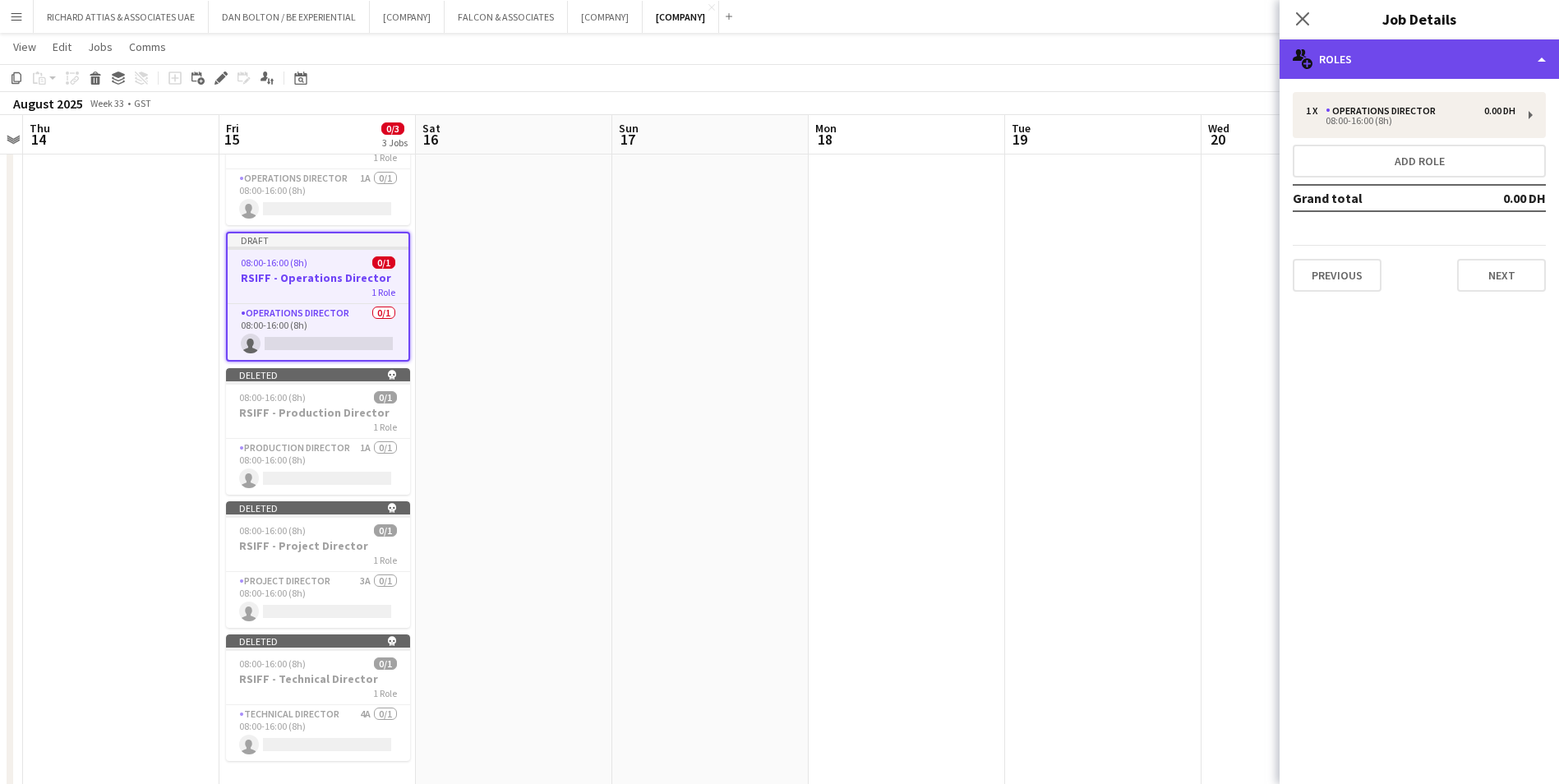 click on "multiple-users-add
Roles" 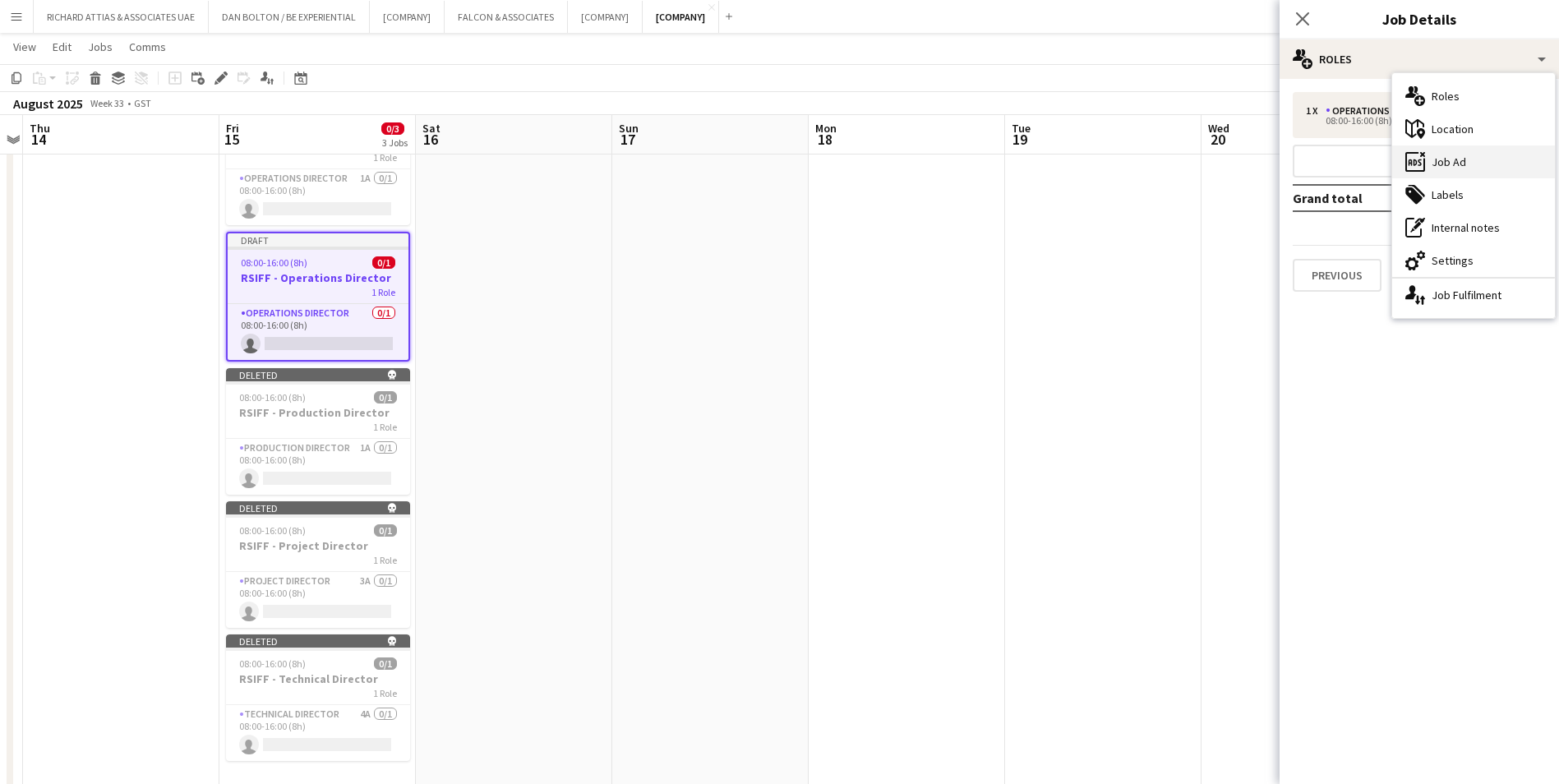 click on "ads-window
Job Ad" at bounding box center [1474, 162] 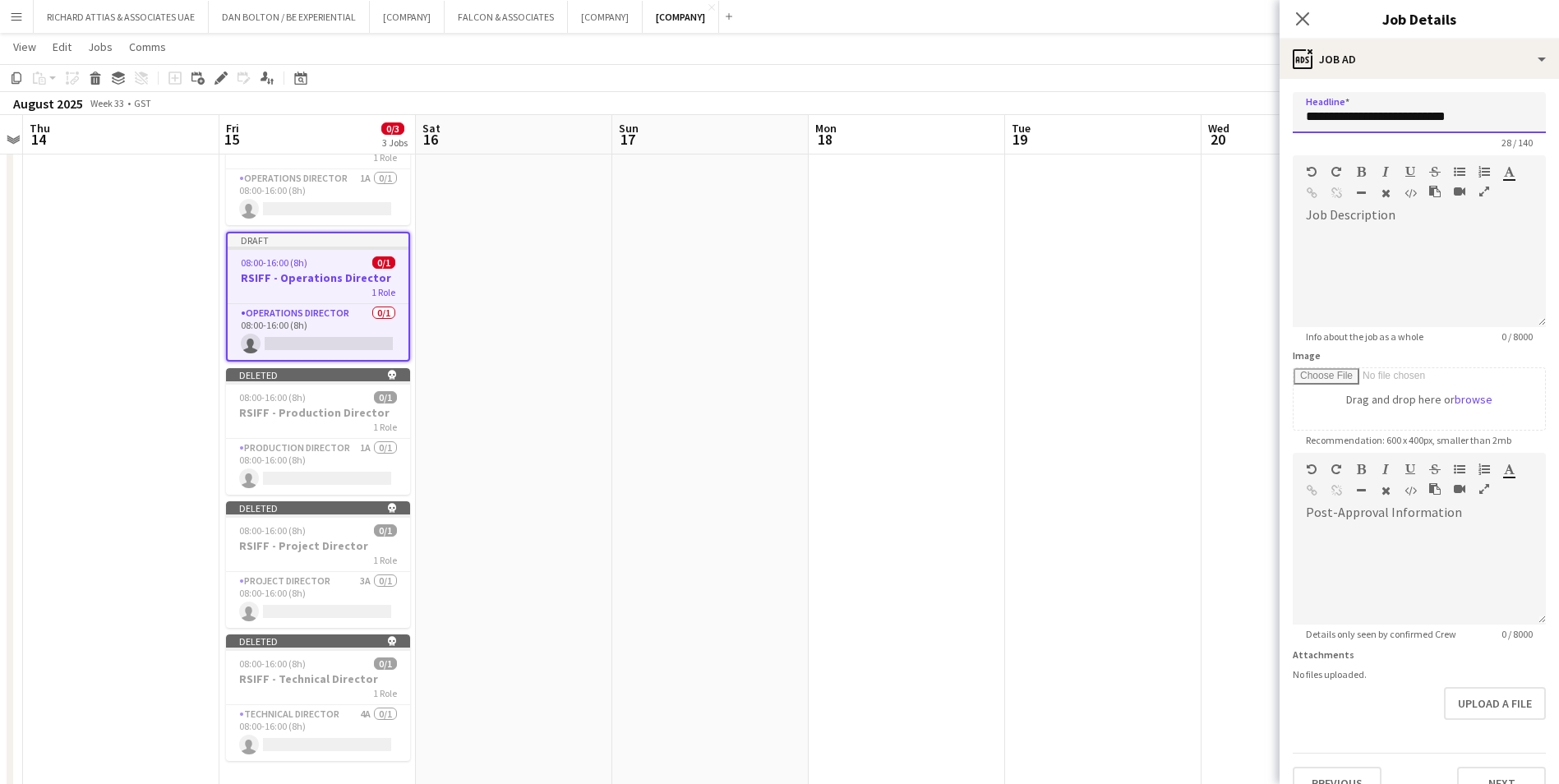 drag, startPoint x: 1349, startPoint y: 114, endPoint x: 1285, endPoint y: 114, distance: 64 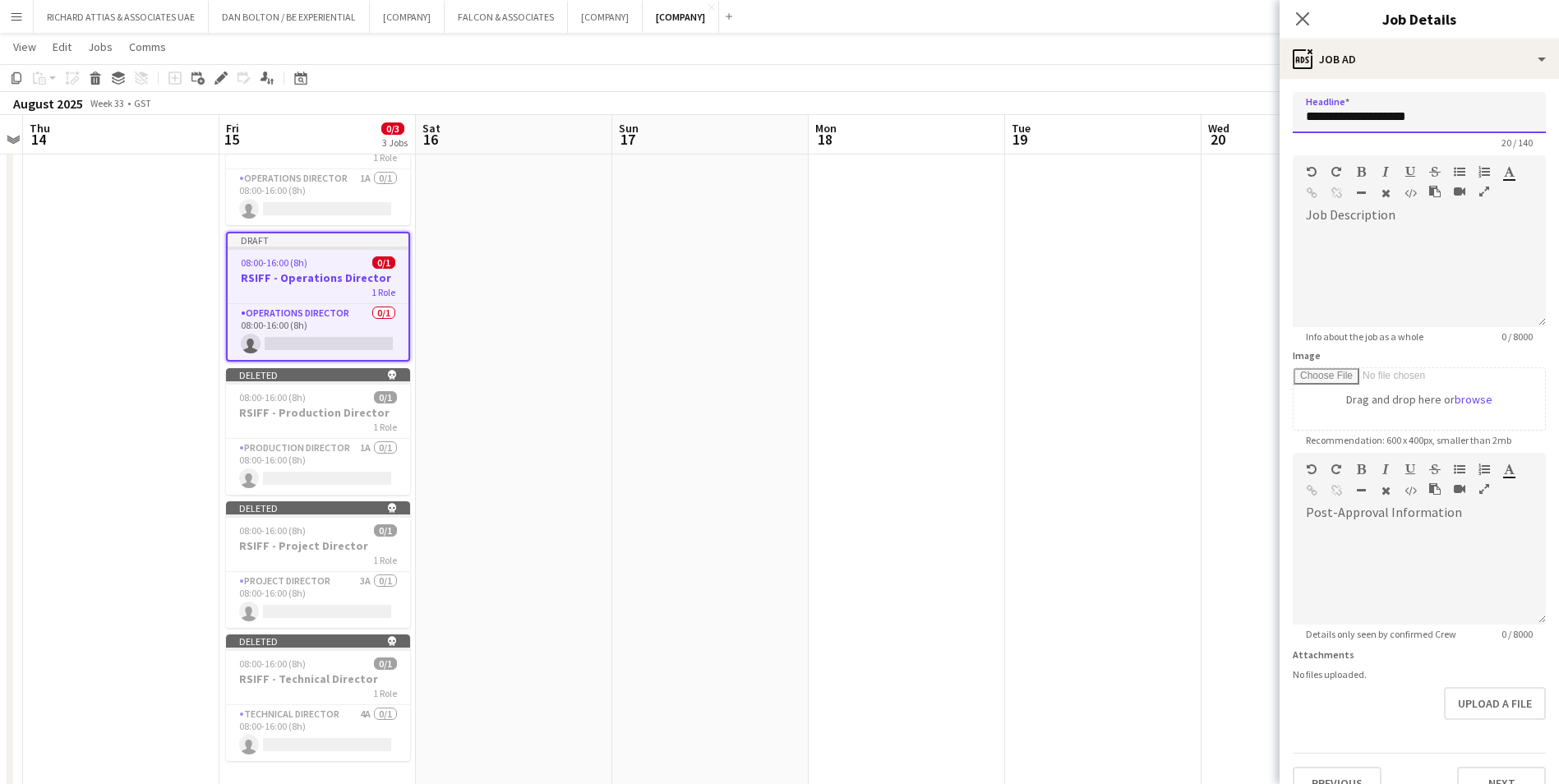 scroll, scrollTop: 29, scrollLeft: 0, axis: vertical 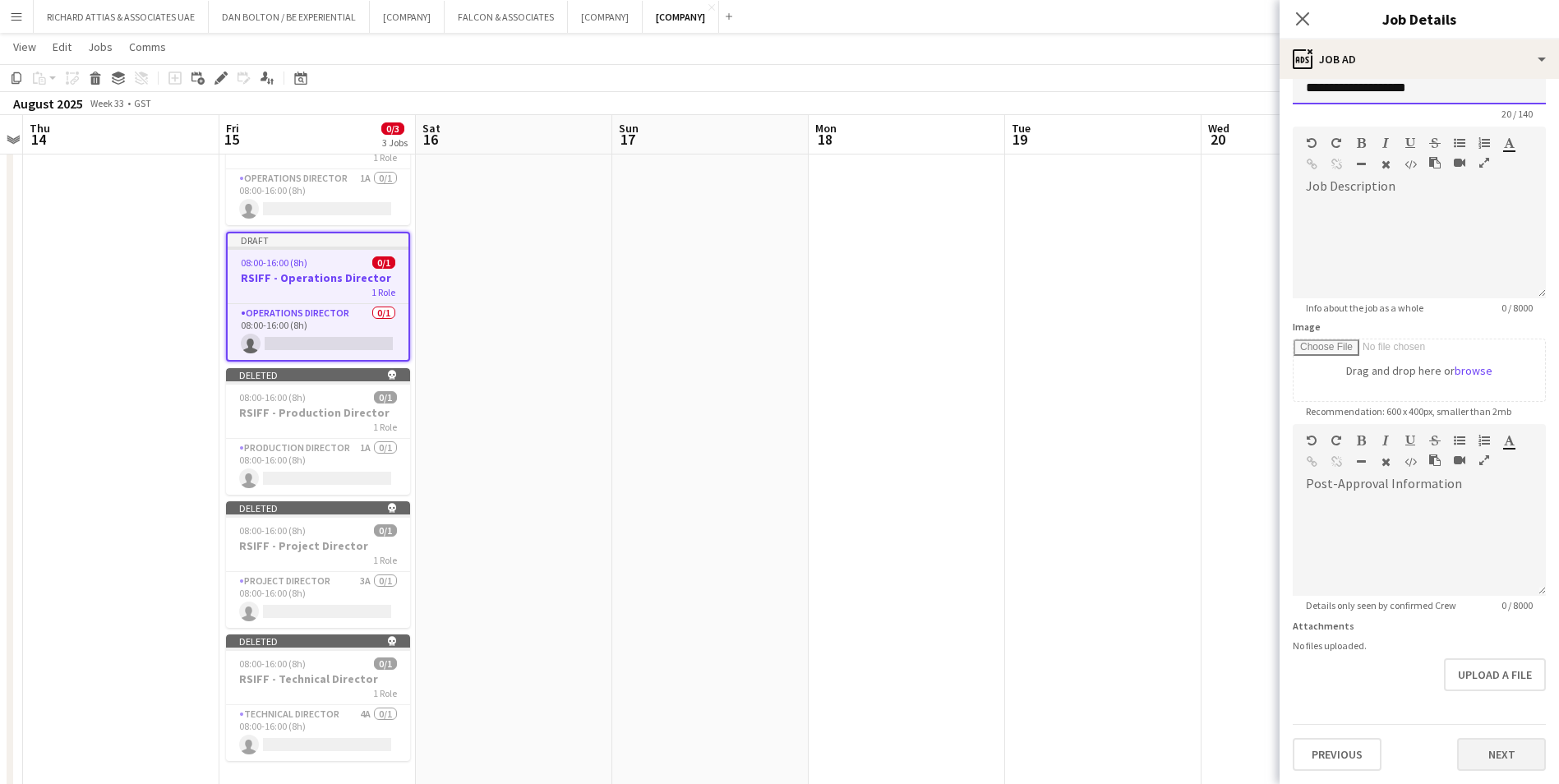 type on "**********" 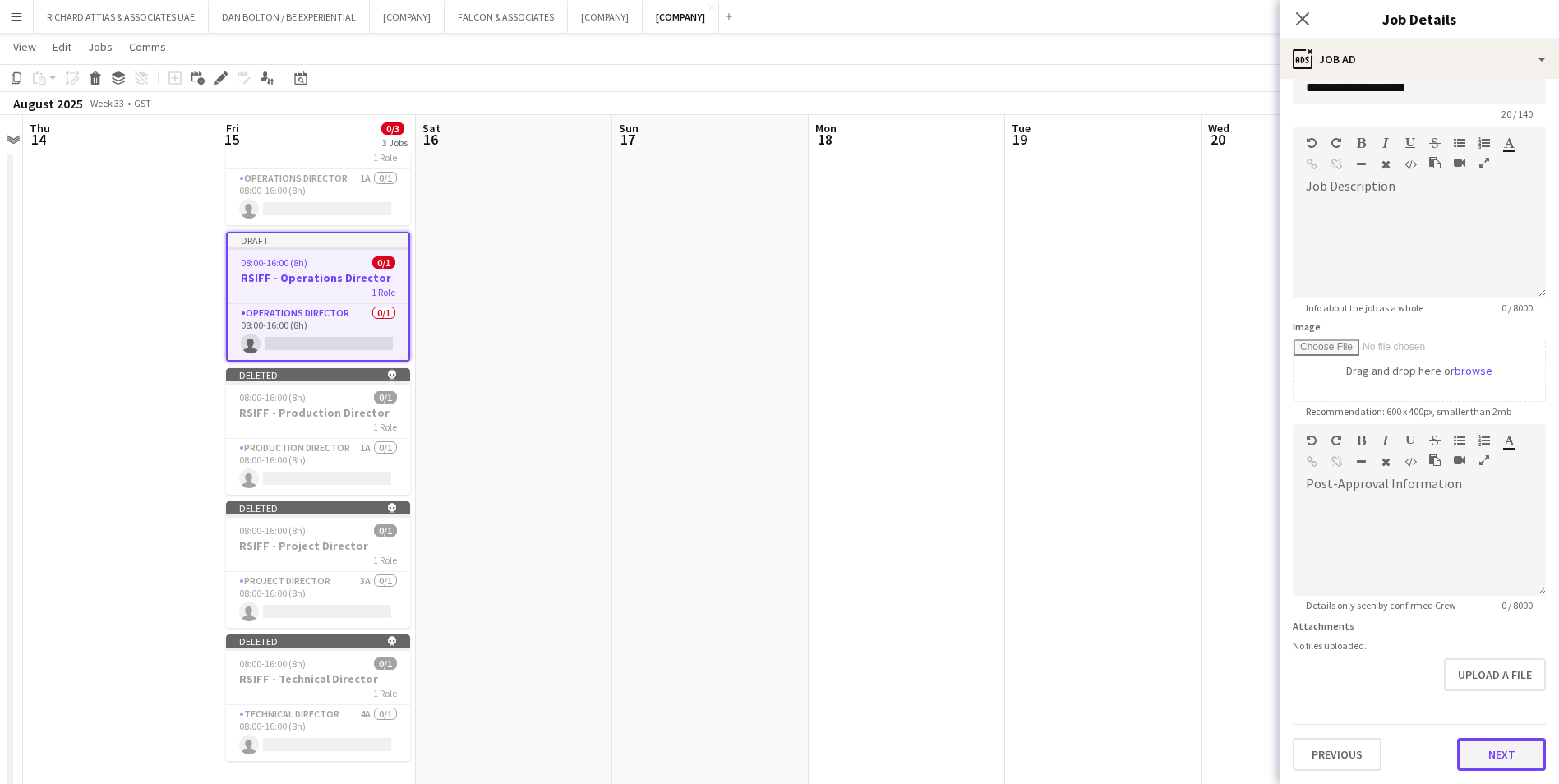 click on "Next" at bounding box center (1501, 754) 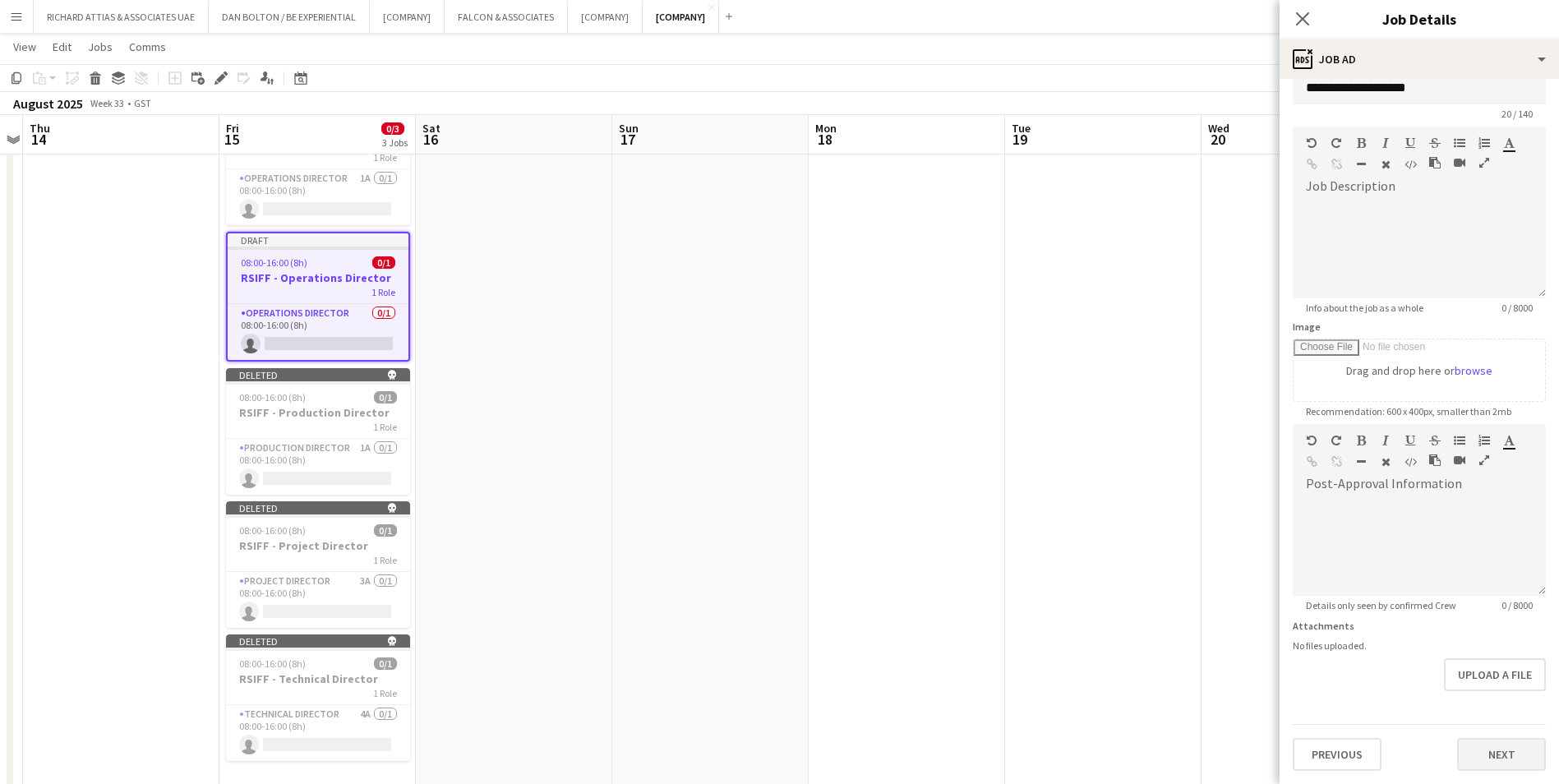 type on "*******" 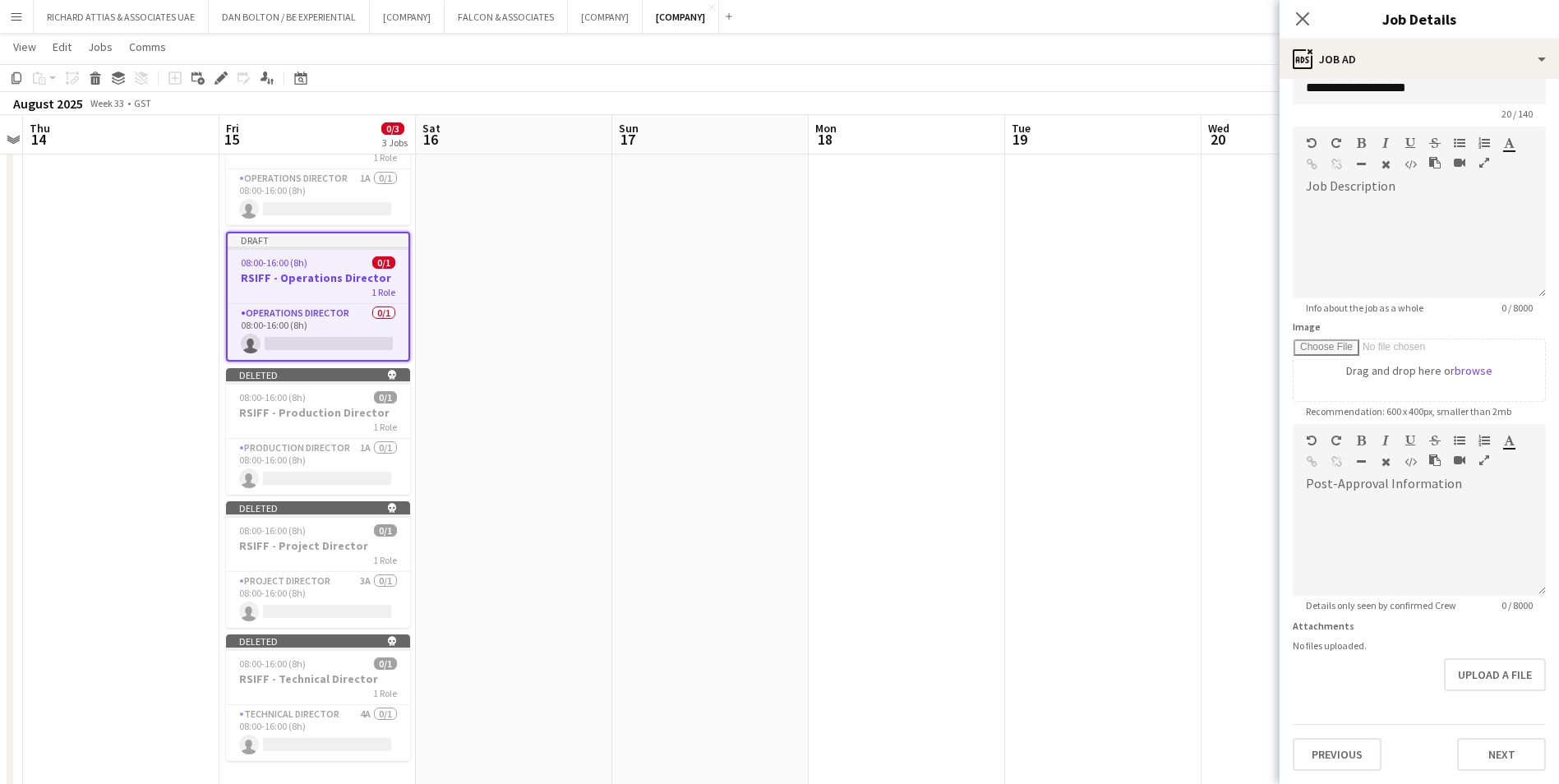scroll, scrollTop: 0, scrollLeft: 0, axis: both 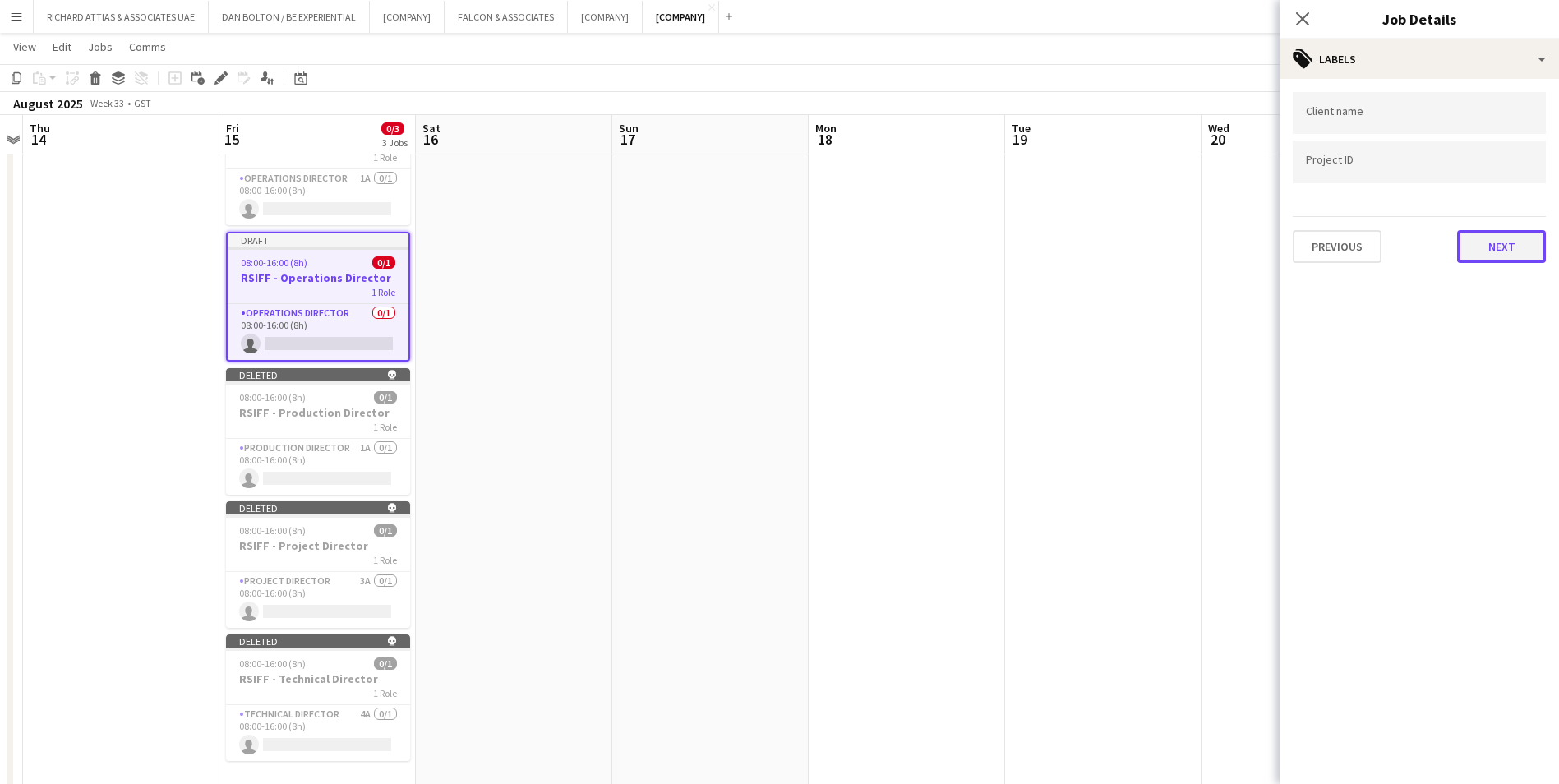 click on "Next" at bounding box center [1501, 247] 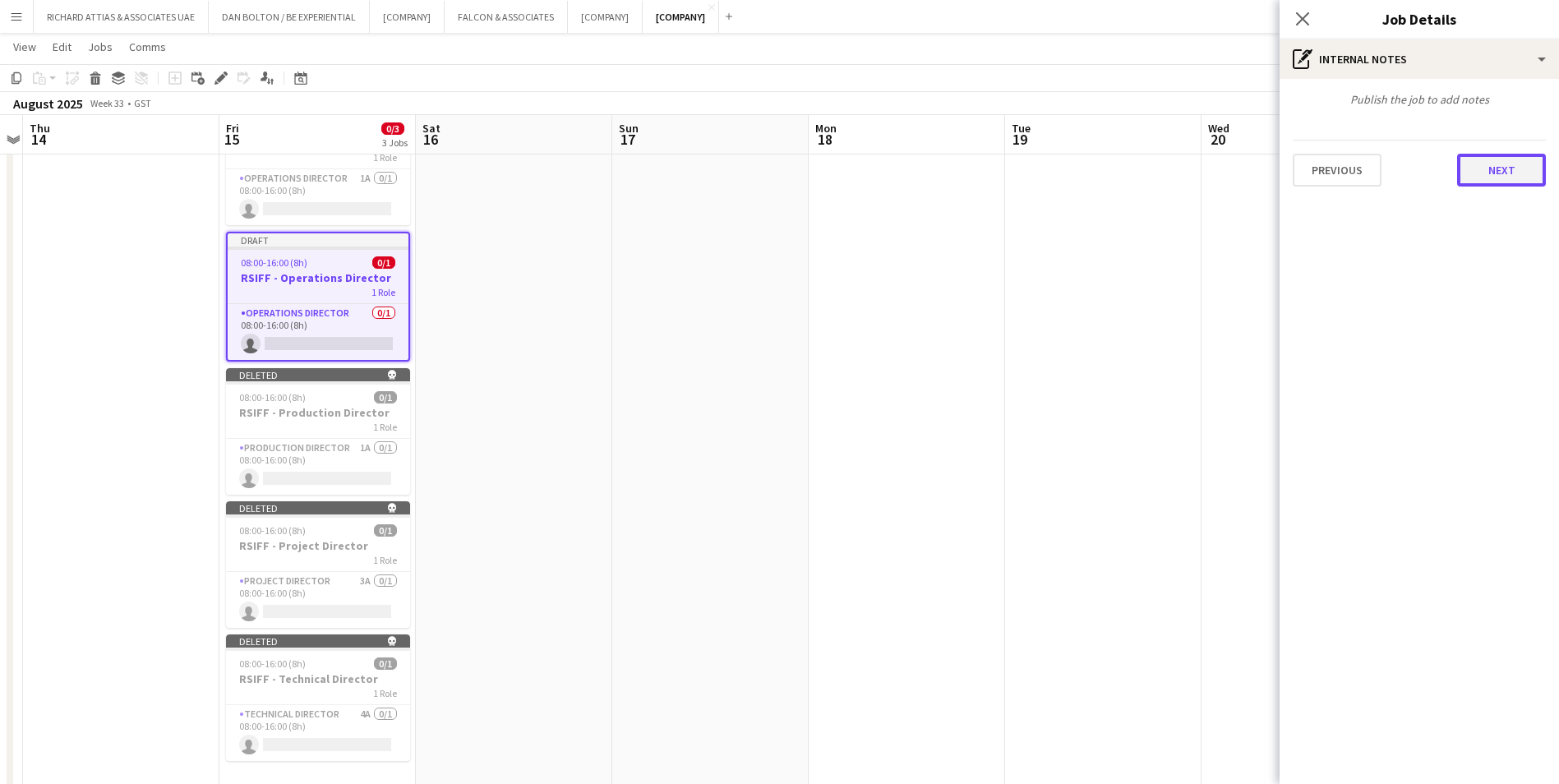click on "Next" at bounding box center (1501, 170) 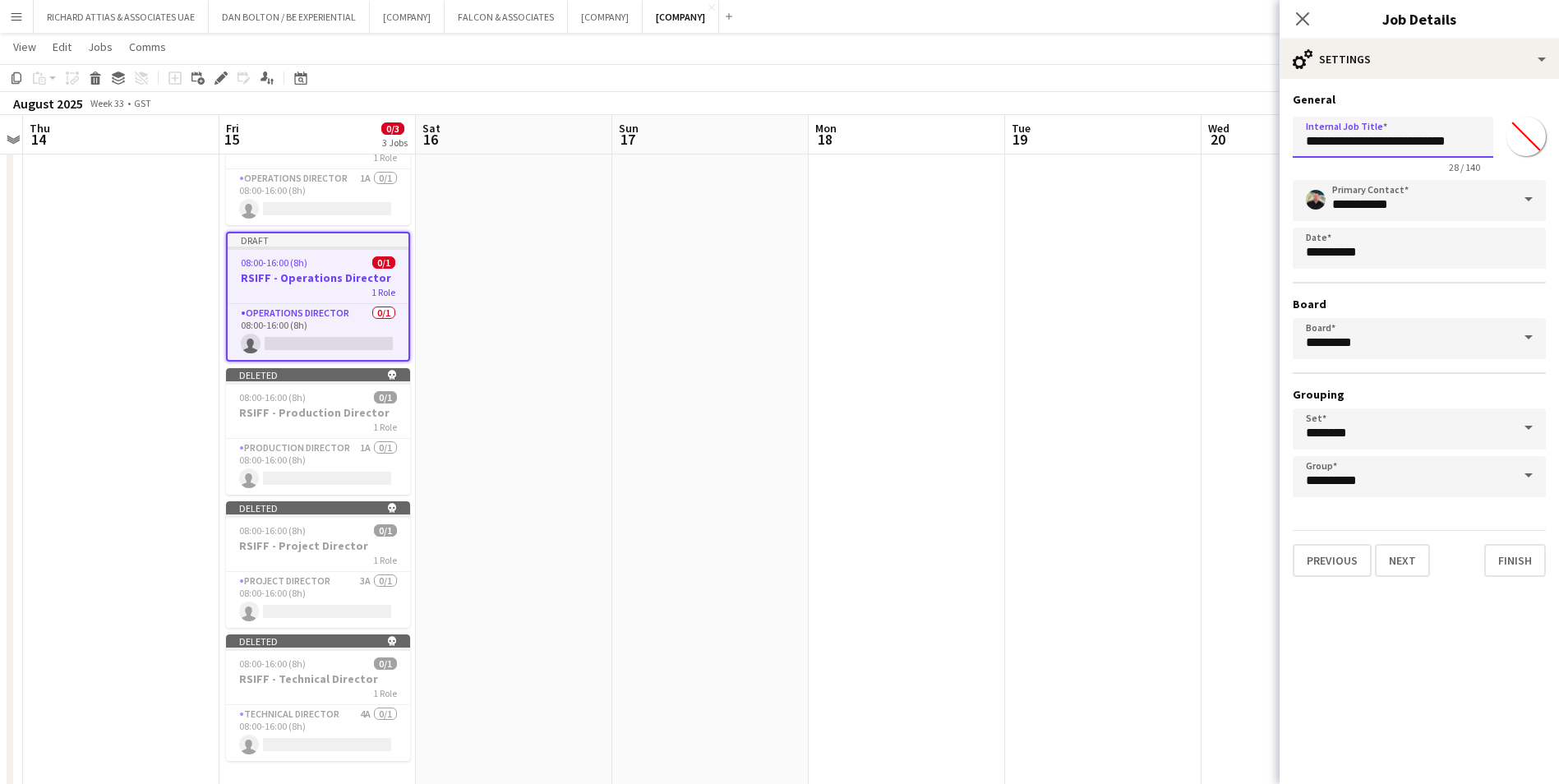 drag, startPoint x: 1345, startPoint y: 141, endPoint x: 1279, endPoint y: 136, distance: 66.189123 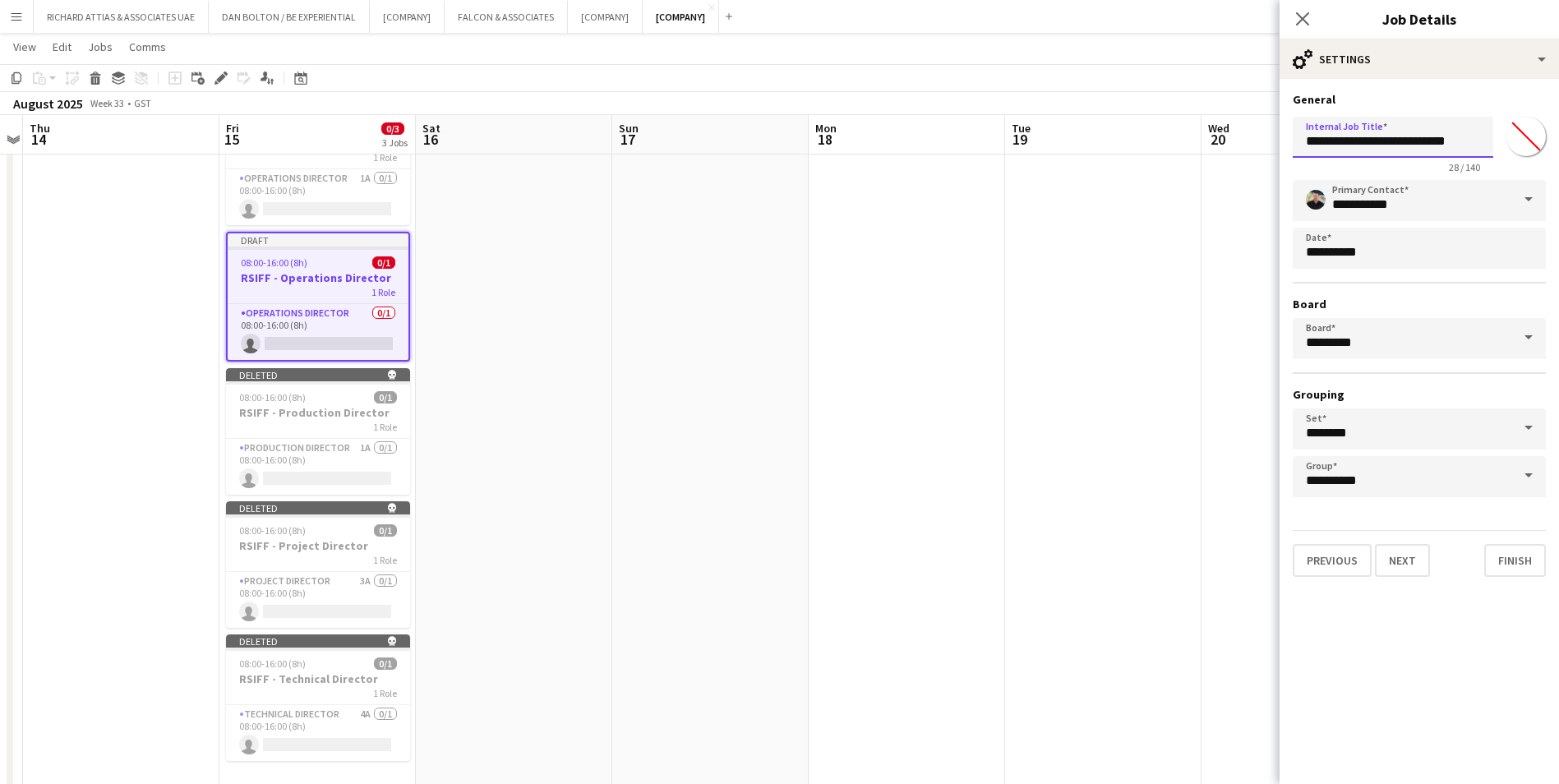 click on "Menu
Boards
Boards   Boards   All jobs   Status
Workforce
Workforce   My Workforce   Recruiting
Comms
Comms
Pay
Pay   Approvals
Platform Settings
Platform Settings   Your settings
Training Academy
Training Academy
Knowledge Base
Knowledge Base
Product Updates
Product Updates   Log Out   Privacy   [COMPANY]
Close
[PERSON] / [COMPANY]
Close
[COMPANY]
Close
[COMPANY]
Close
[COMPANY]
Close
[COMPANY]
Close
Add
Help
Notifications" at bounding box center (779, 140) 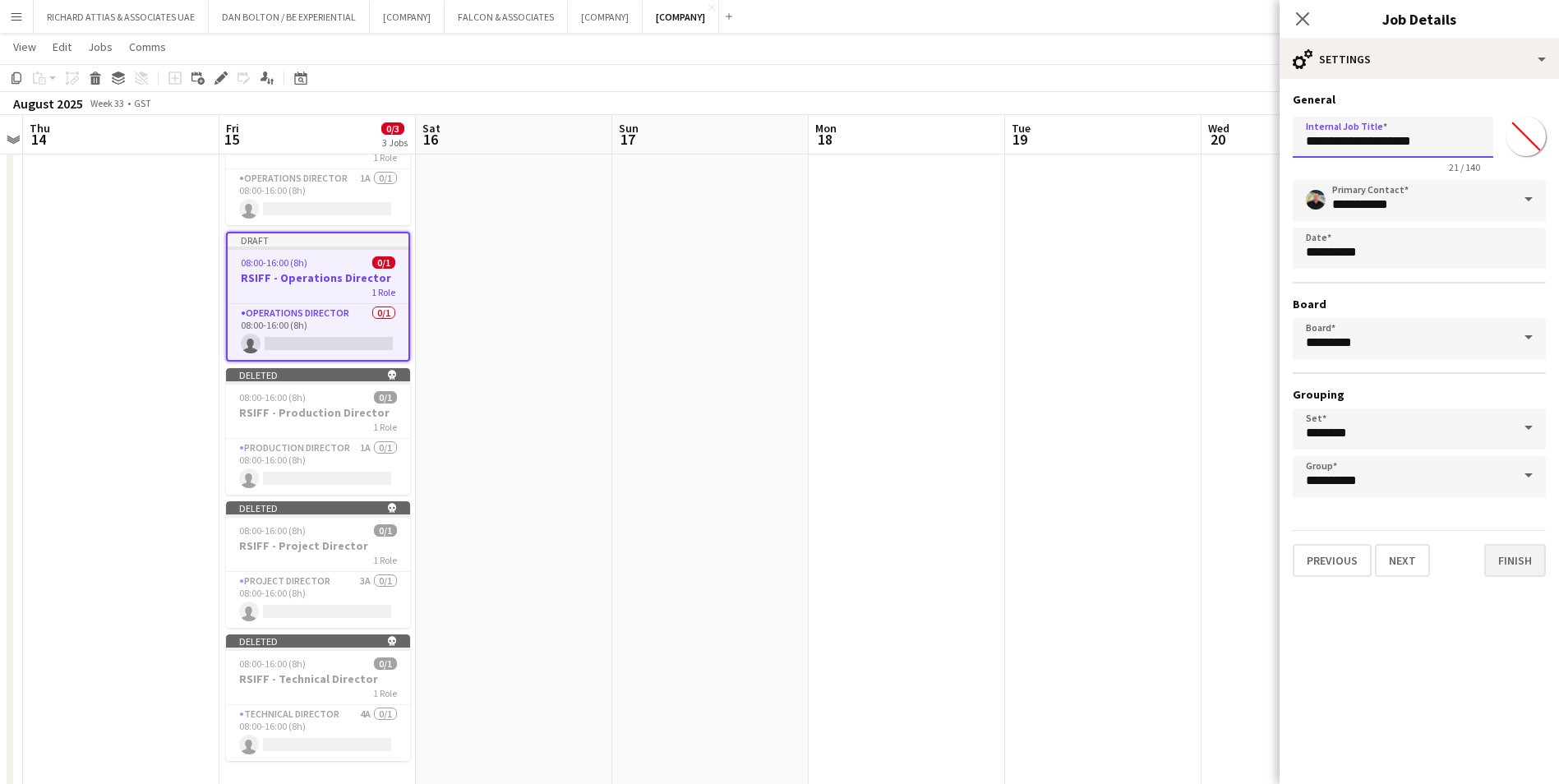 type on "**********" 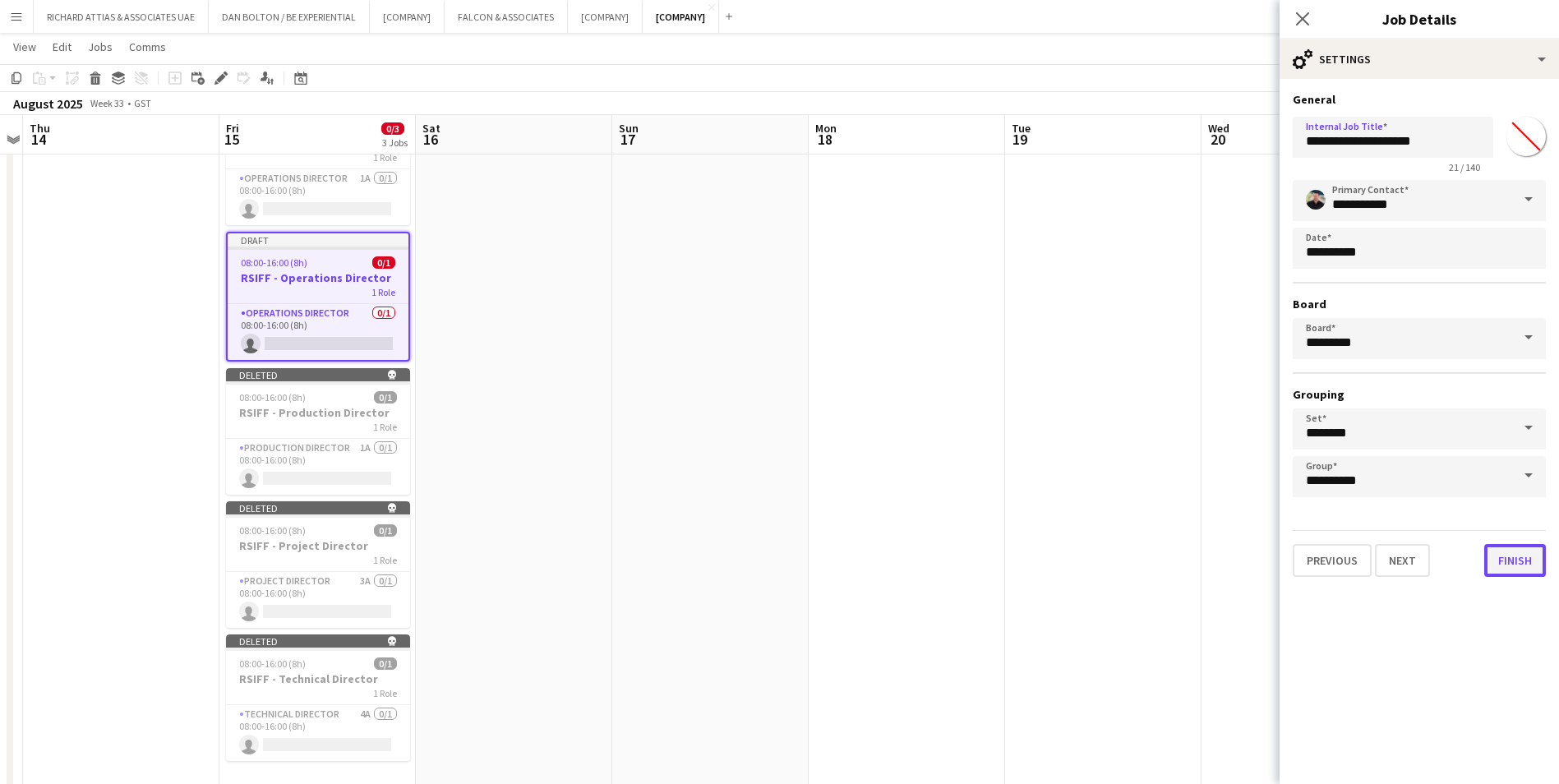 click on "Finish" at bounding box center (1515, 560) 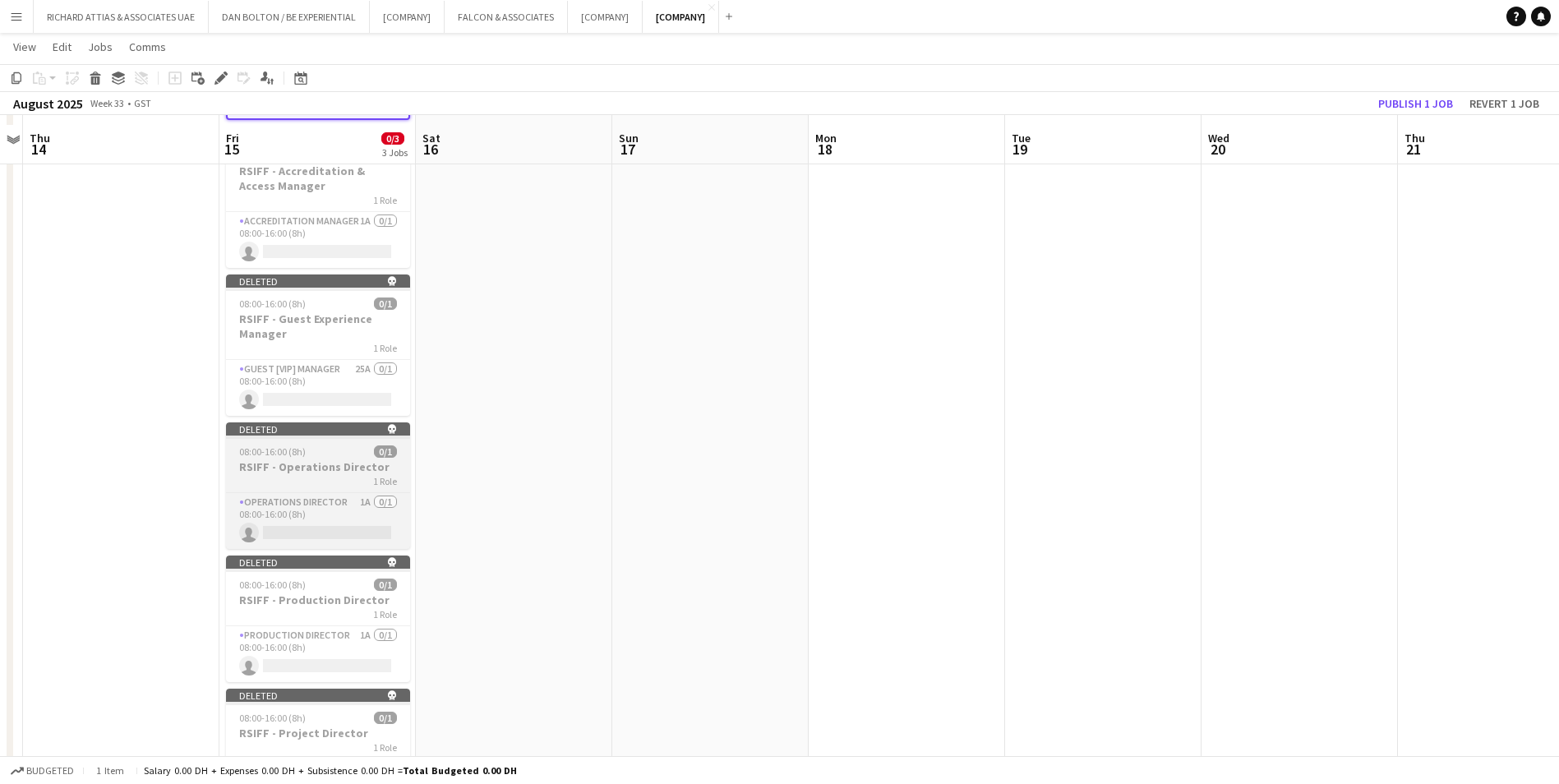 scroll, scrollTop: 493, scrollLeft: 0, axis: vertical 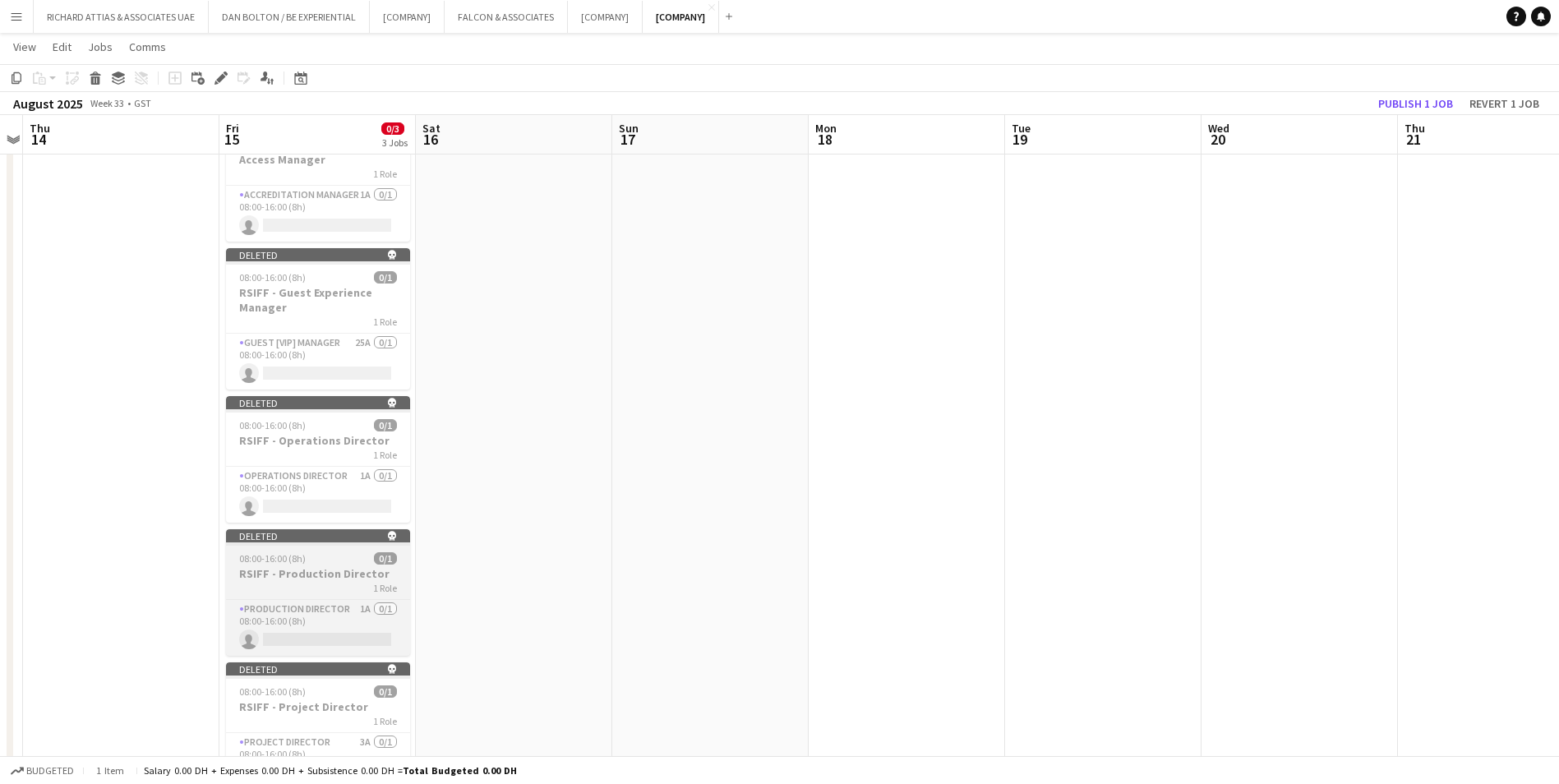 click on "RSIFF - Production Director" at bounding box center (318, 574) 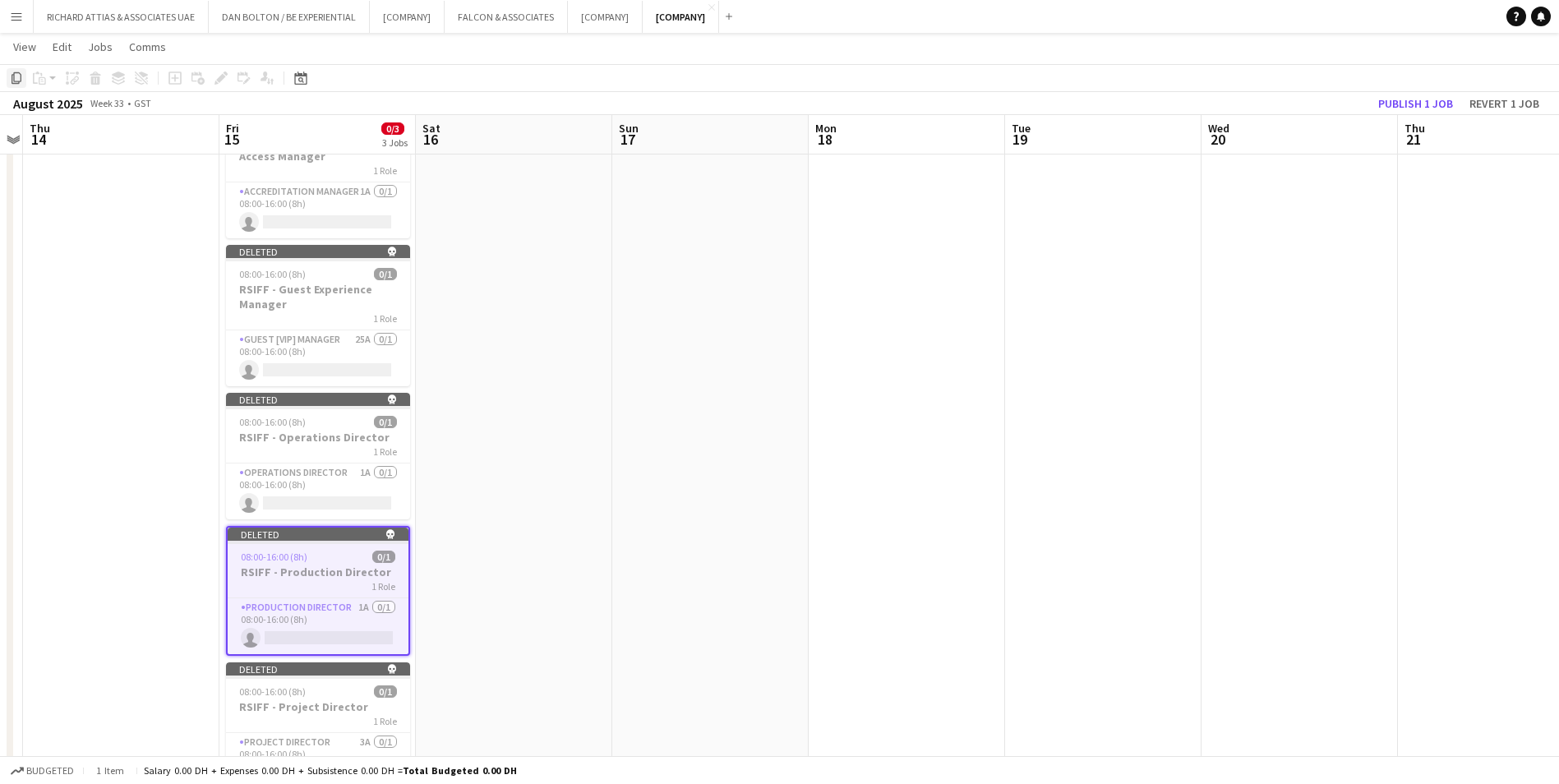 click on "Copy" 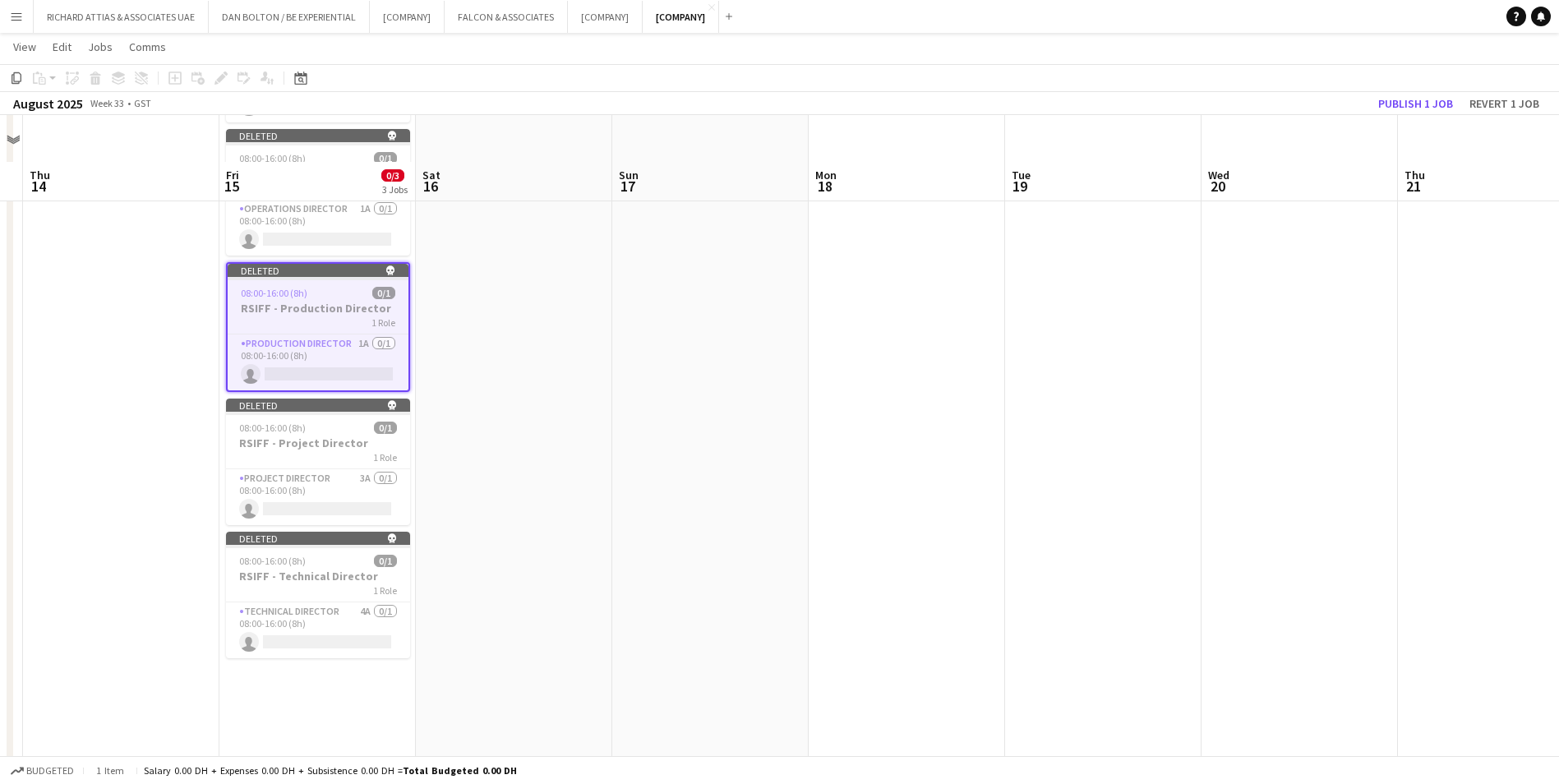 scroll, scrollTop: 804, scrollLeft: 0, axis: vertical 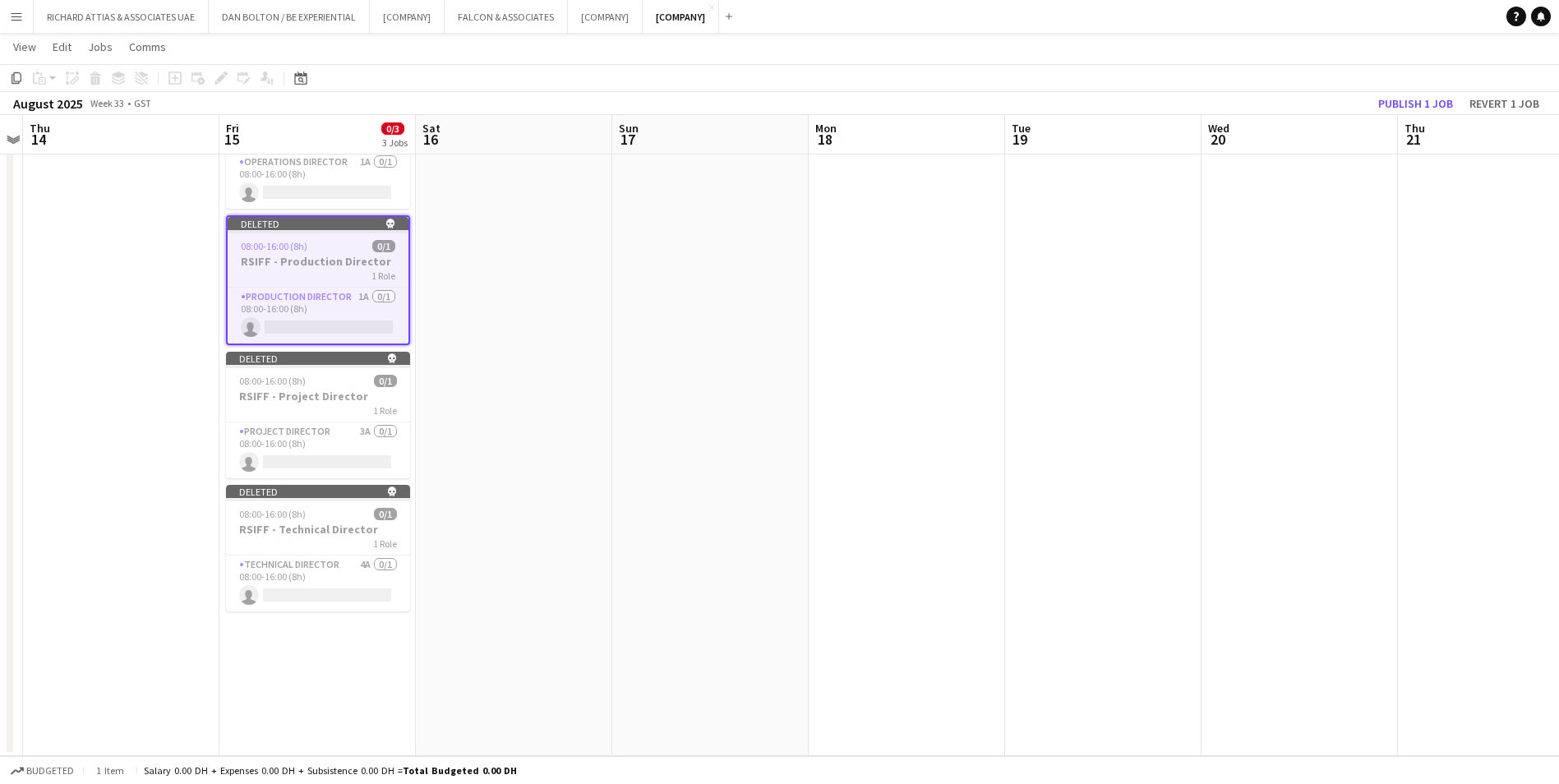 click on "Draft   08:00-16:00 (8h)    0/1    Accreditation & Access Manager   1 Role   Accreditation Manager   0/1   08:00-16:00 (8h)
single-neutral-actions
Draft   08:00-16:00 (8h)    0/1    Guest Experience Manager   1 Role   Guest VIP Manager   0/1   08:00-16:00 (8h)
single-neutral-actions
Draft   08:00-16:00 (8h)    0/1    Operations Director    1 Role   Operations Director   0/1   08:00-16:00 (8h)
single-neutral-actions
Deleted
skull
08:00-16:00 (8h)    0/1   RSIFF - Accreditation & Access Manager   1 Role   Accreditation Manager   1A   0/1   08:00-16:00 (8h)
single-neutral-actions
Deleted
skull
08:00-16:00 (8h)    0/1   RSIFF - Guest Experience Manager   1 Role   Guest VIP Manager   25A   0/1   08:00-16:00 (8h)
single-neutral-actions
Deleted" at bounding box center [317, 68] 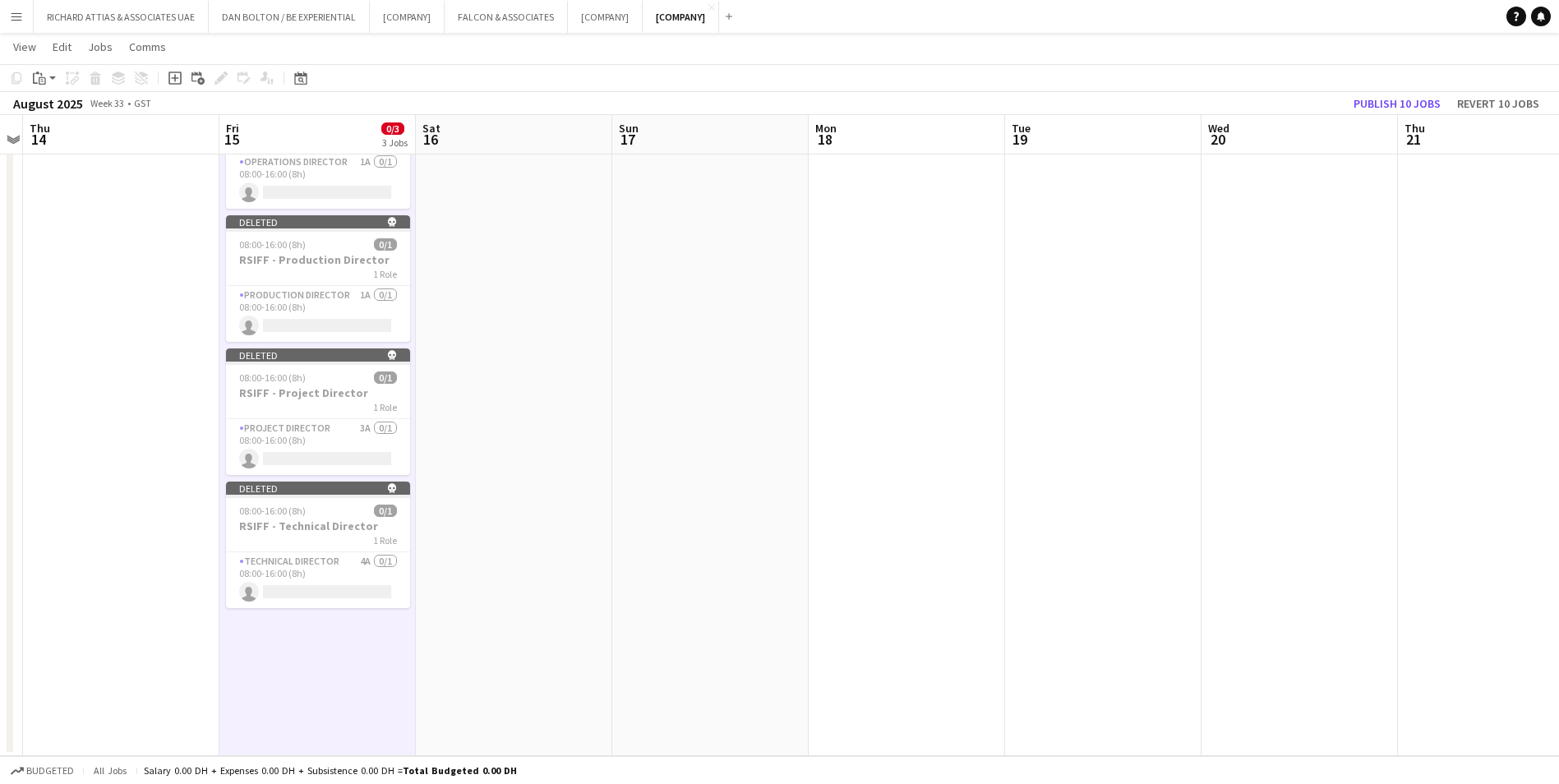 drag, startPoint x: 337, startPoint y: 674, endPoint x: 281, endPoint y: 657, distance: 58.5235 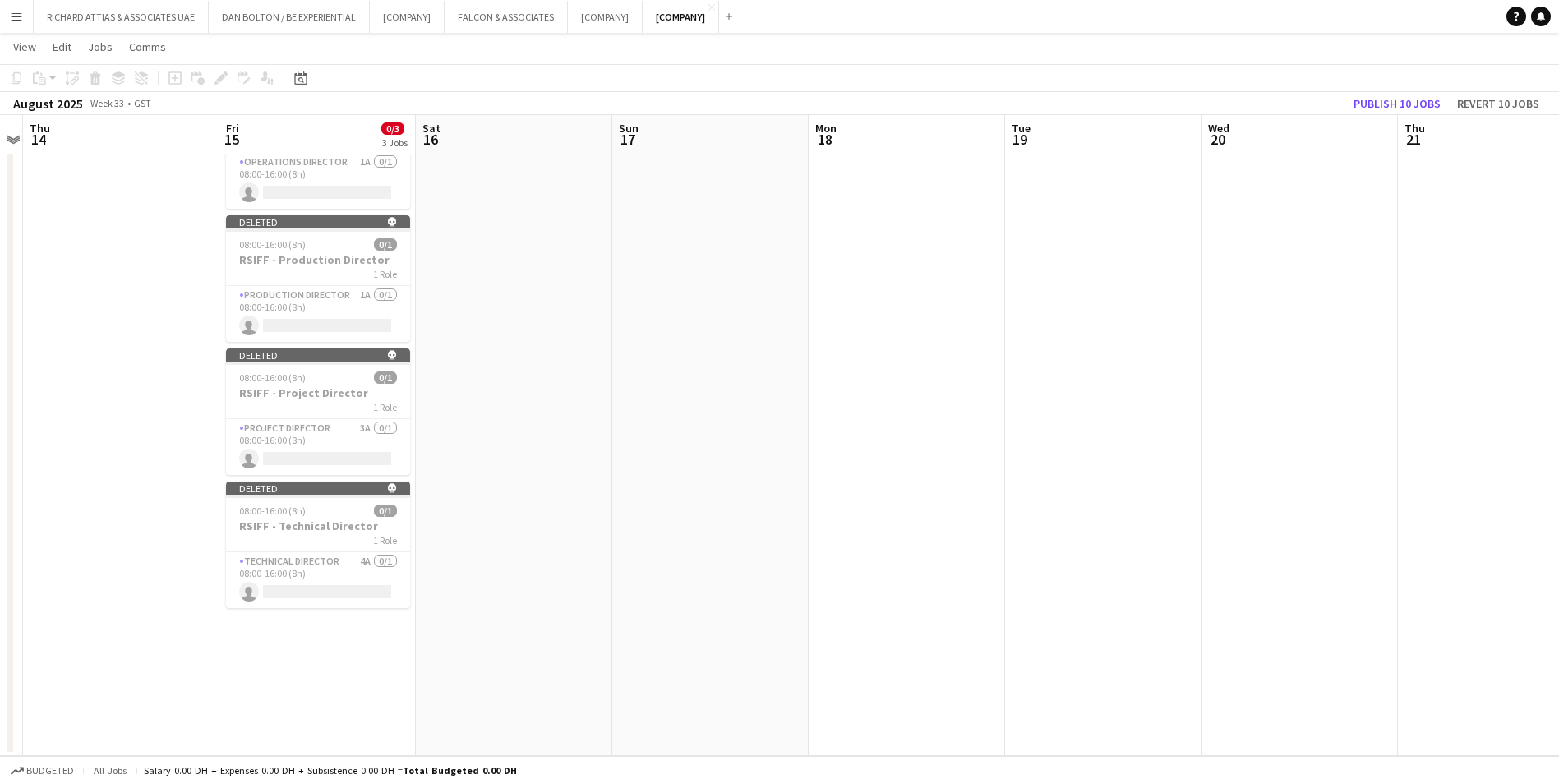 click on "Draft   08:00-16:00 (8h)    0/1    Accreditation & Access Manager   1 Role   Accreditation Manager   0/1   08:00-16:00 (8h)
single-neutral-actions
Draft   08:00-16:00 (8h)    0/1    Guest Experience Manager   1 Role   Guest VIP Manager   0/1   08:00-16:00 (8h)
single-neutral-actions
Draft   08:00-16:00 (8h)    0/1    Operations Director    1 Role   Operations Director   0/1   08:00-16:00 (8h)
single-neutral-actions
Deleted
skull
08:00-16:00 (8h)    0/1   RSIFF - Accreditation & Access Manager   1 Role   Accreditation Manager   1A   0/1   08:00-16:00 (8h)
single-neutral-actions
Deleted
skull
08:00-16:00 (8h)    0/1   RSIFF - Guest Experience Manager   1 Role   Guest VIP Manager   25A   0/1   08:00-16:00 (8h)
single-neutral-actions
Deleted" at bounding box center [317, 68] 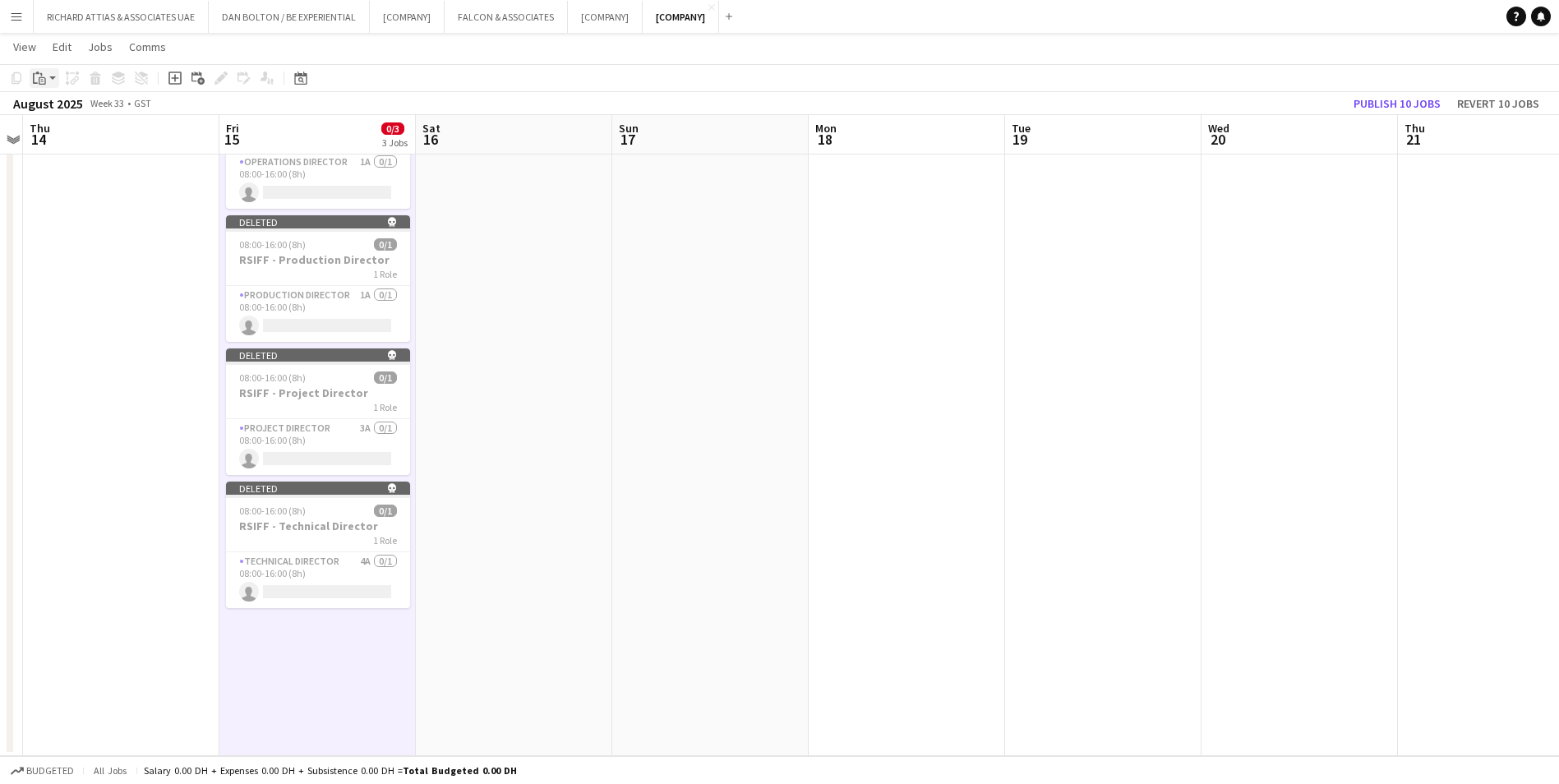 click 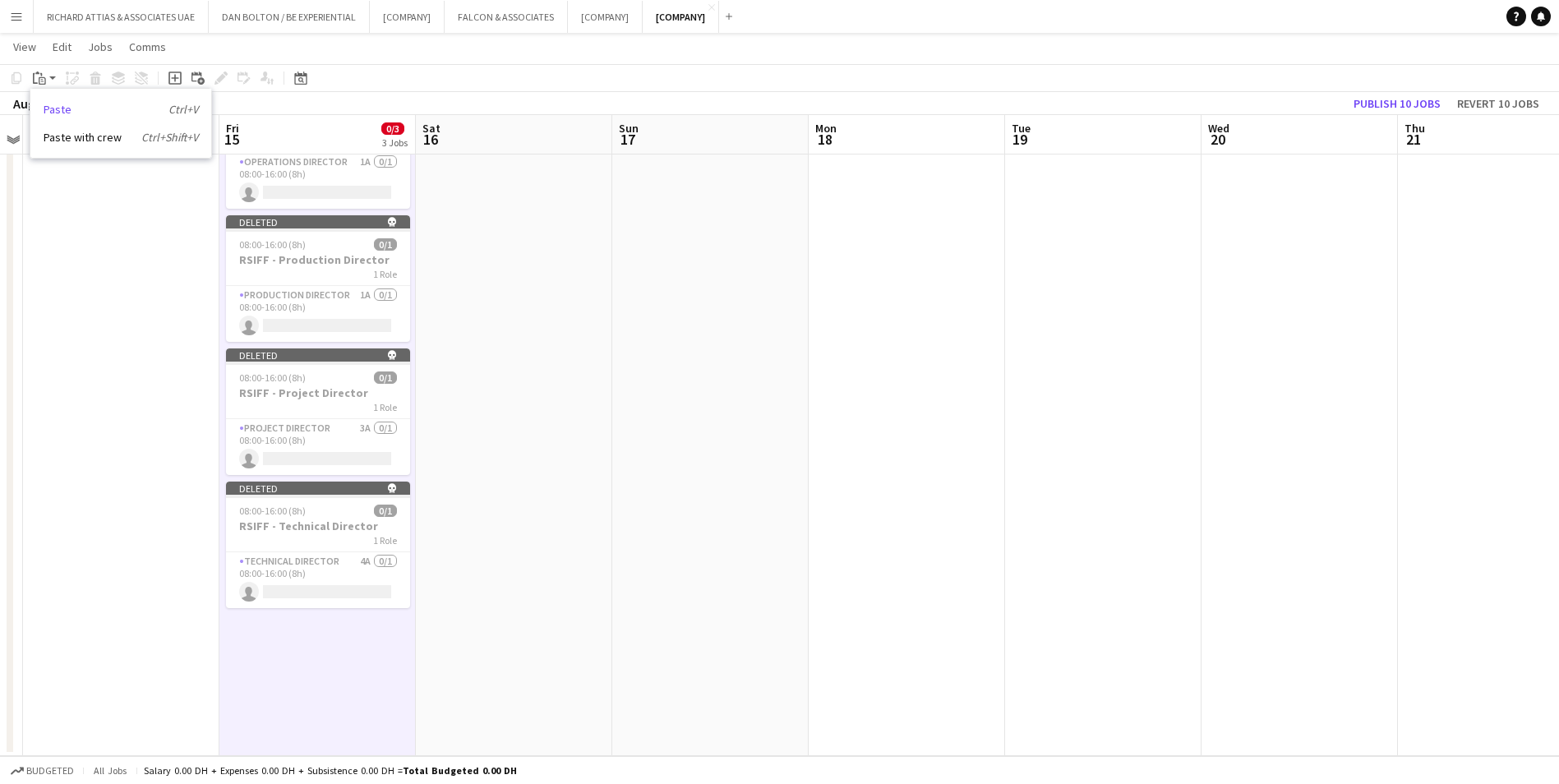 click on "Paste   Ctrl+V" at bounding box center (121, 109) 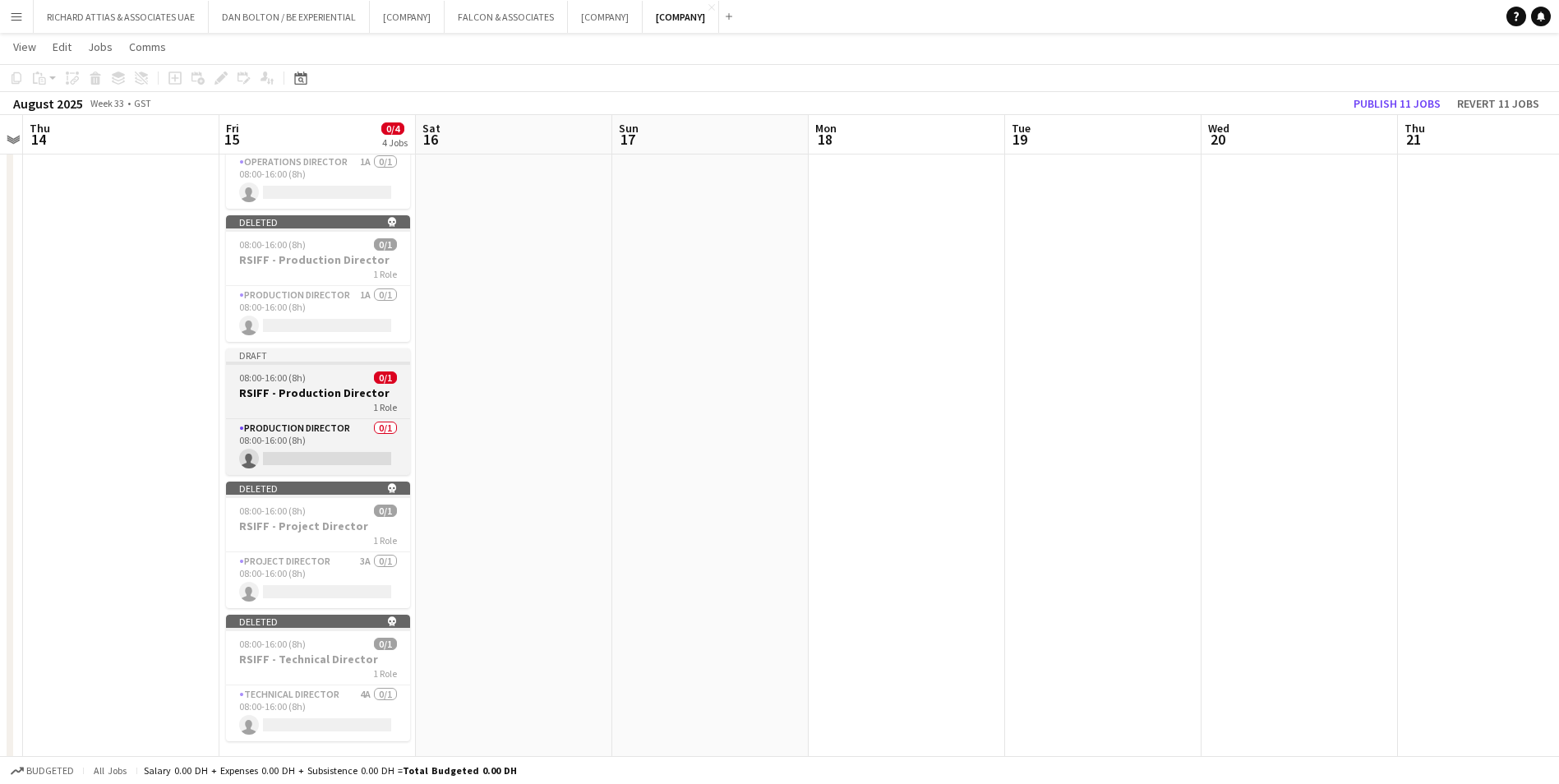 click on "08:00-16:00 (8h)    0/1" at bounding box center [318, 377] 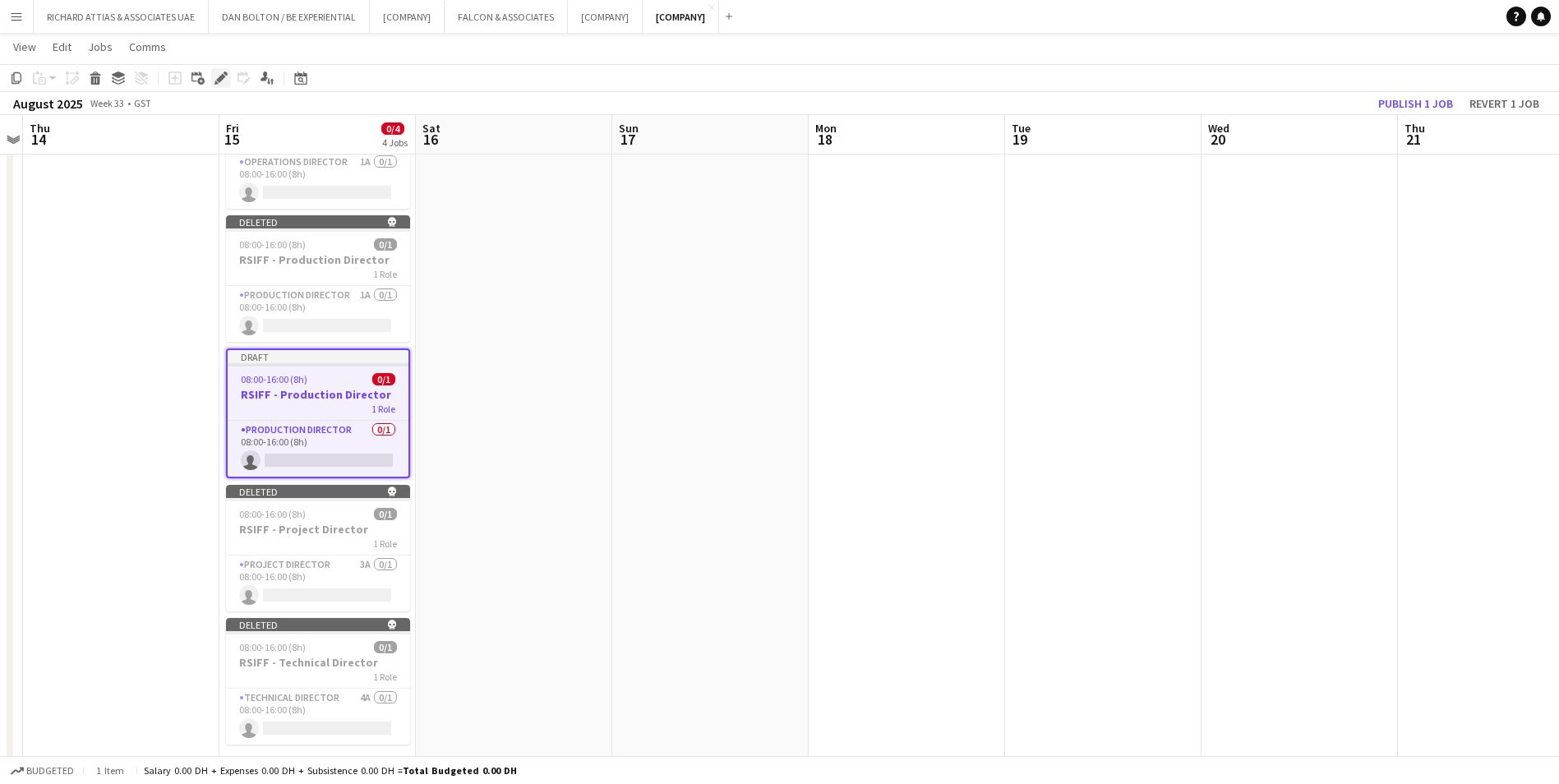 click 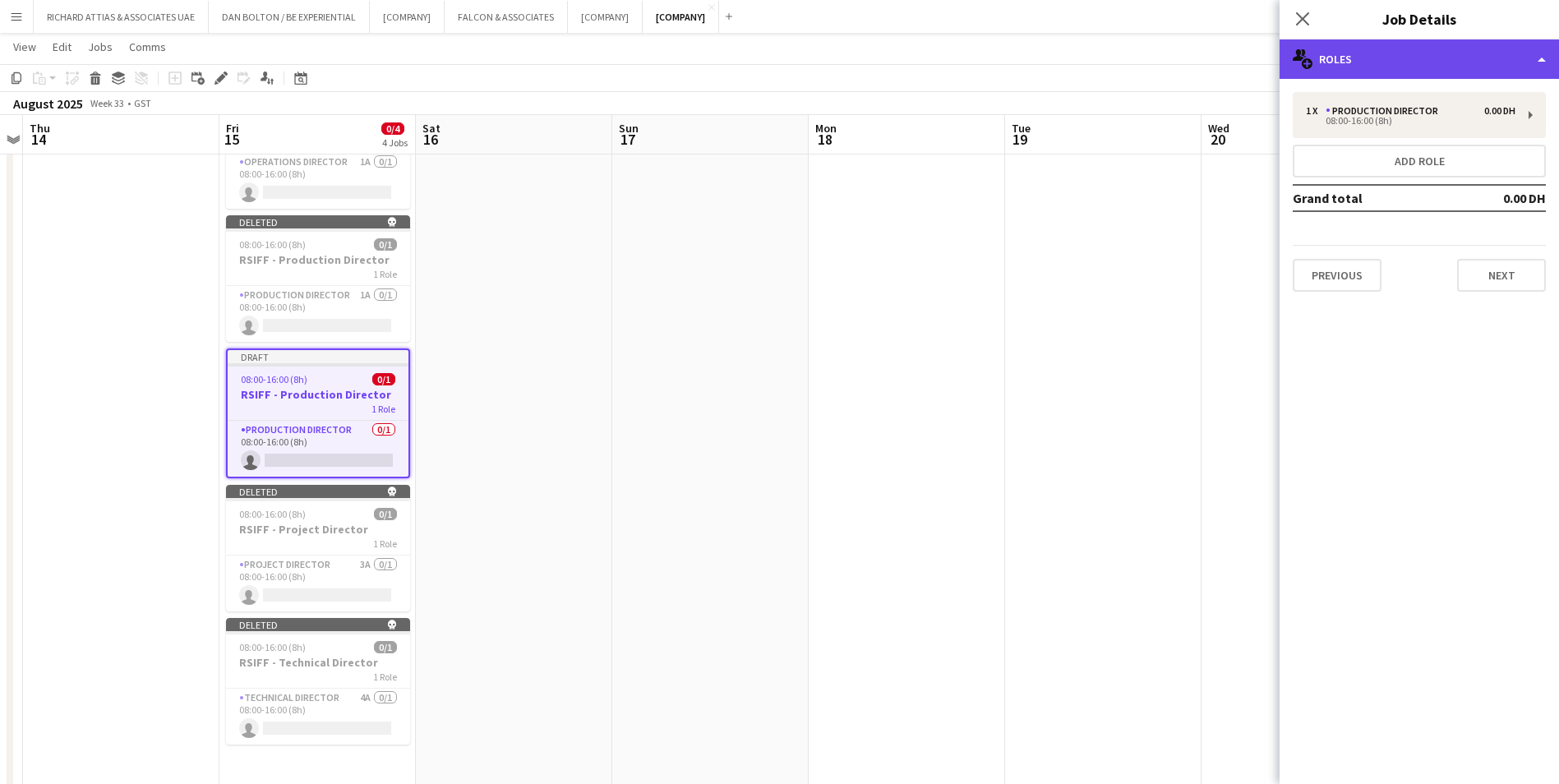 click on "multiple-users-add
Roles" 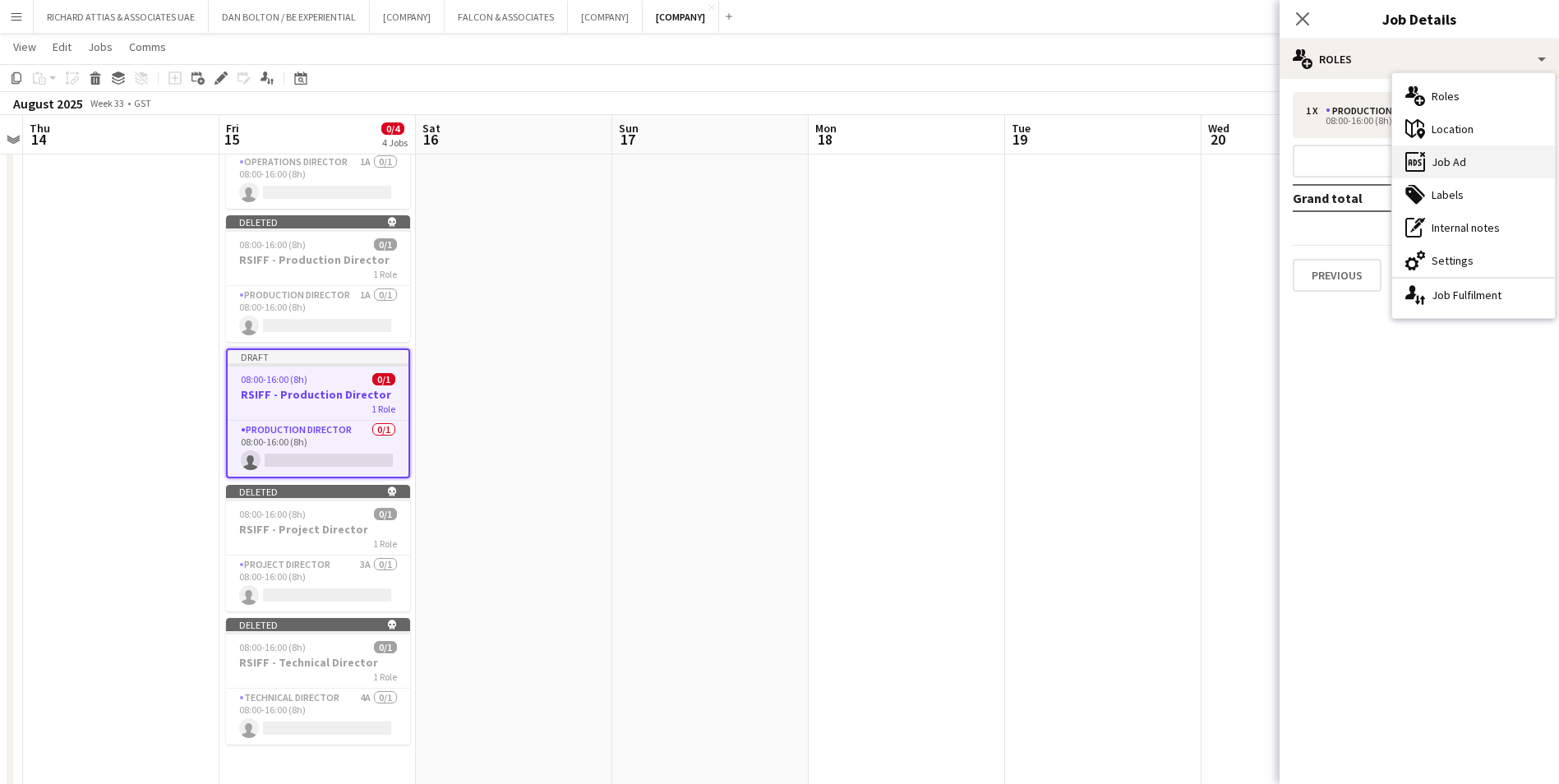 click on "ads-window
Job Ad" at bounding box center [1474, 162] 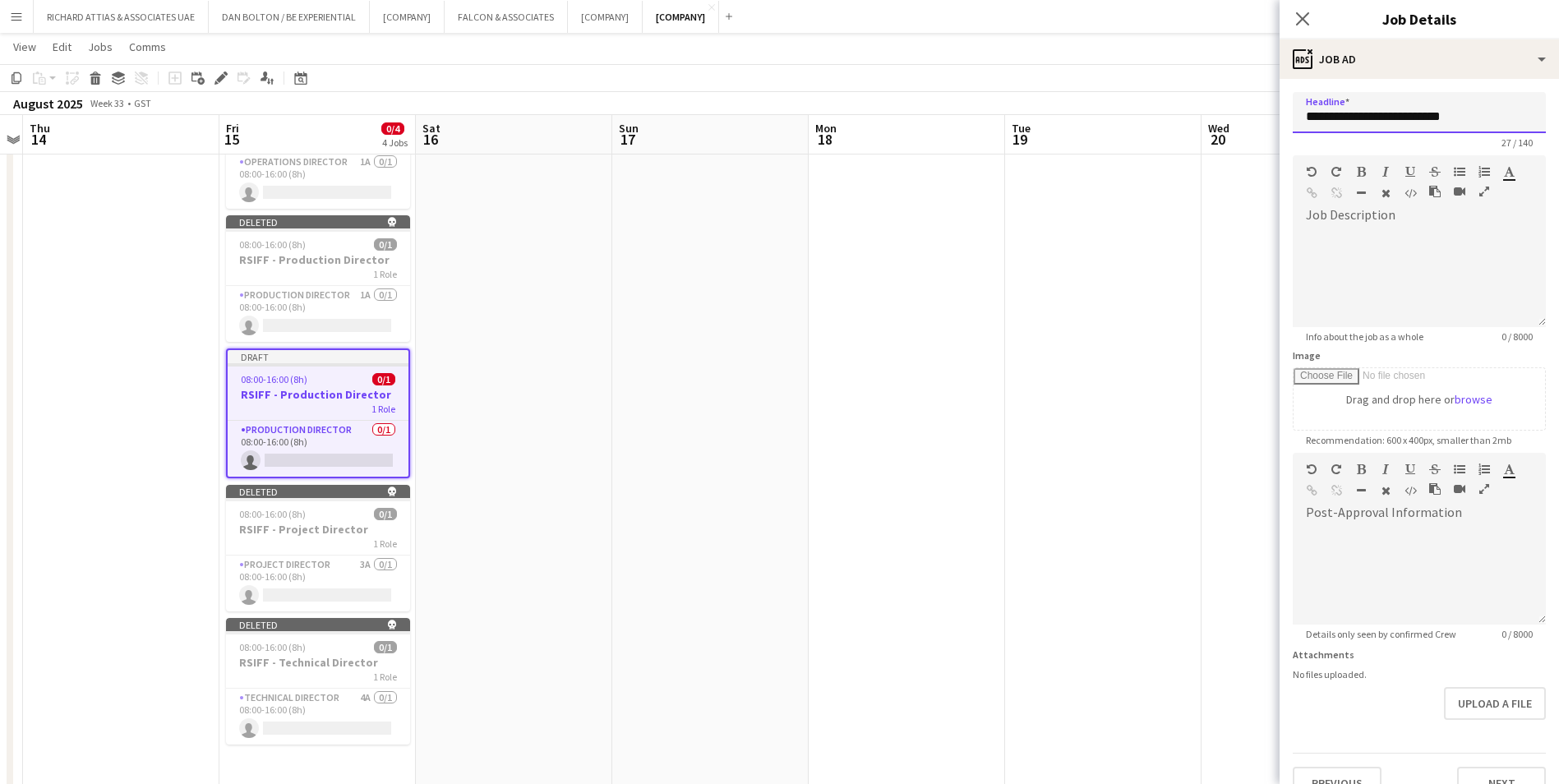 drag, startPoint x: 1344, startPoint y: 119, endPoint x: 1275, endPoint y: 108, distance: 69.87131 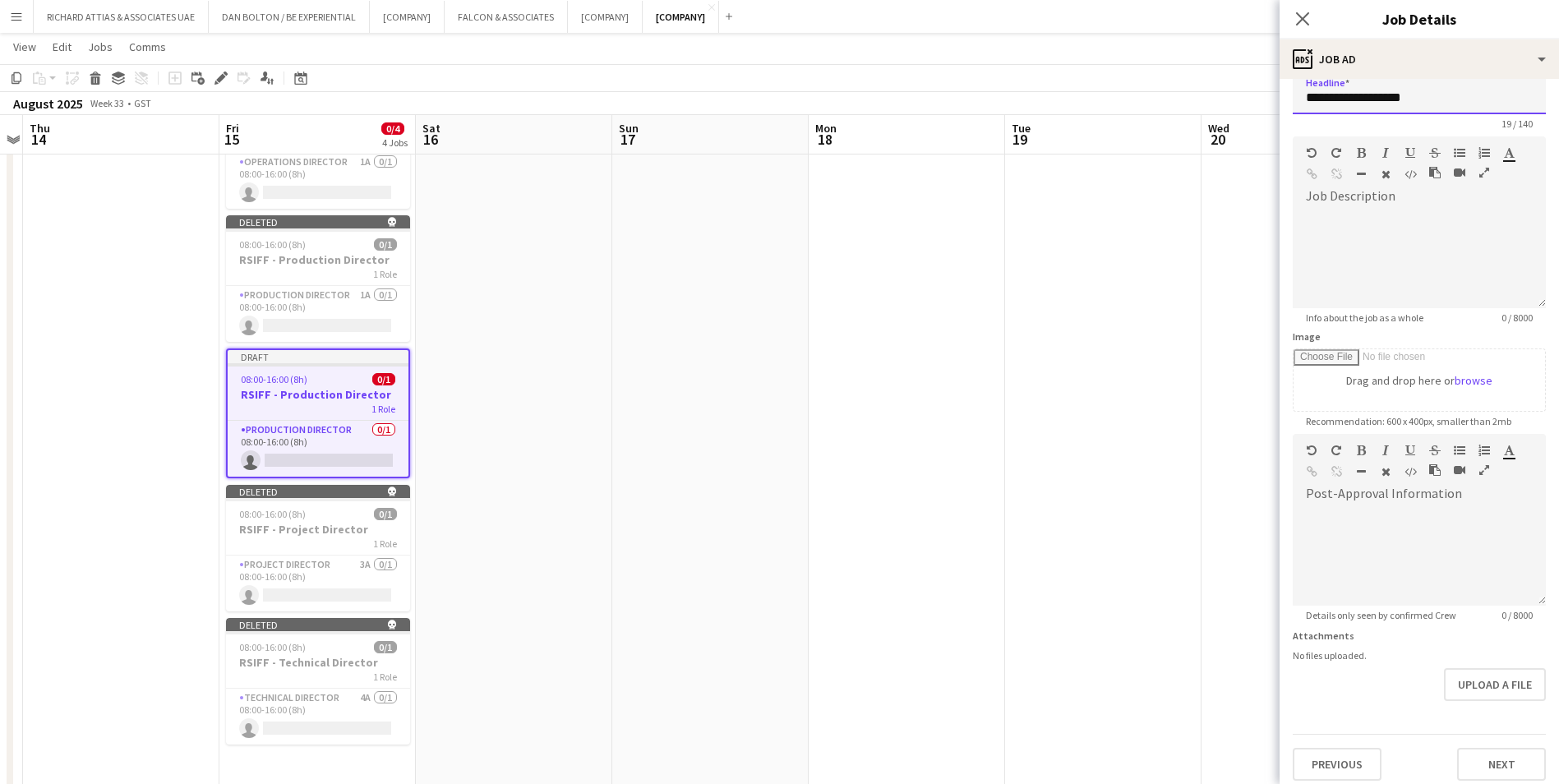 scroll, scrollTop: 29, scrollLeft: 0, axis: vertical 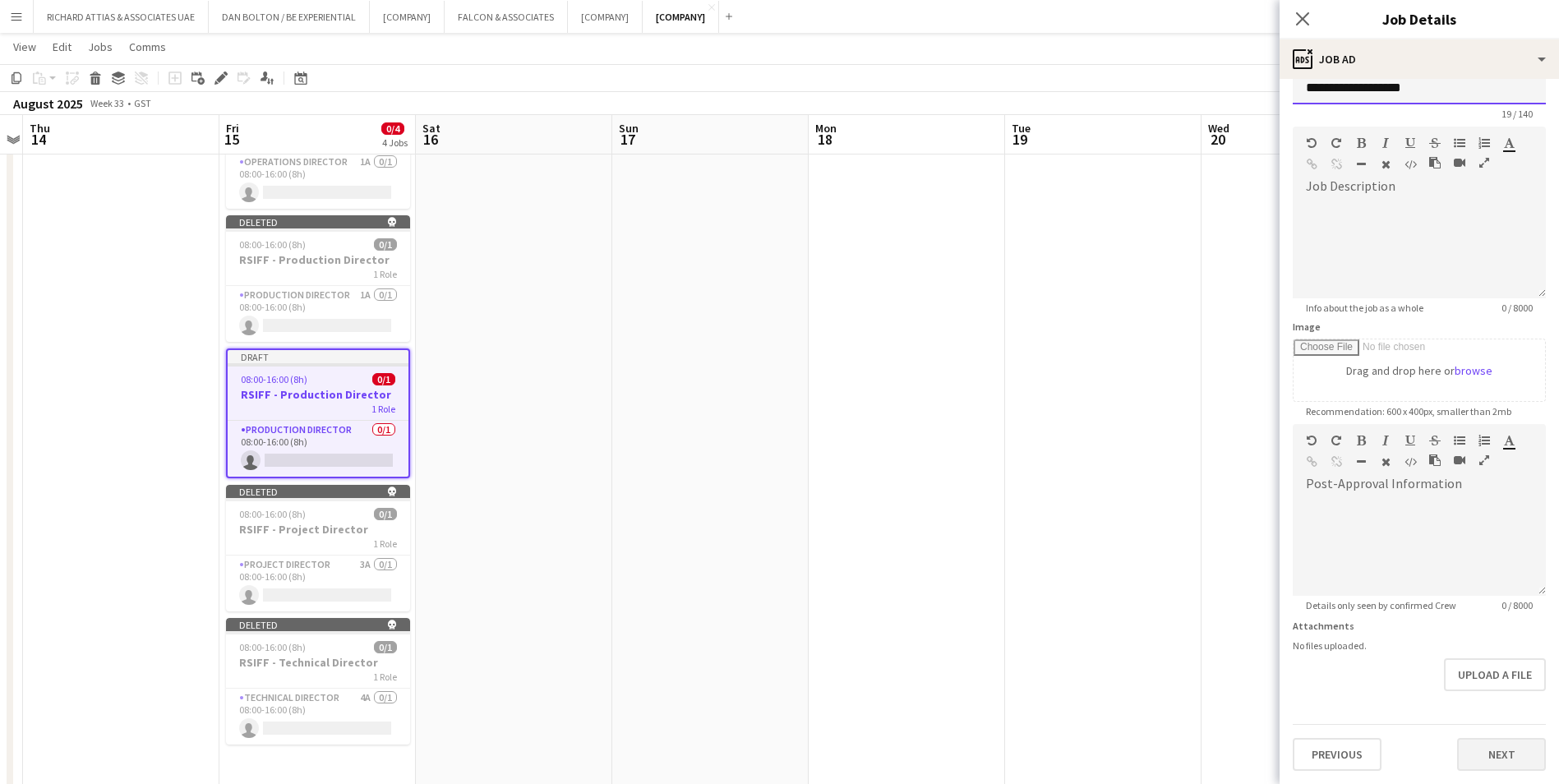 type on "**********" 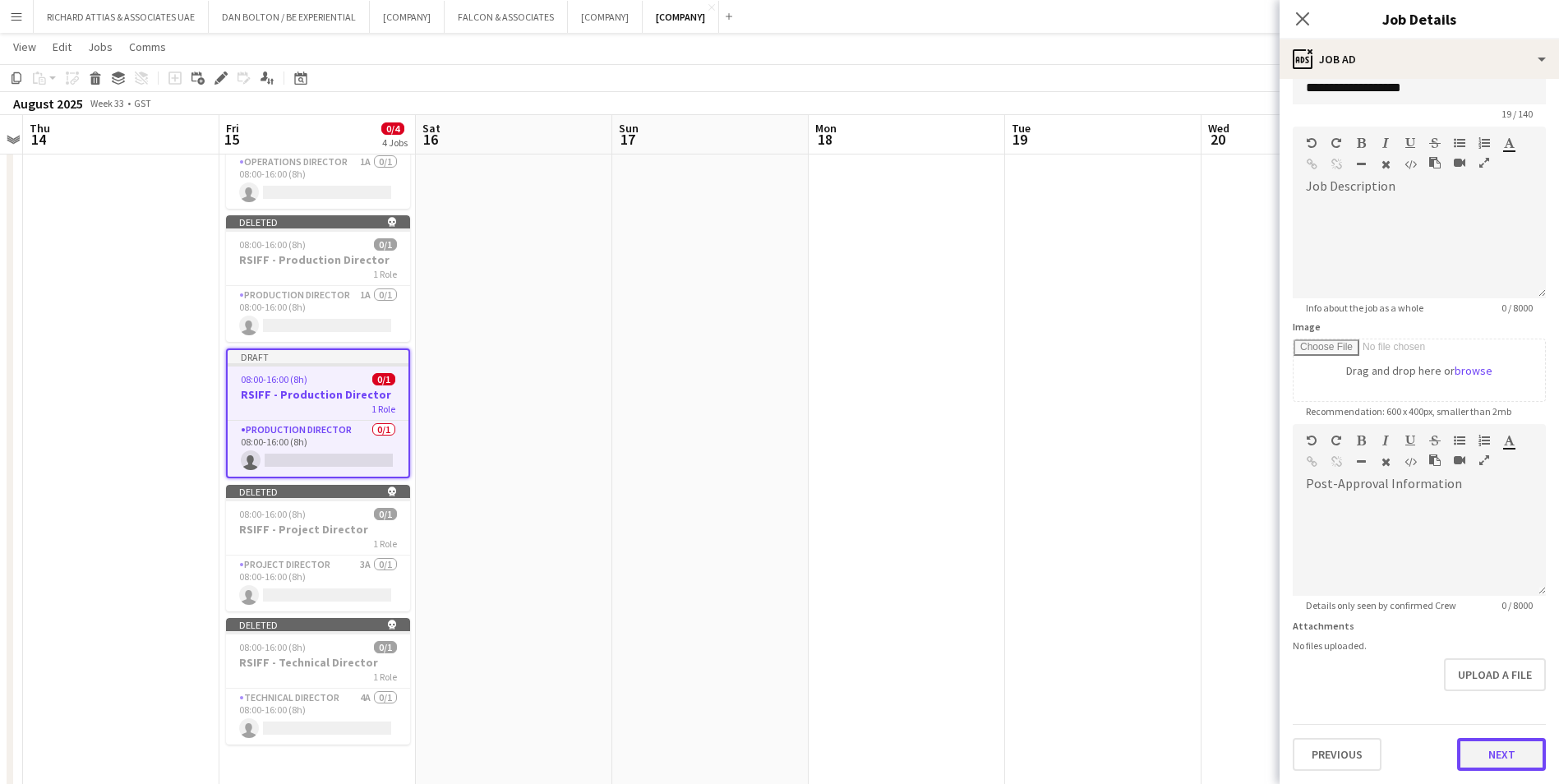click on "Next" at bounding box center (1501, 754) 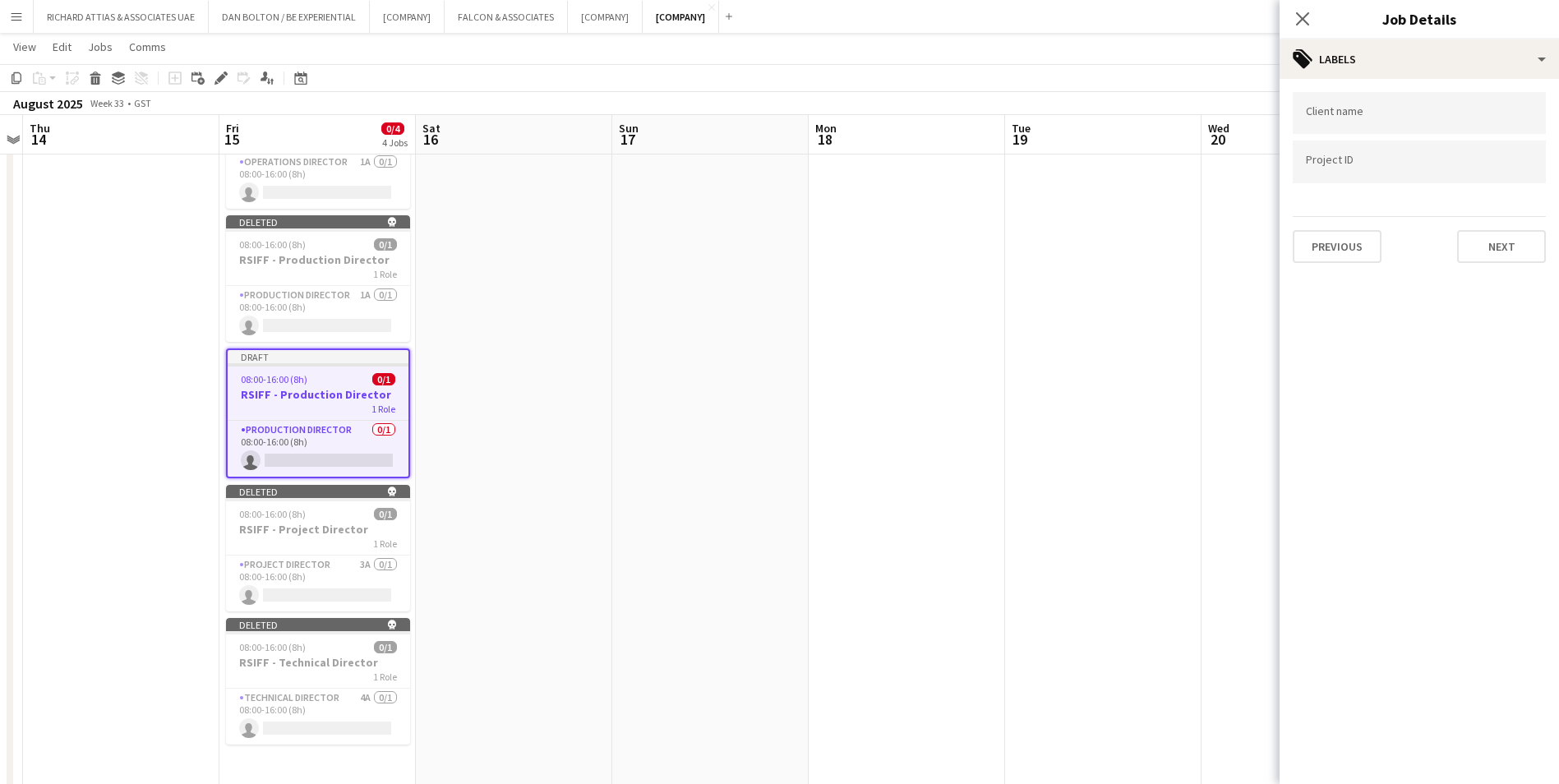 scroll, scrollTop: 0, scrollLeft: 0, axis: both 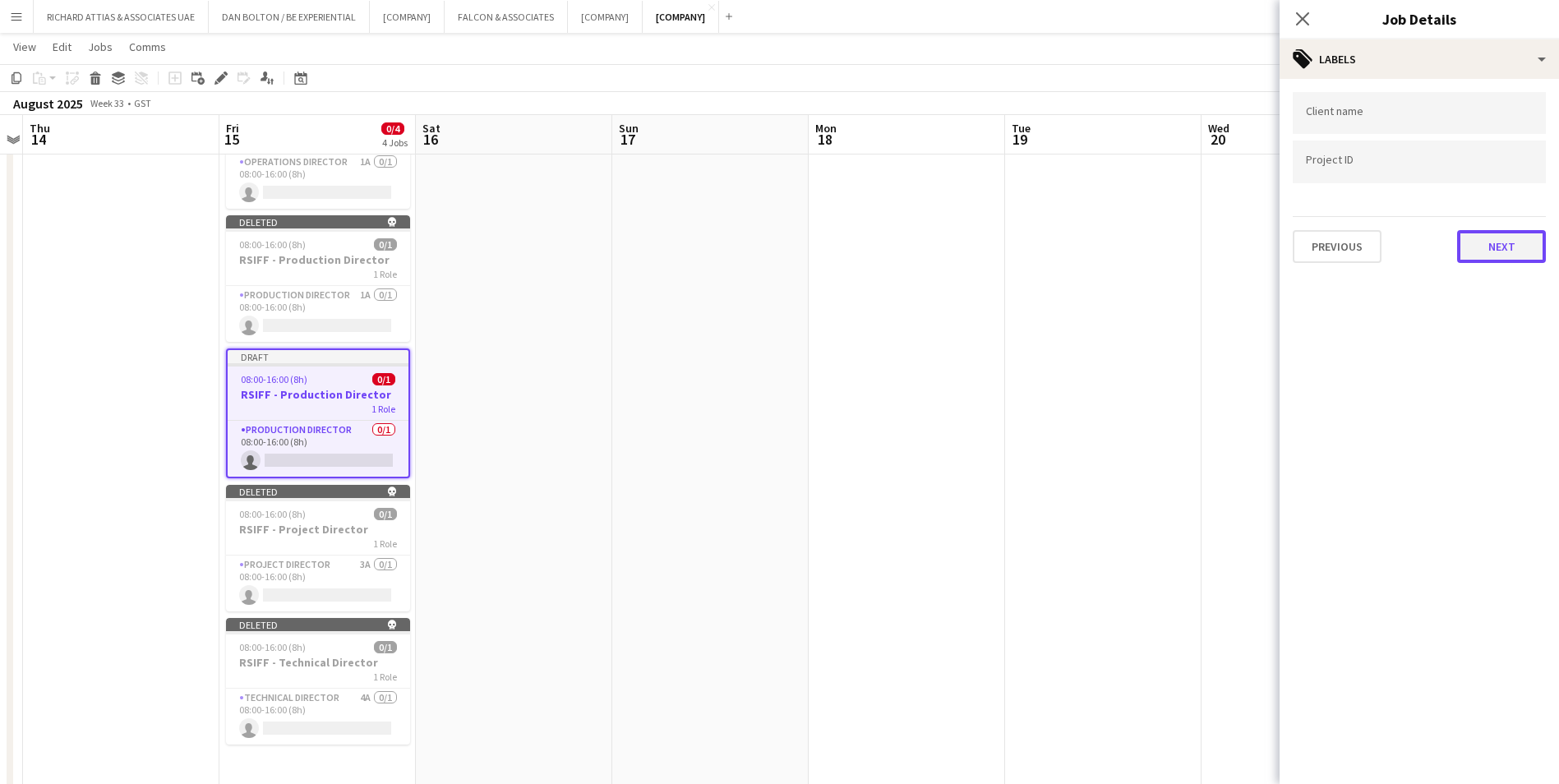 click on "Next" at bounding box center [1501, 247] 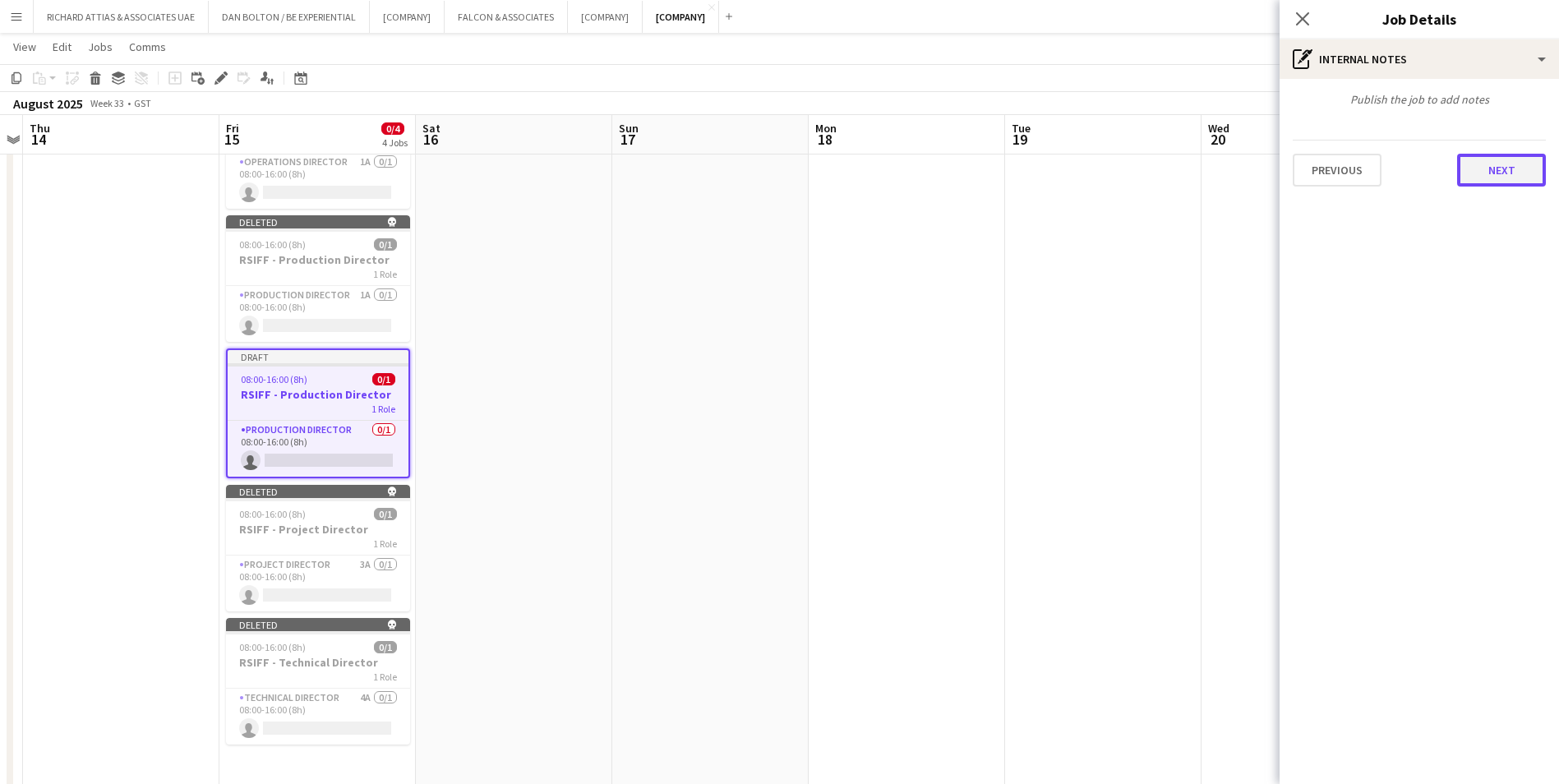 click on "Next" at bounding box center [1501, 170] 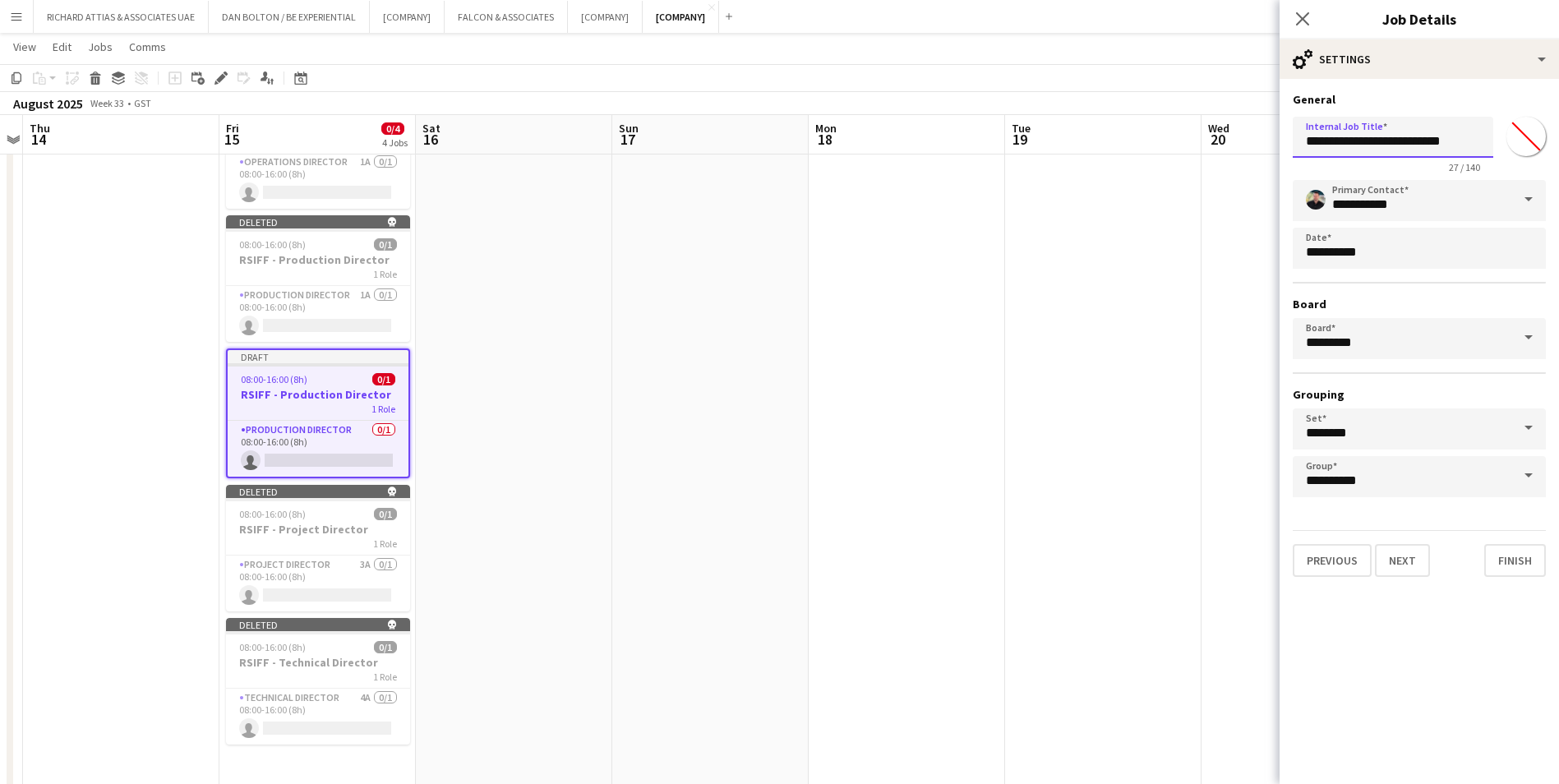 drag, startPoint x: 1346, startPoint y: 138, endPoint x: 1257, endPoint y: 135, distance: 89.05055 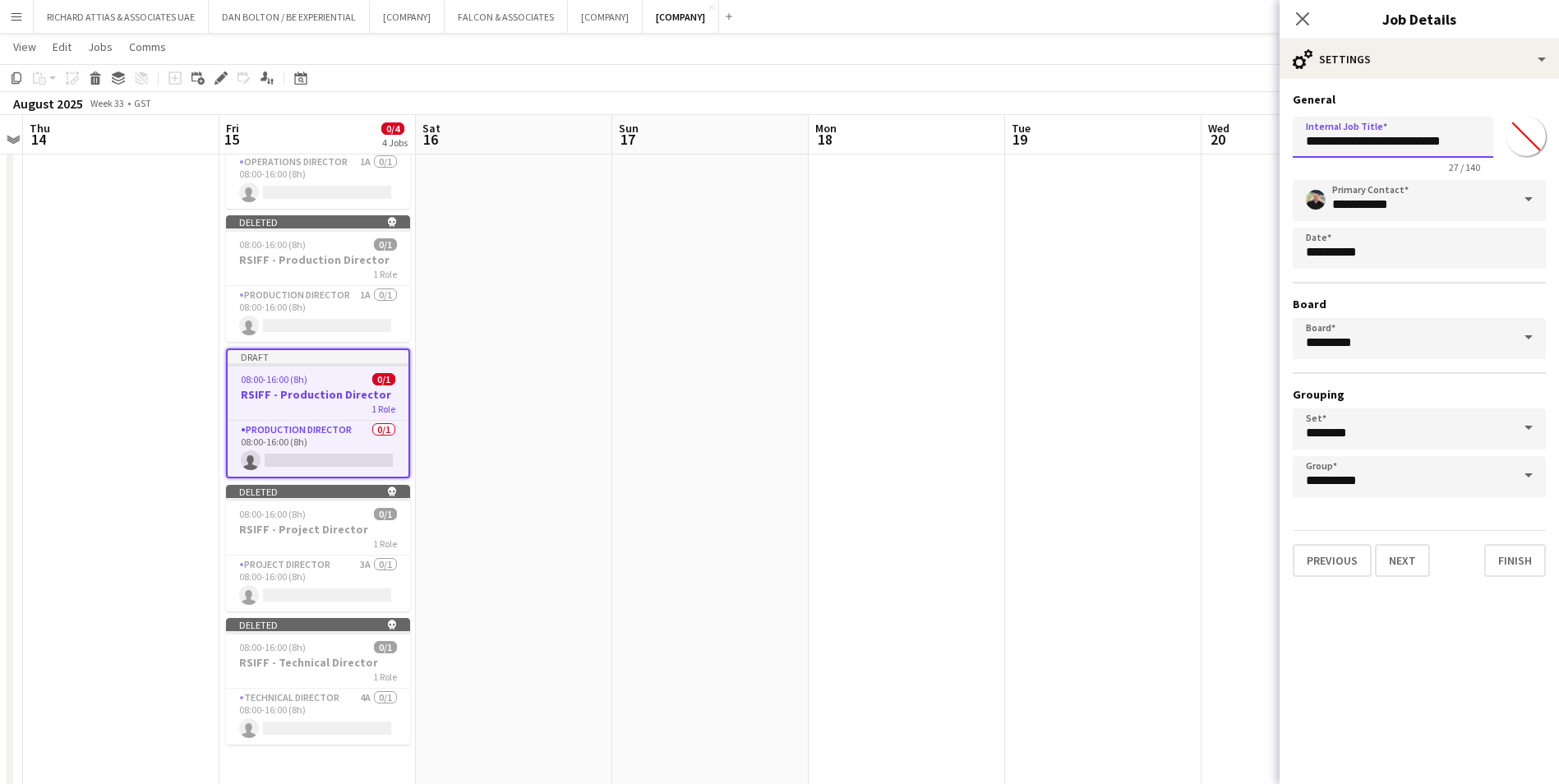 click on "Menu
Boards
Boards   Boards   All jobs   Status
Workforce
Workforce   My Workforce   Recruiting
Comms
Comms
Pay
Pay   Approvals
Platform Settings
Platform Settings   Your settings
Training Academy
Training Academy
Knowledge Base
Knowledge Base
Product Updates
Product Updates   Log Out   Privacy   [COMPANY]
Close
[PERSON] / [COMPANY]
Close
[COMPANY]
Close
[COMPANY]
Close
[COMPANY]
Close
[COMPANY]
Close
Add
Help
Notifications" at bounding box center (779, 64) 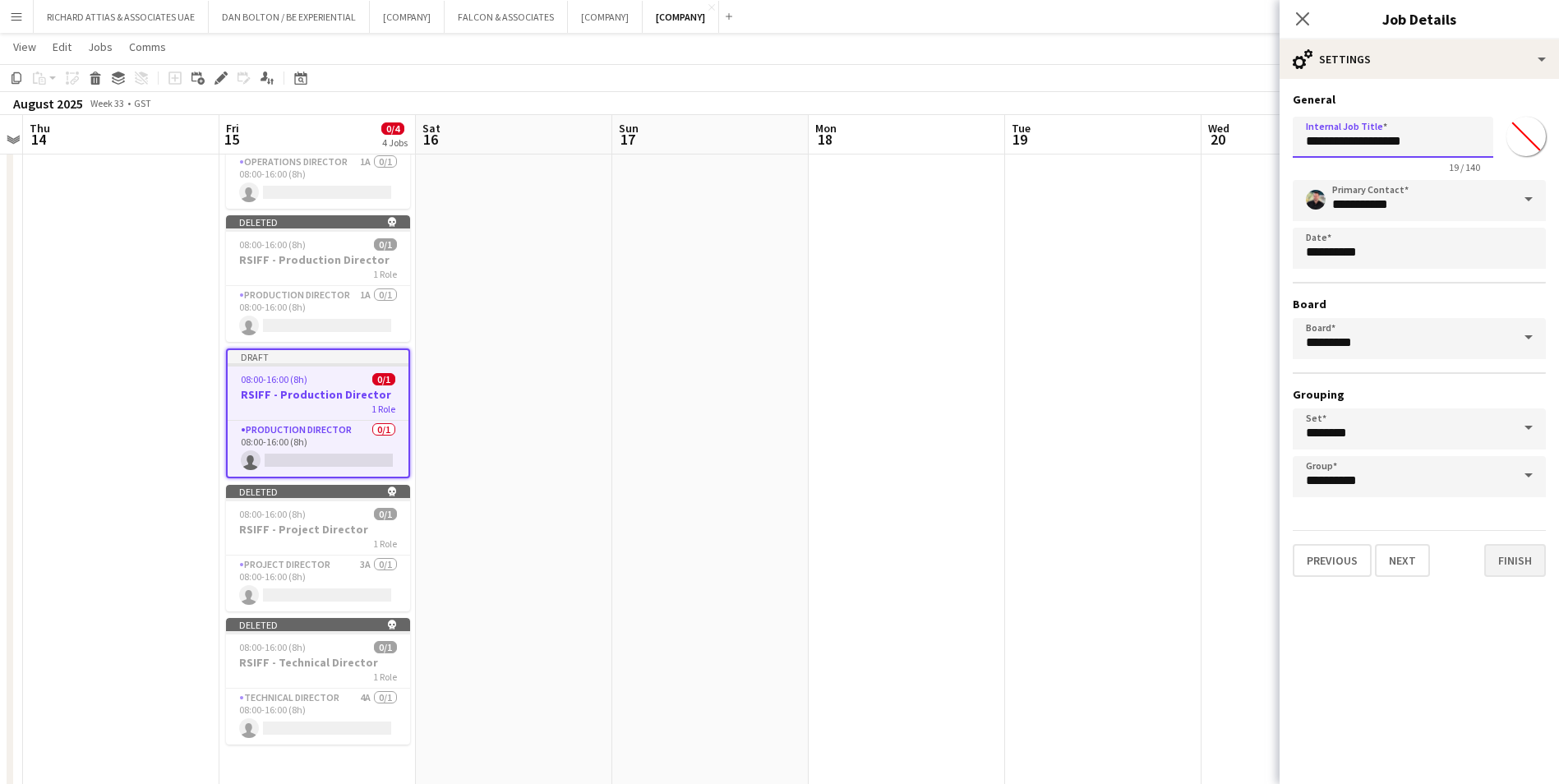 type on "**********" 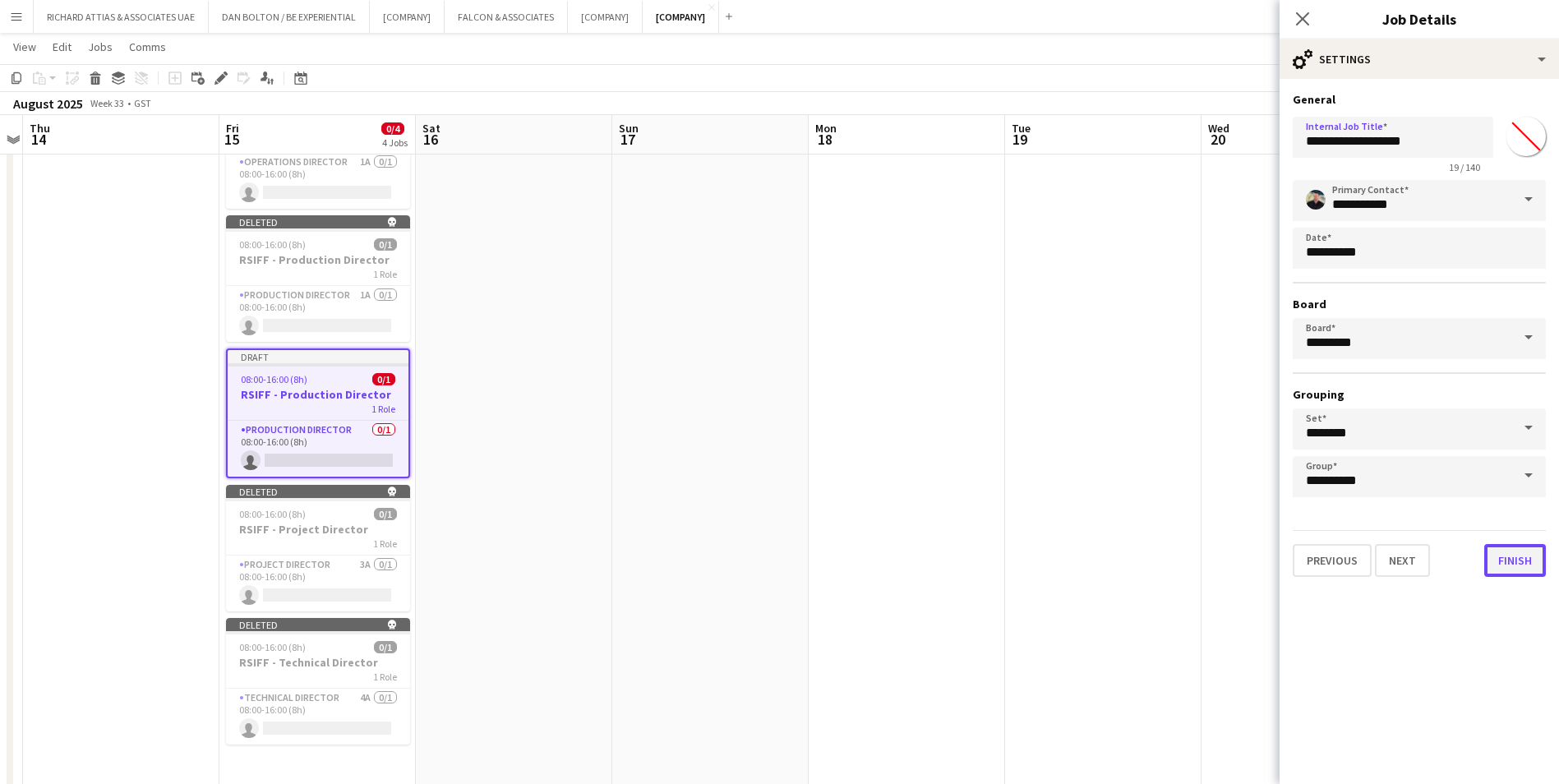 click on "Finish" at bounding box center [1515, 560] 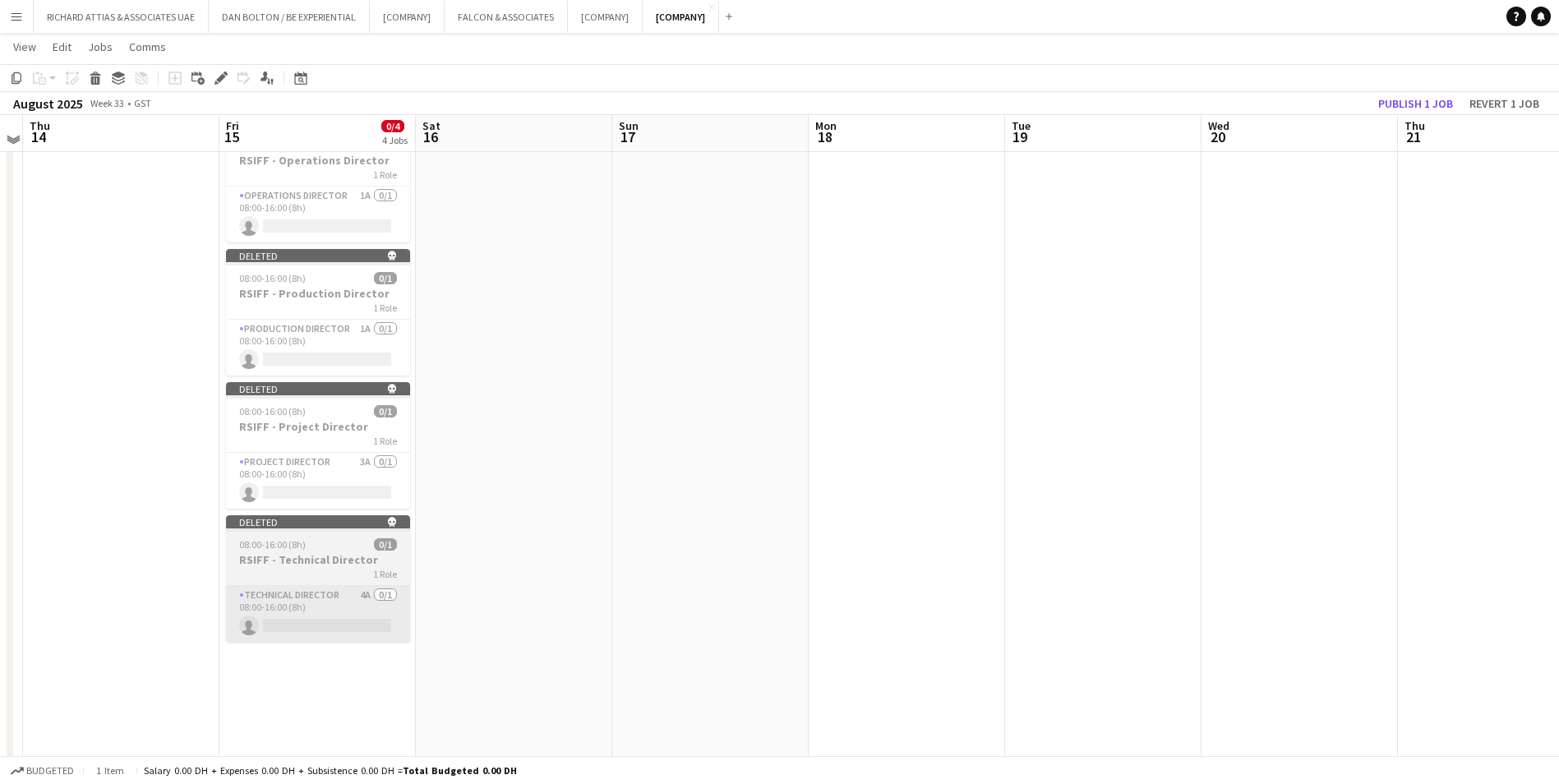 scroll, scrollTop: 952, scrollLeft: 0, axis: vertical 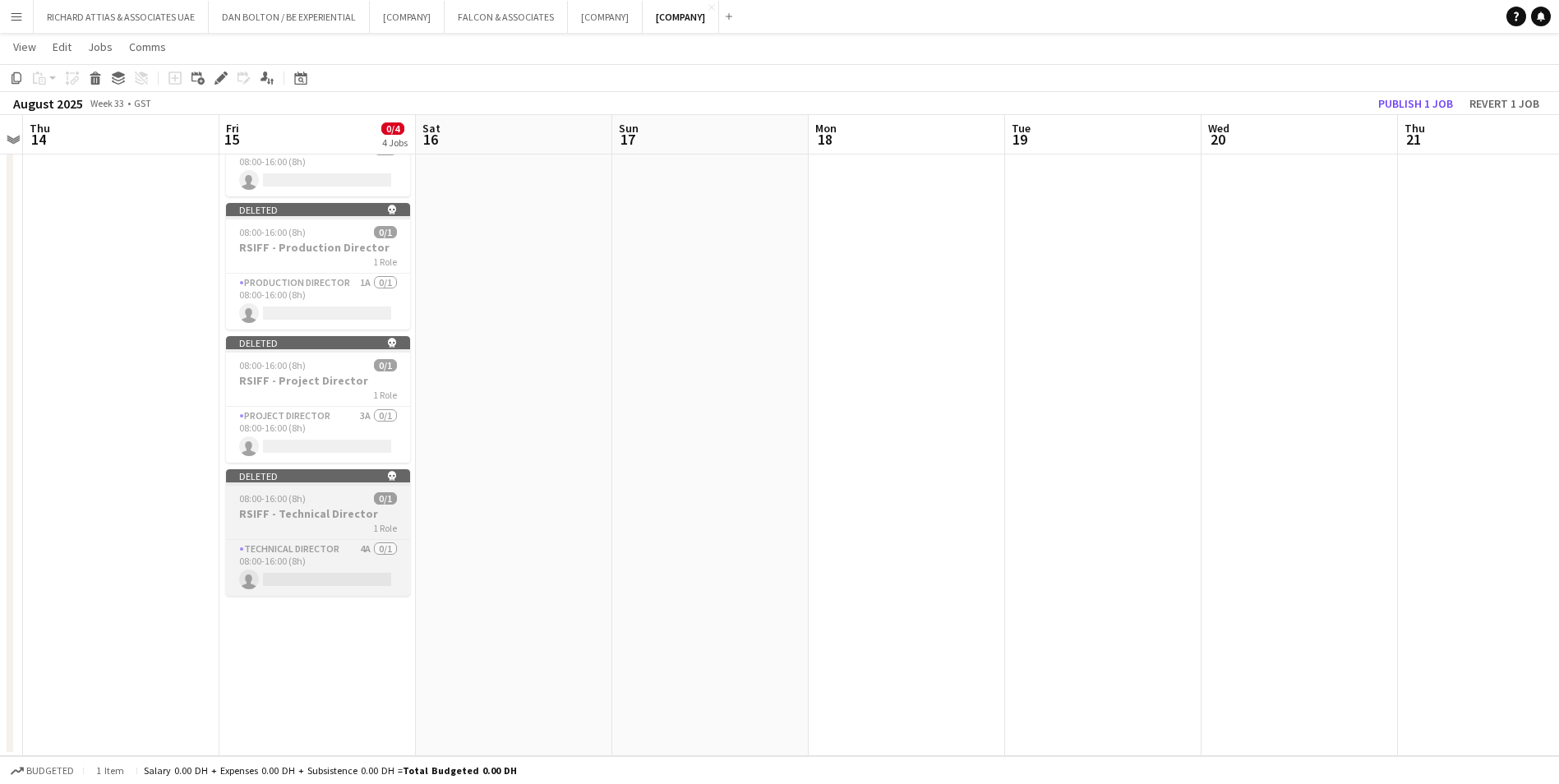 click on "Deleted
skull" at bounding box center [318, 476] 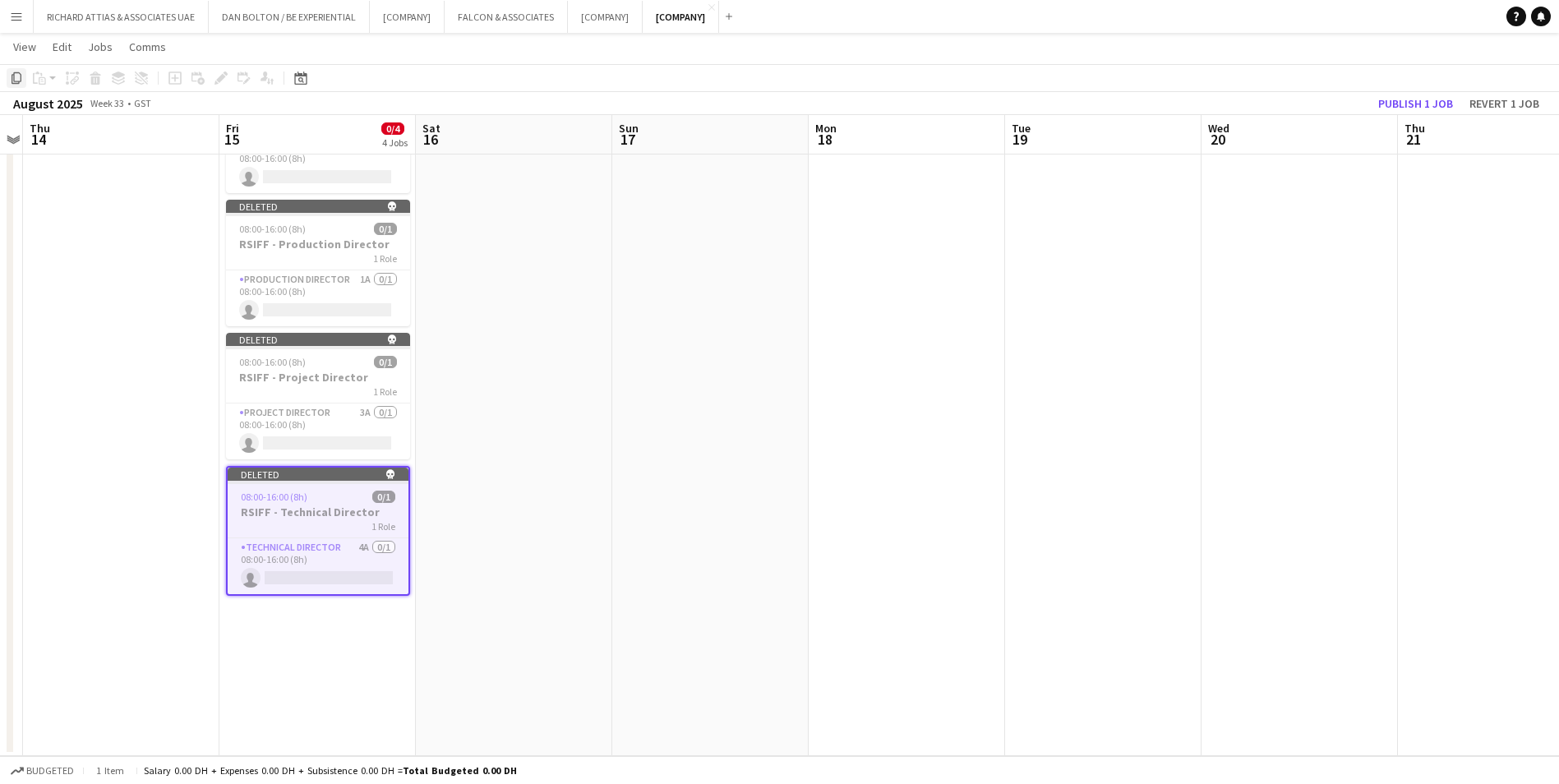 click on "Copy" 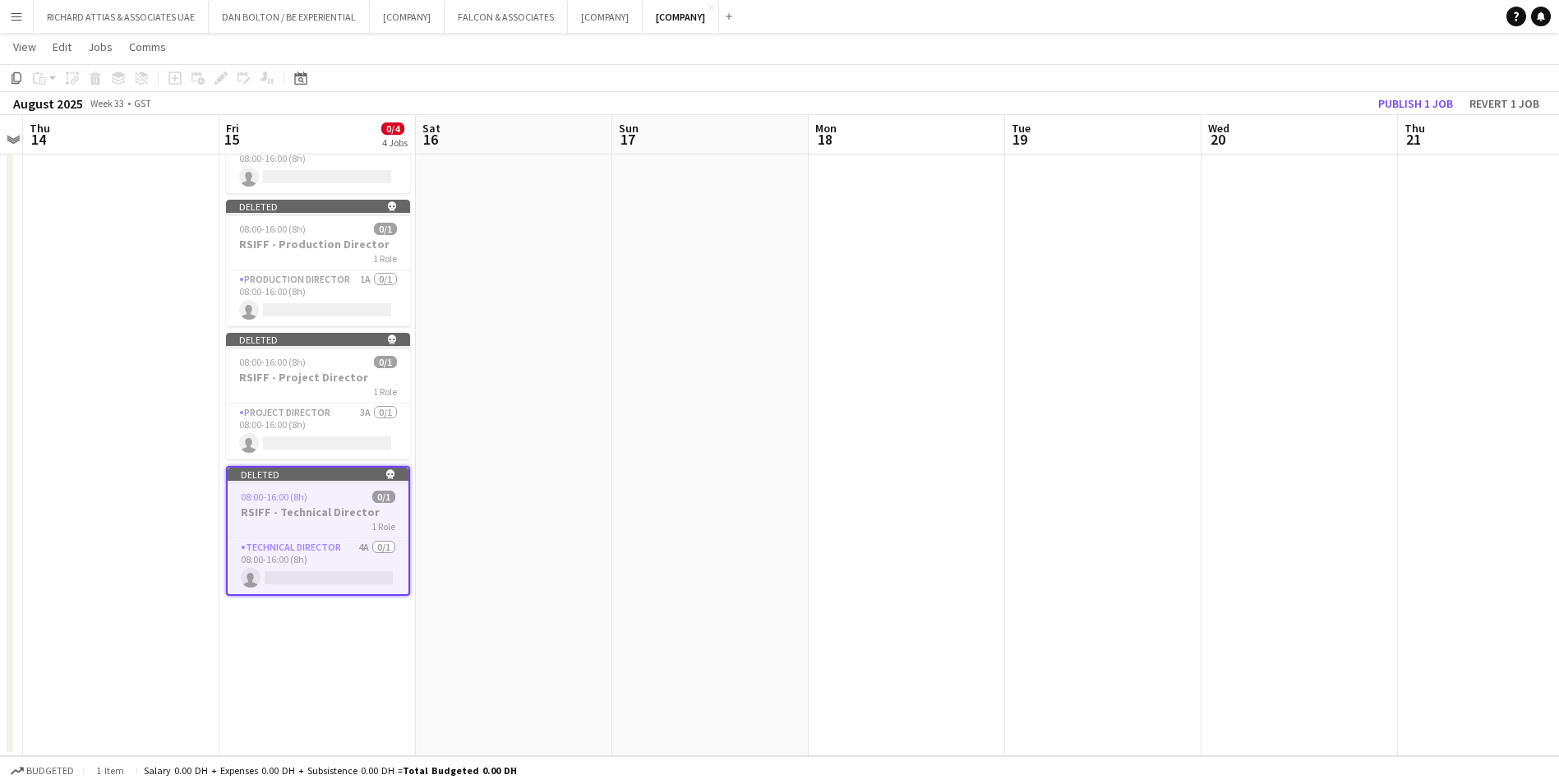 click on "Draft   08:00-16:00 (8h)    0/1    Accreditation & Access Manager   1 Role   Accreditation Manager   0/1   08:00-16:00 (8h)
single-neutral-actions
Draft   08:00-16:00 (8h)    0/1    Guest Experience Manager   1 Role   Guest VIP Manager   0/1   08:00-16:00 (8h)
single-neutral-actions
Draft   08:00-16:00 (8h)    0/1    Operations Director    1 Role   Operations Director   0/1   08:00-16:00 (8h)
single-neutral-actions
Draft   08:00-16:00 (8h)    0/1   Production Director   1 Role   Production Director   0/1   08:00-16:00 (8h)
single-neutral-actions
Deleted
skull
08:00-16:00 (8h)    0/1   RSIFF - Accreditation & Access Manager   1 Role   Accreditation Manager   1A   0/1   08:00-16:00 (8h)
single-neutral-actions
Deleted
skull
08:00-16:00 (8h)    0/1" at bounding box center [317, -7] 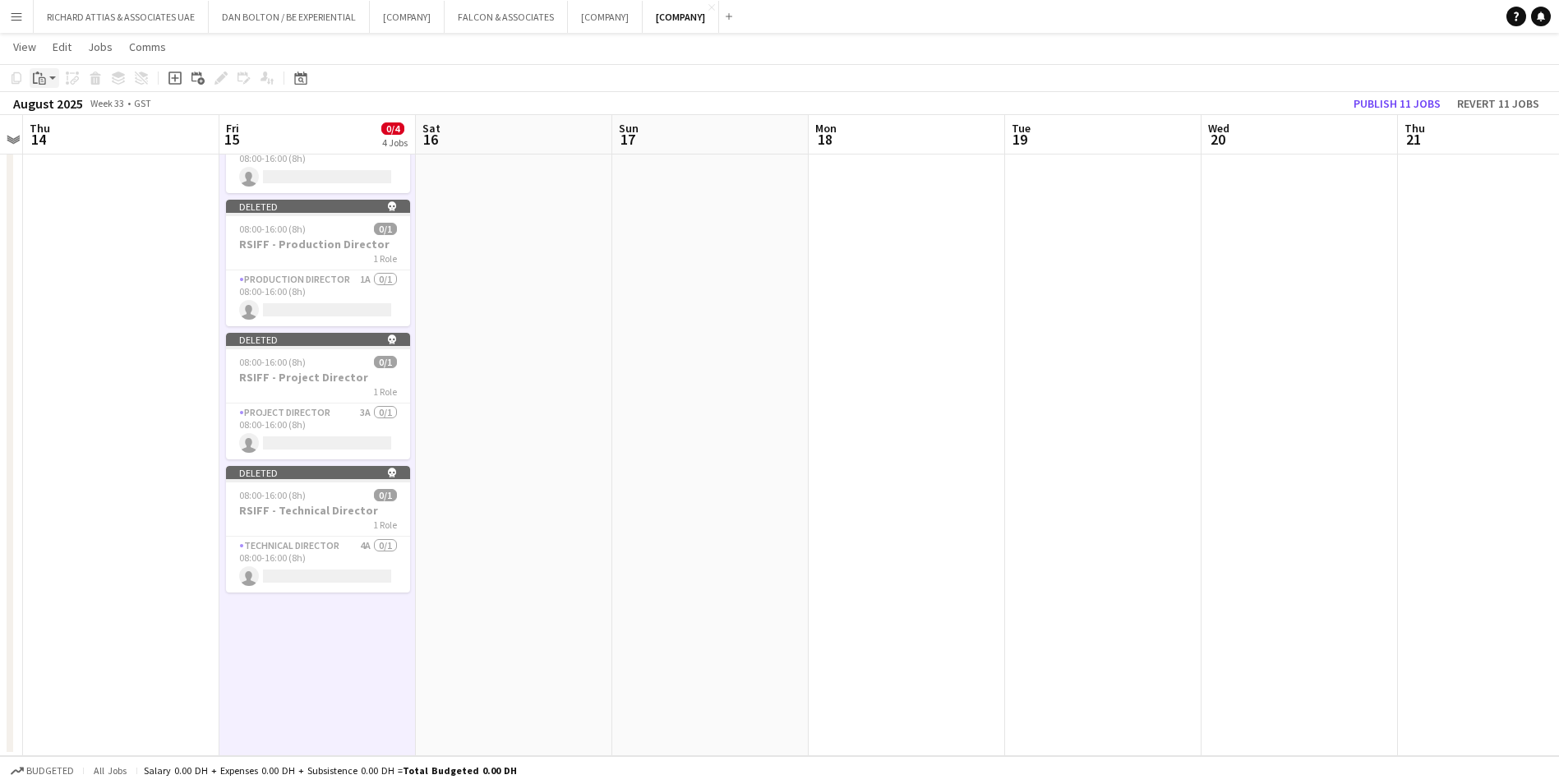 click on "Paste" 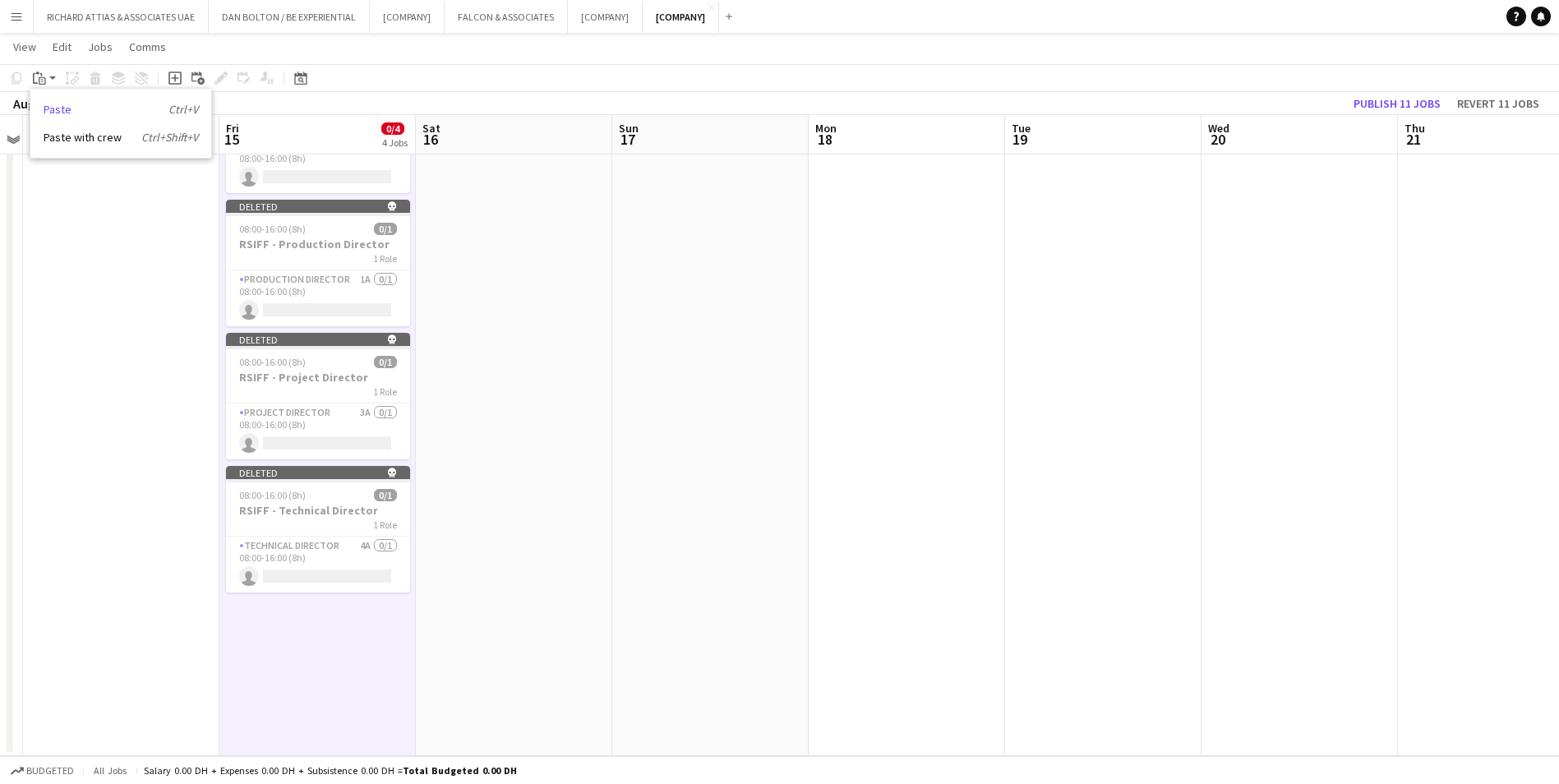 click on "Paste   Ctrl+V" at bounding box center [121, 109] 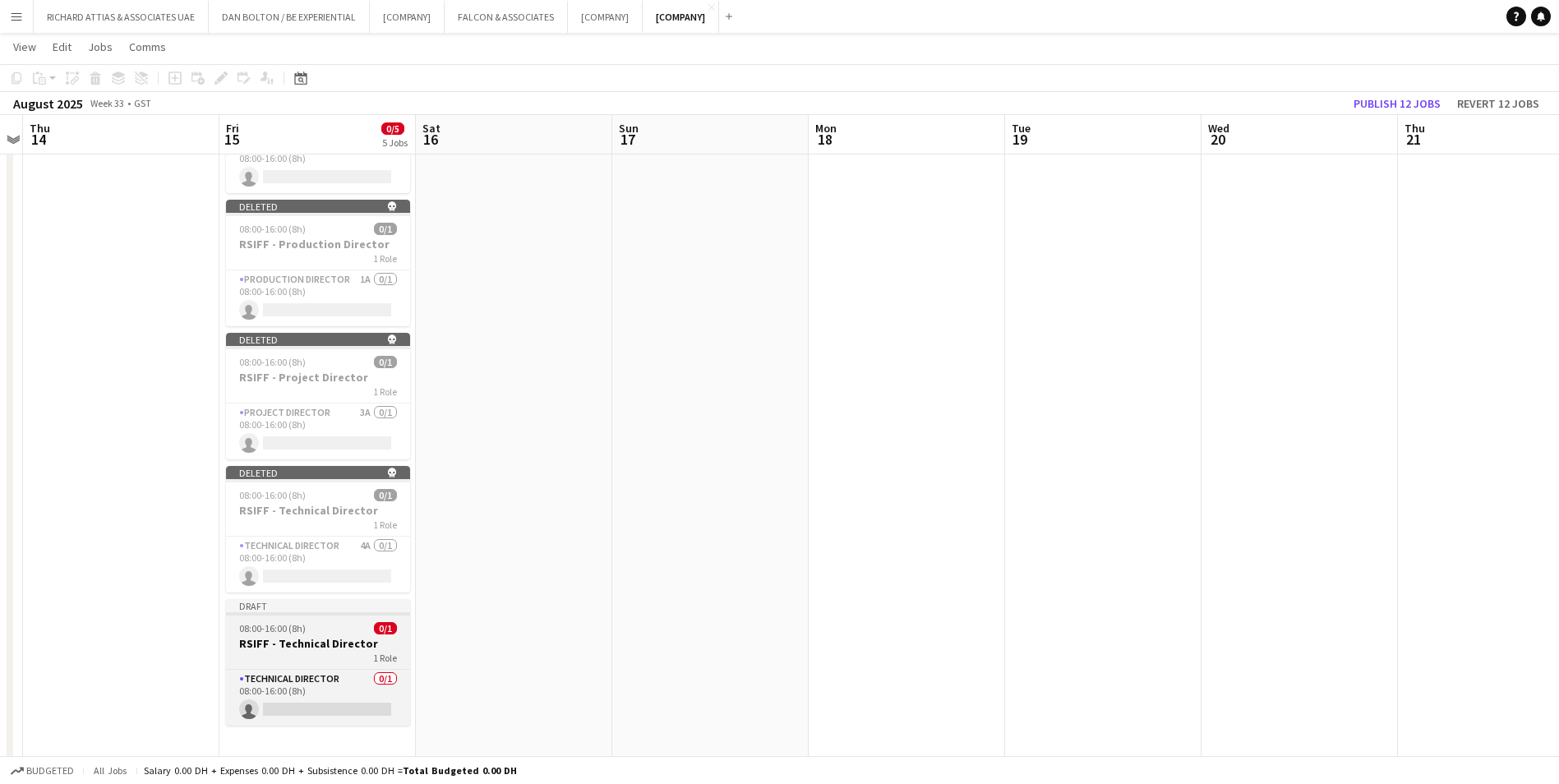 click on "08:00-16:00 (8h)" at bounding box center (272, 628) 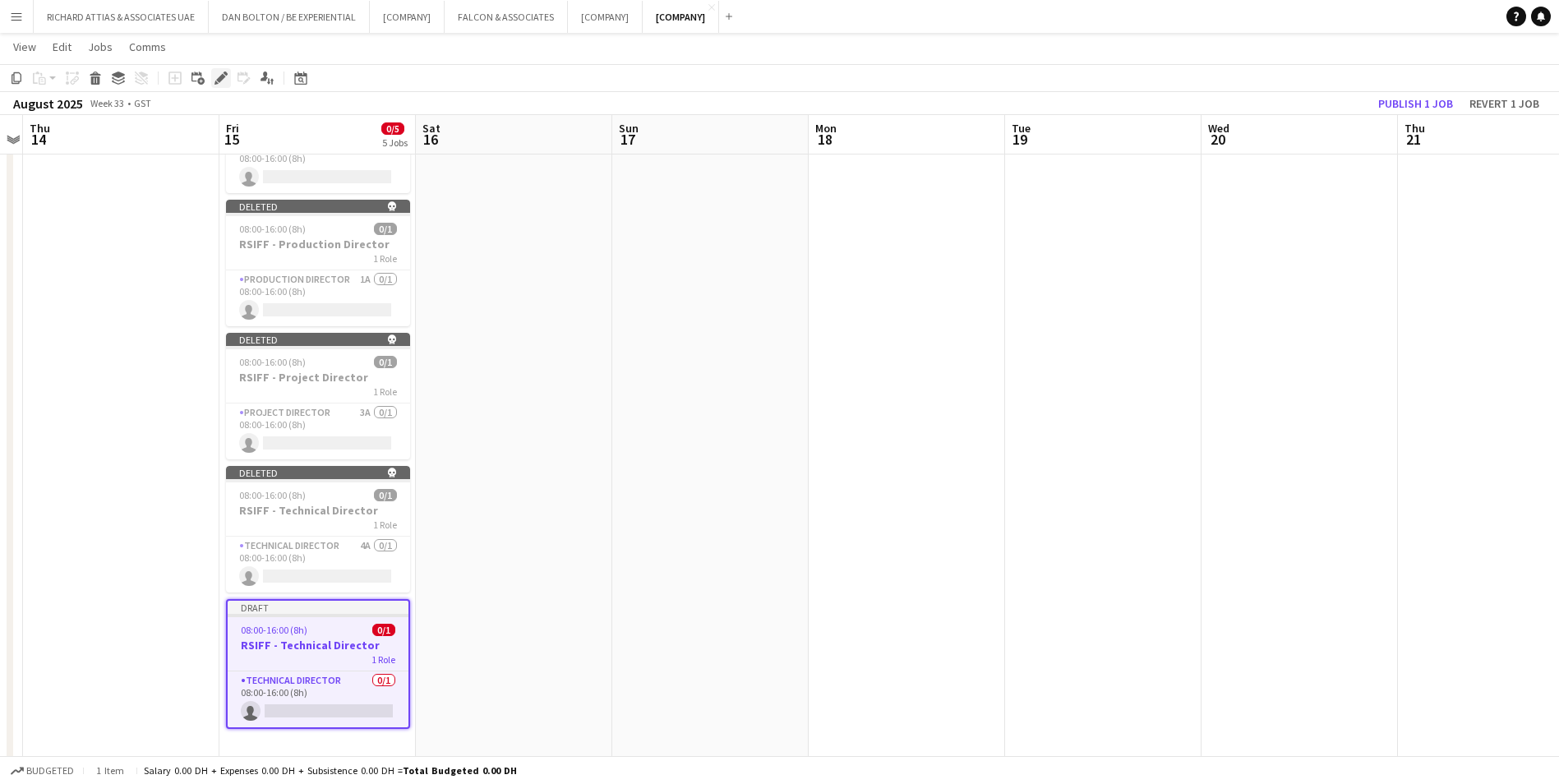click on "Edit" 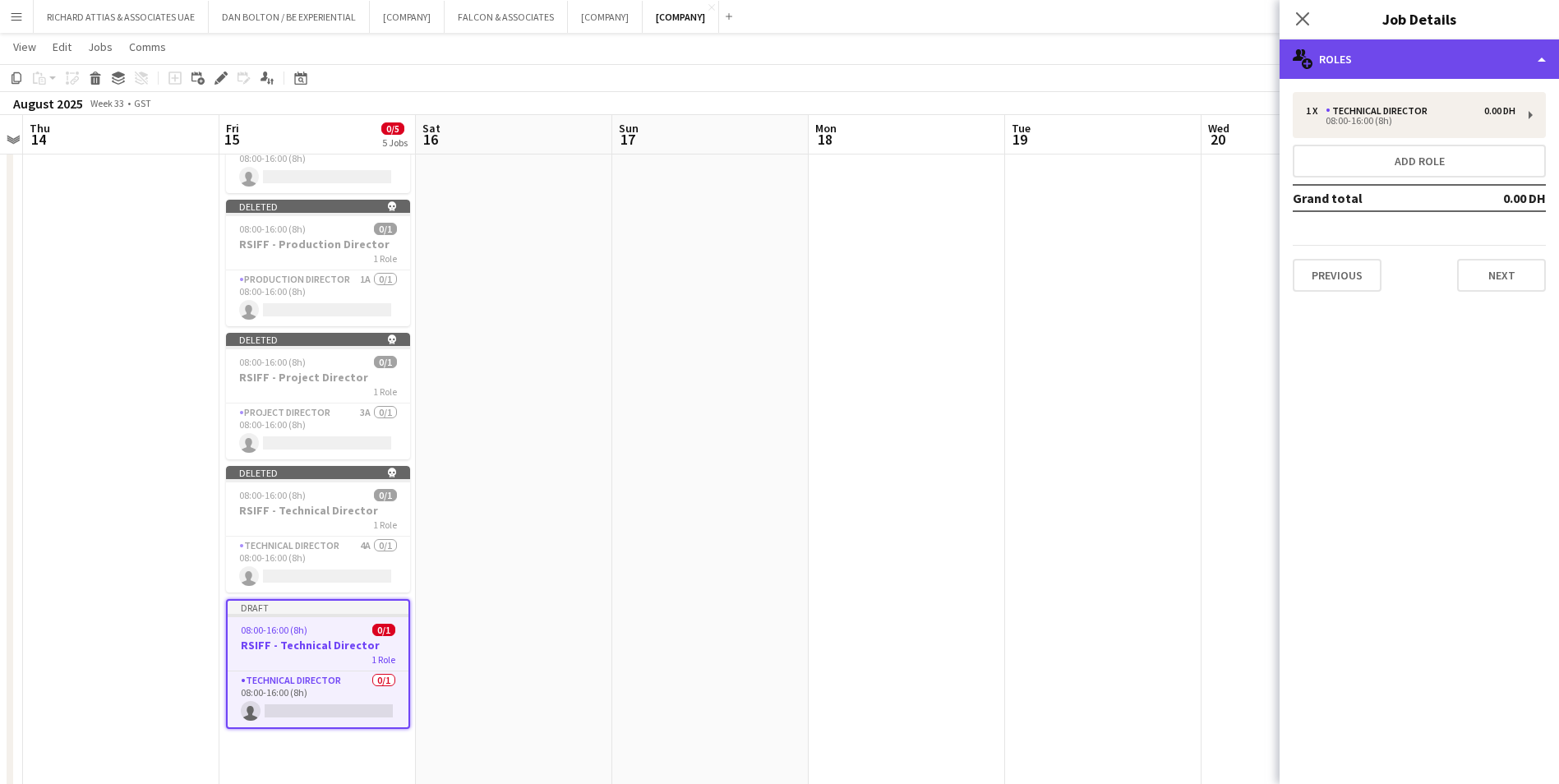 click on "multiple-users-add
Roles" 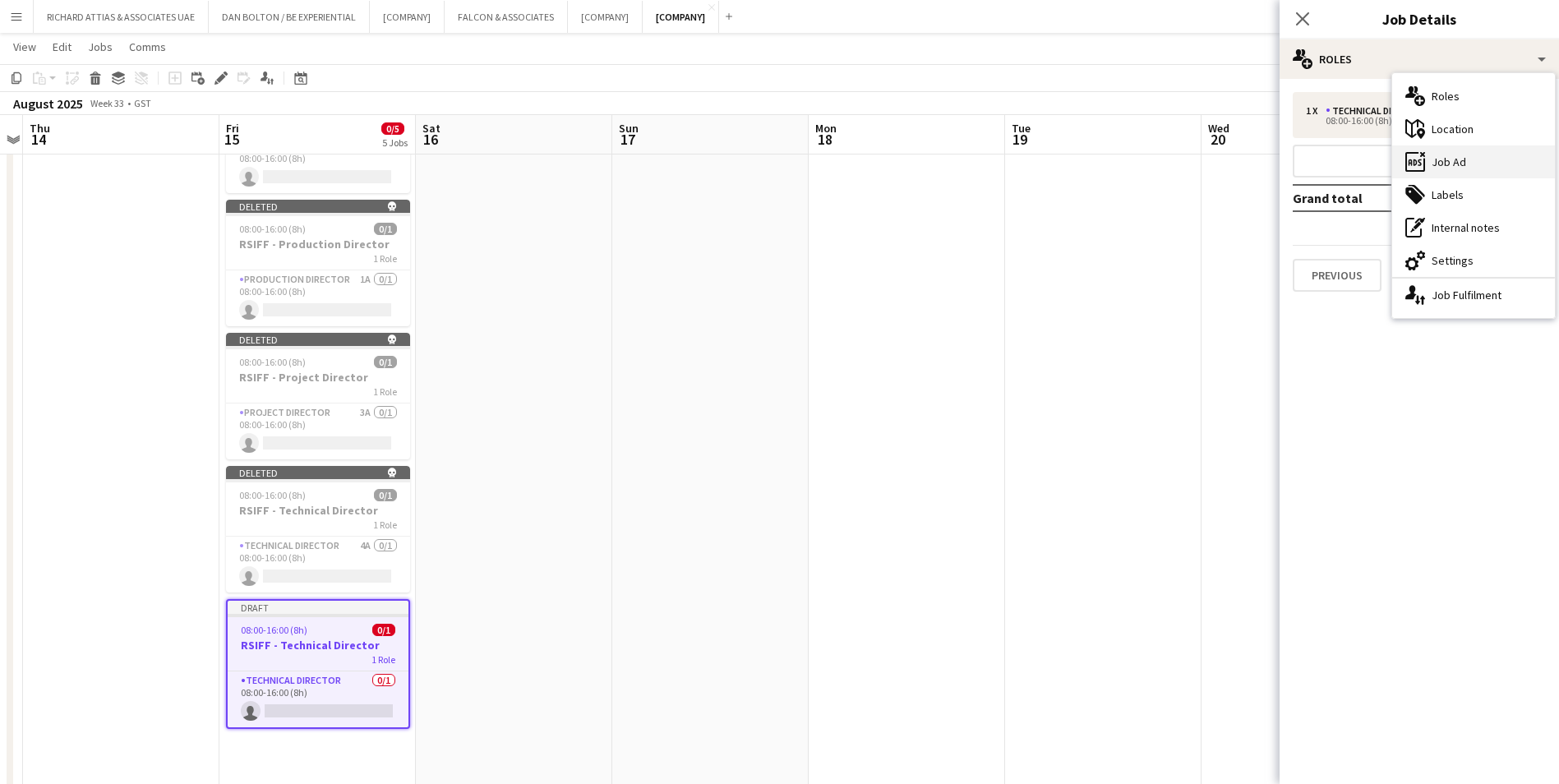 click on "ads-window
Job Ad" at bounding box center [1474, 162] 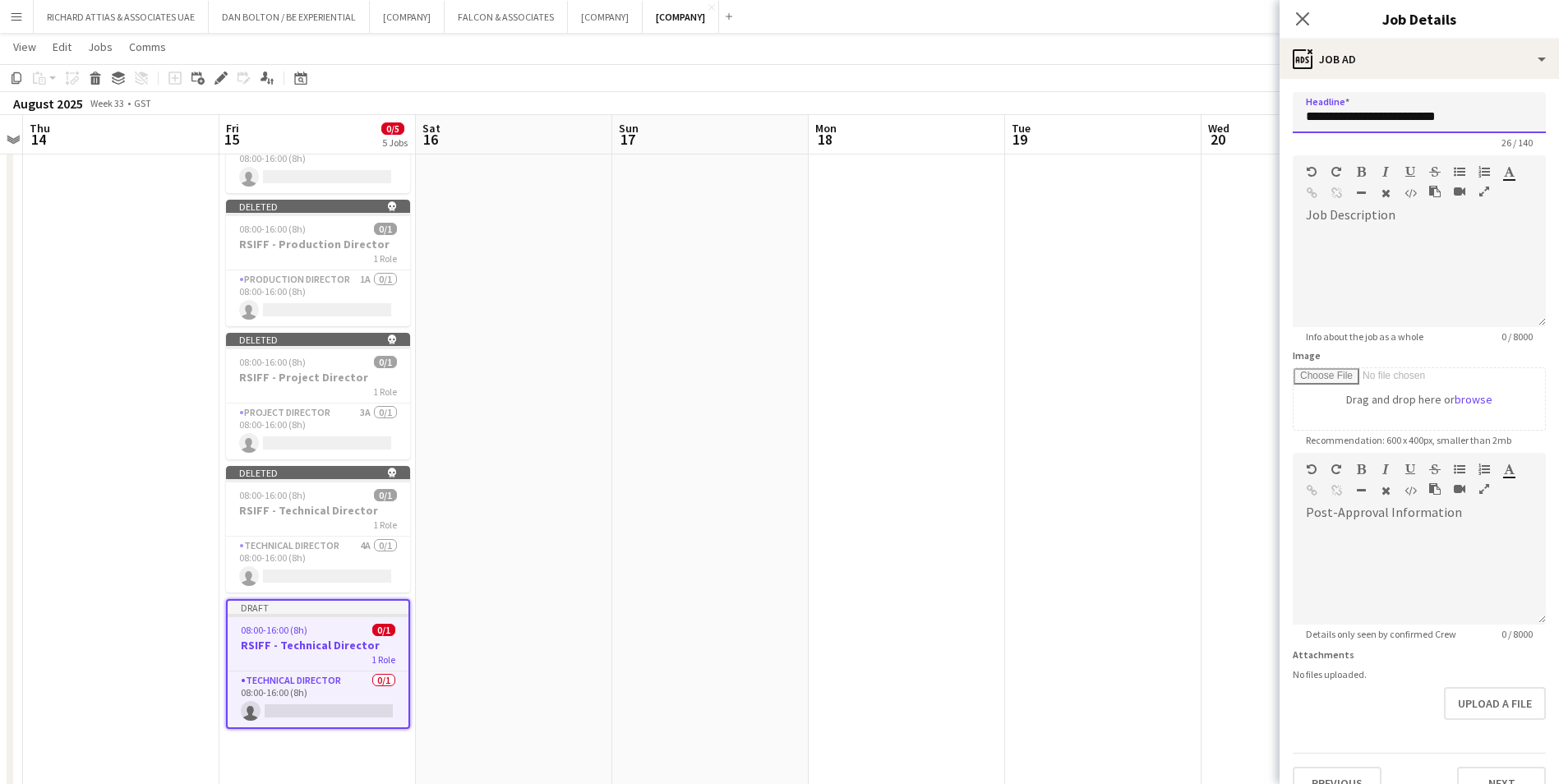drag, startPoint x: 1345, startPoint y: 117, endPoint x: 1275, endPoint y: 110, distance: 70.34913 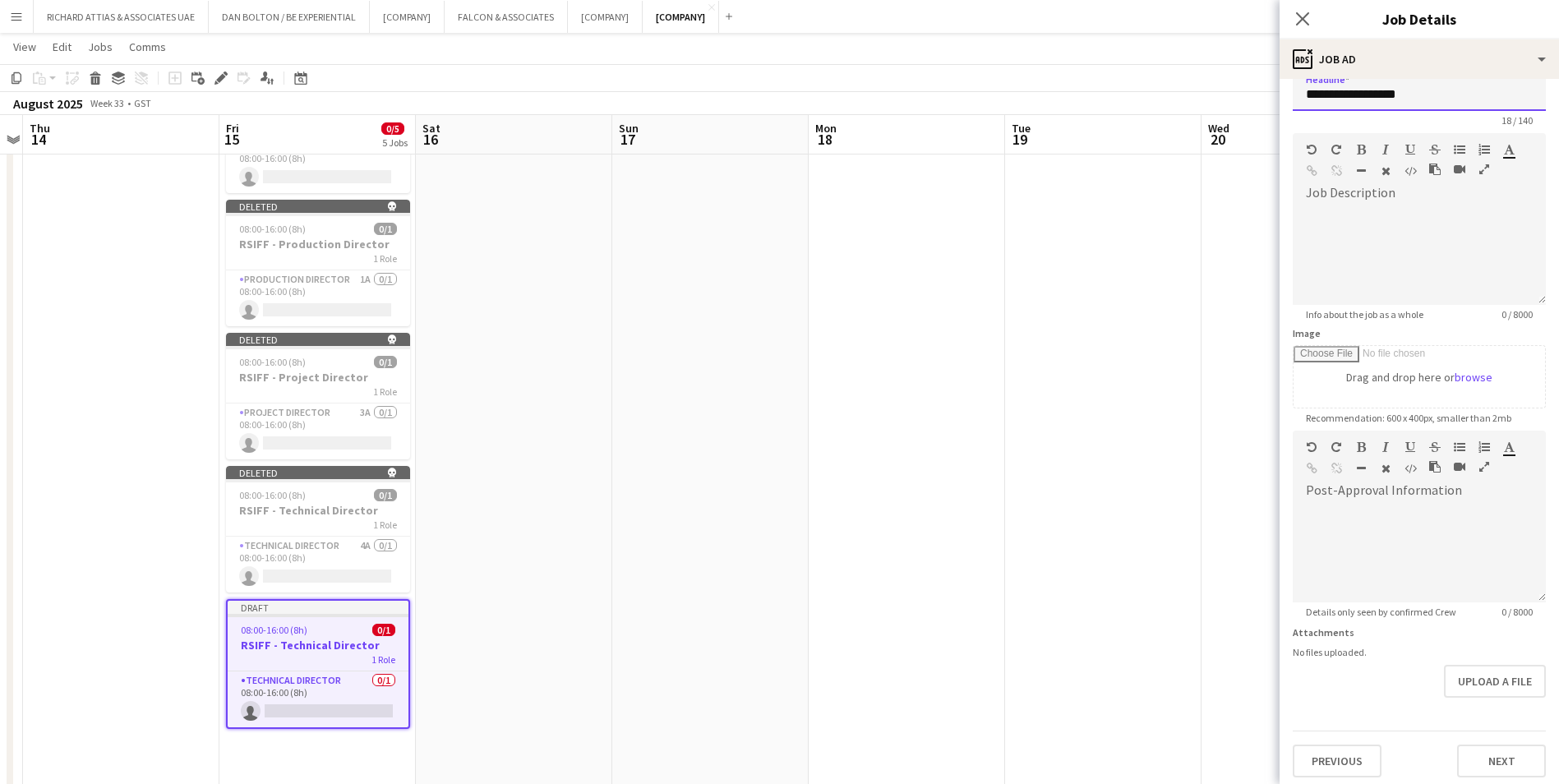 scroll, scrollTop: 29, scrollLeft: 0, axis: vertical 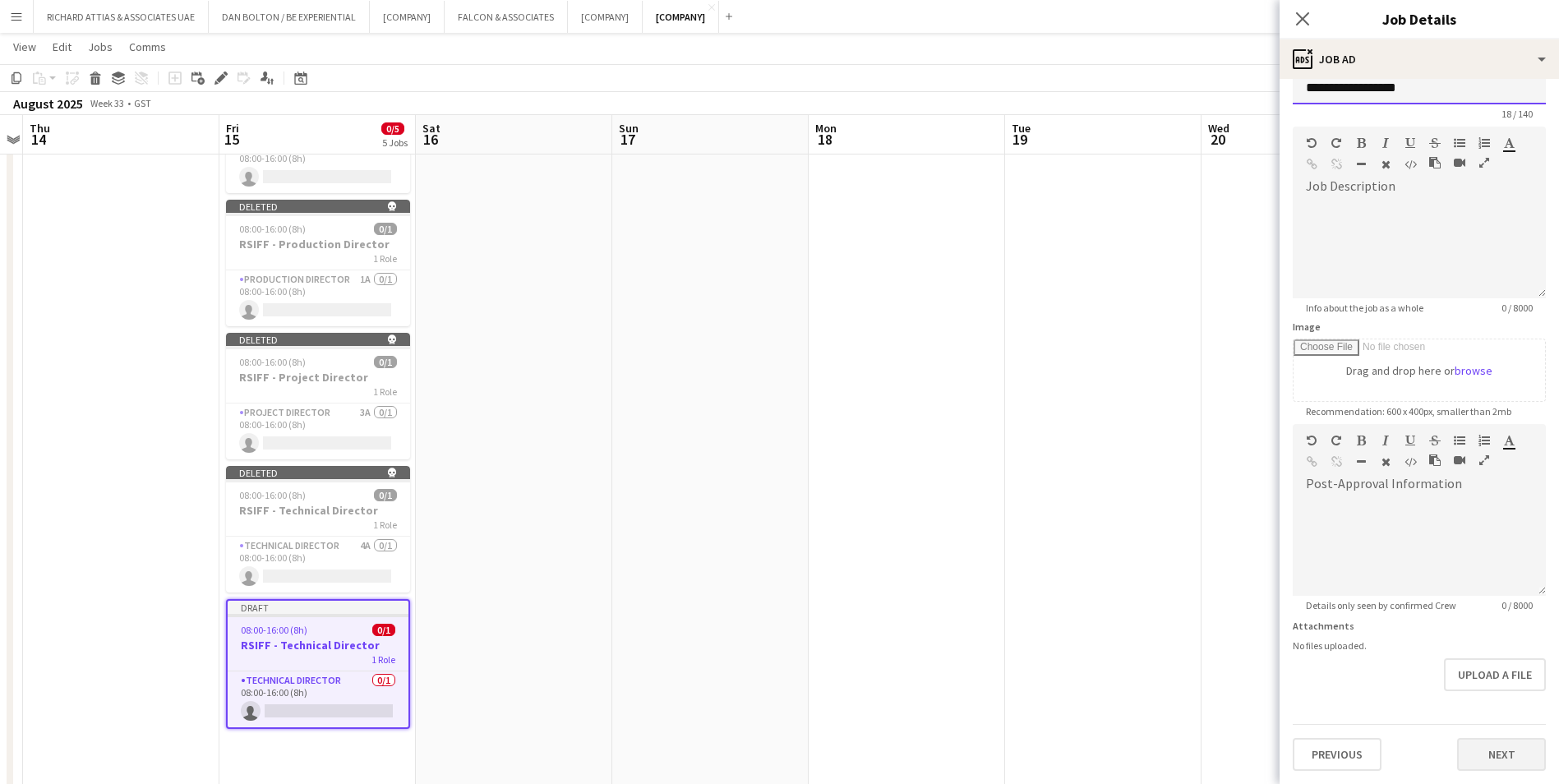 type on "**********" 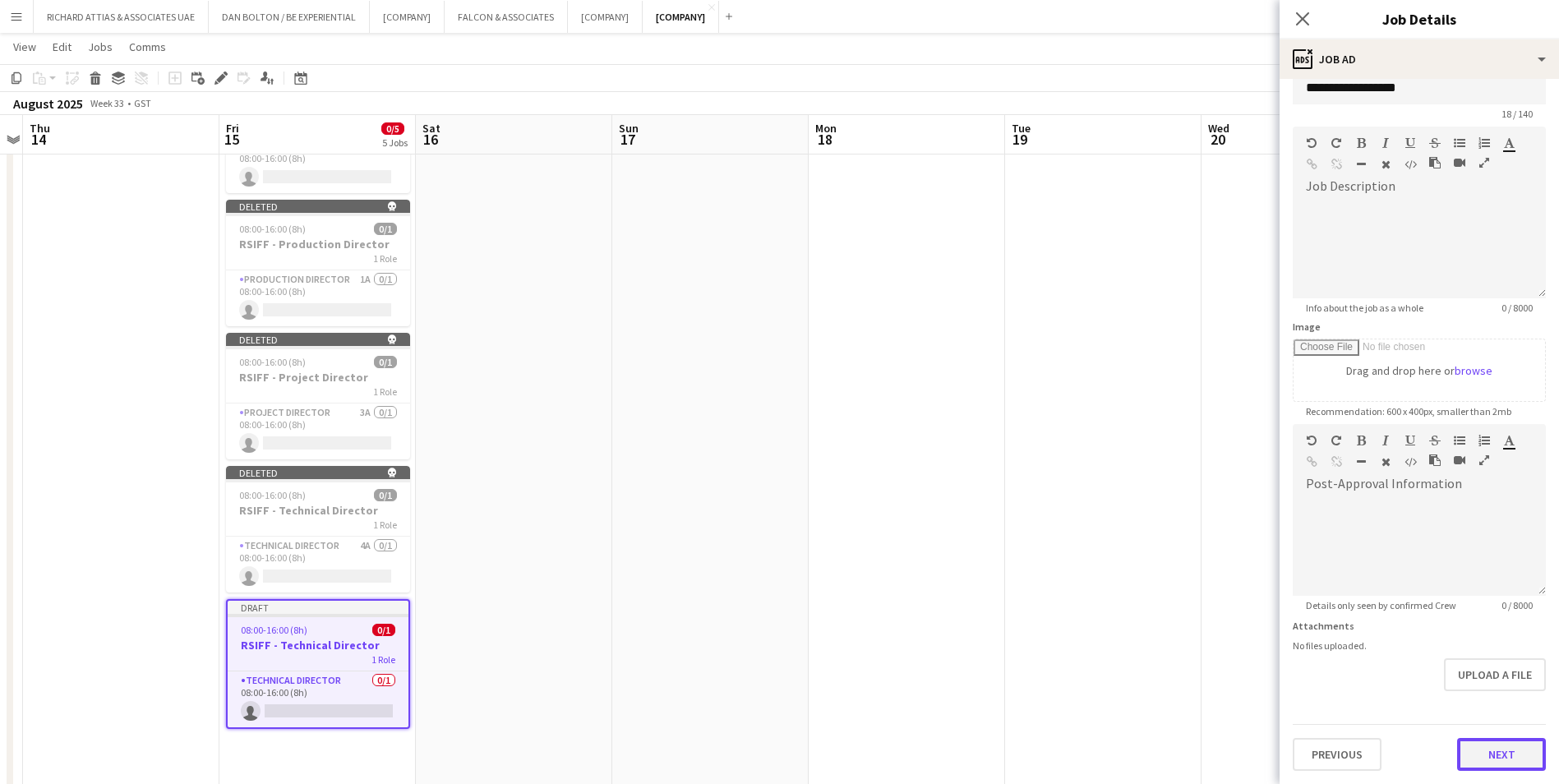 click on "Next" at bounding box center (1501, 754) 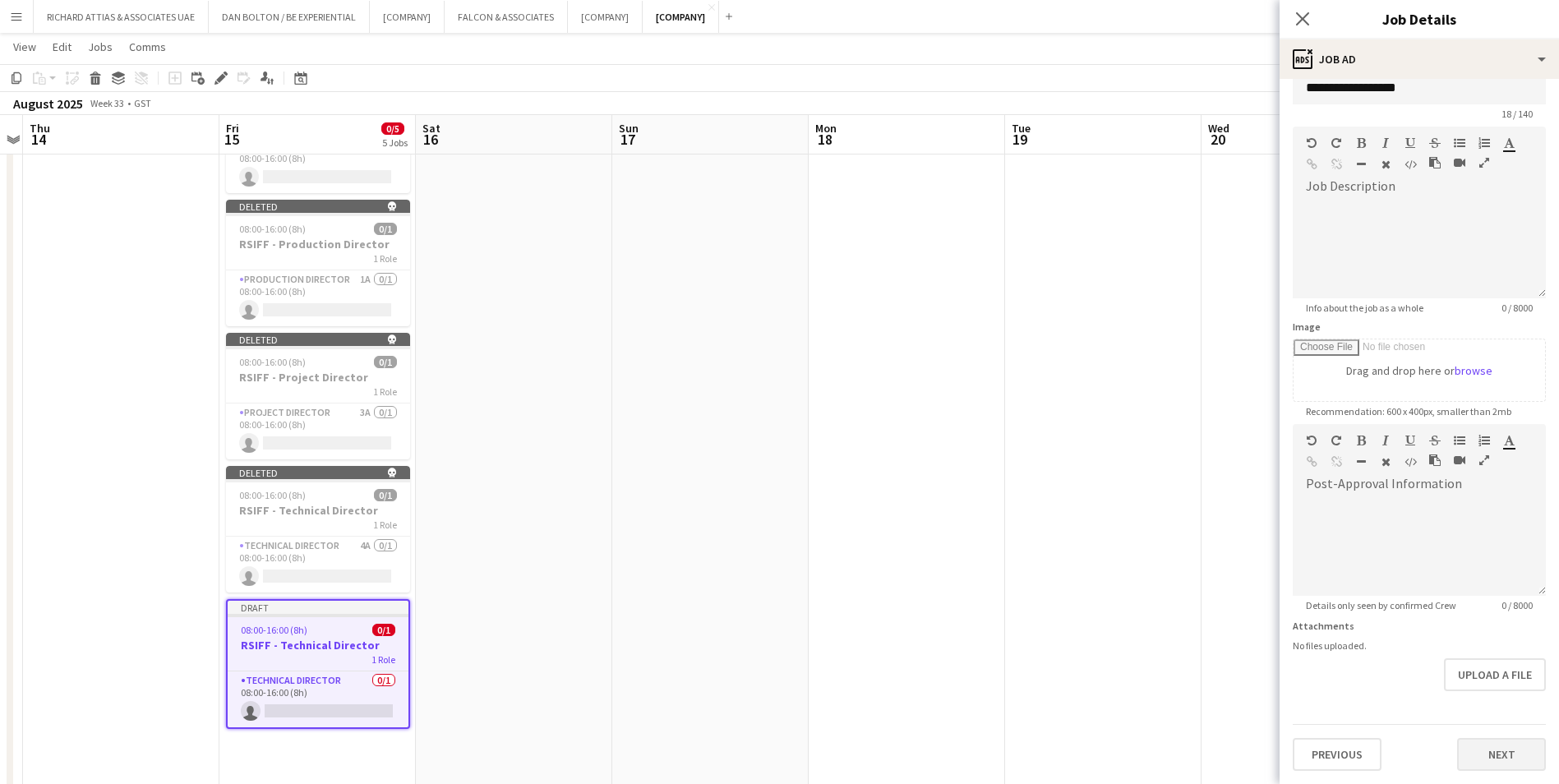 type on "*******" 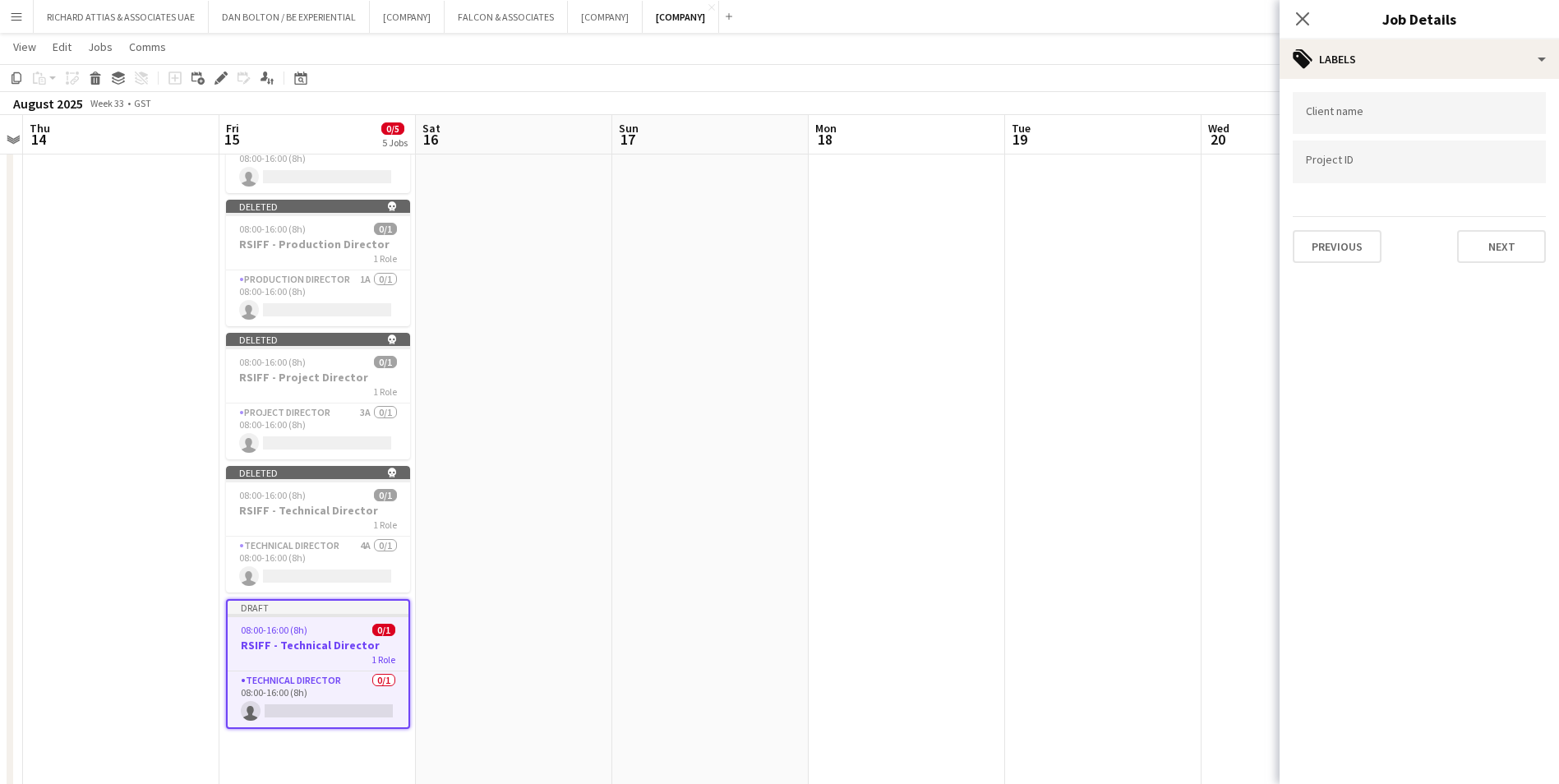 scroll, scrollTop: 0, scrollLeft: 0, axis: both 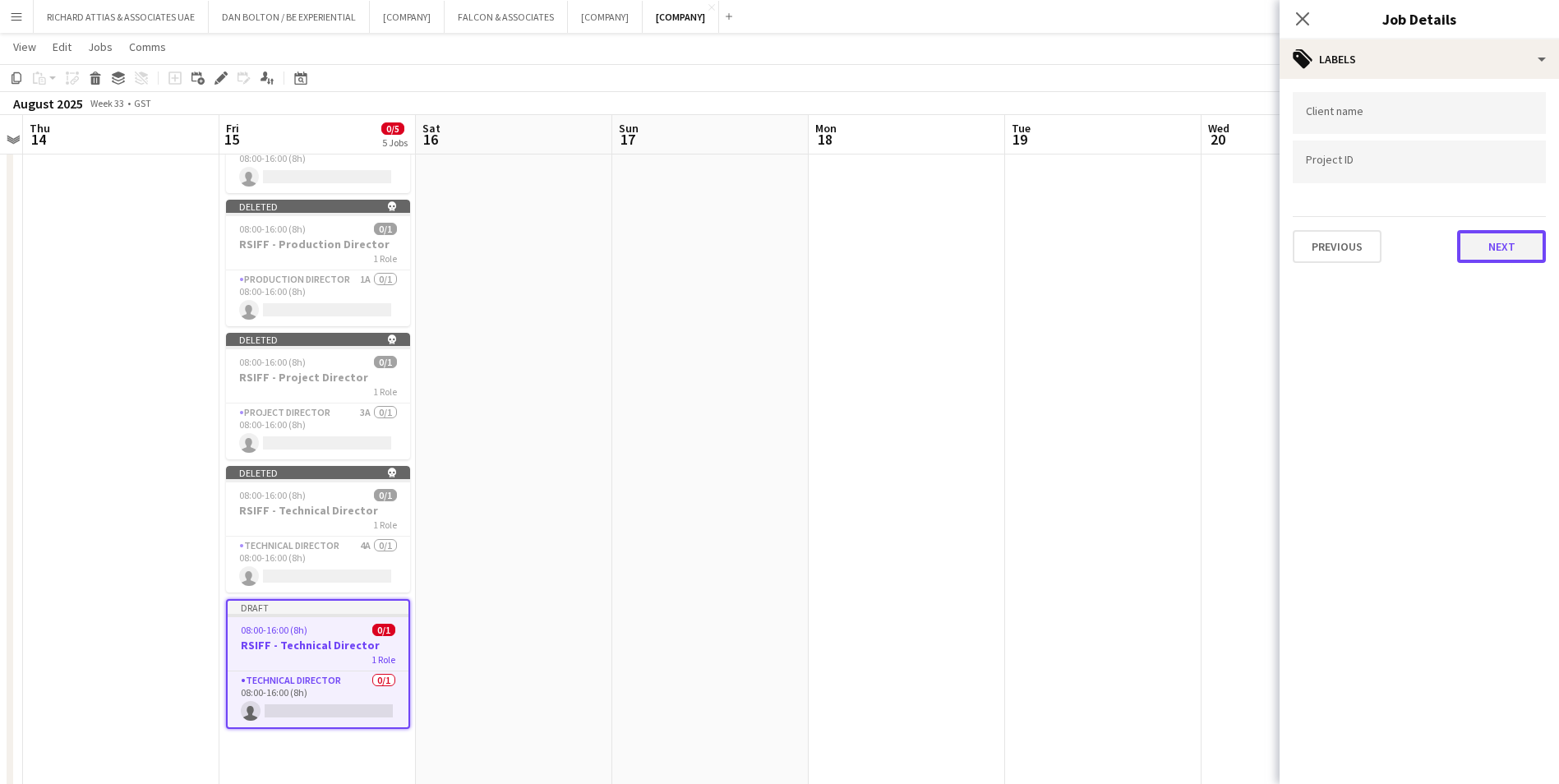 click on "Next" at bounding box center [1501, 247] 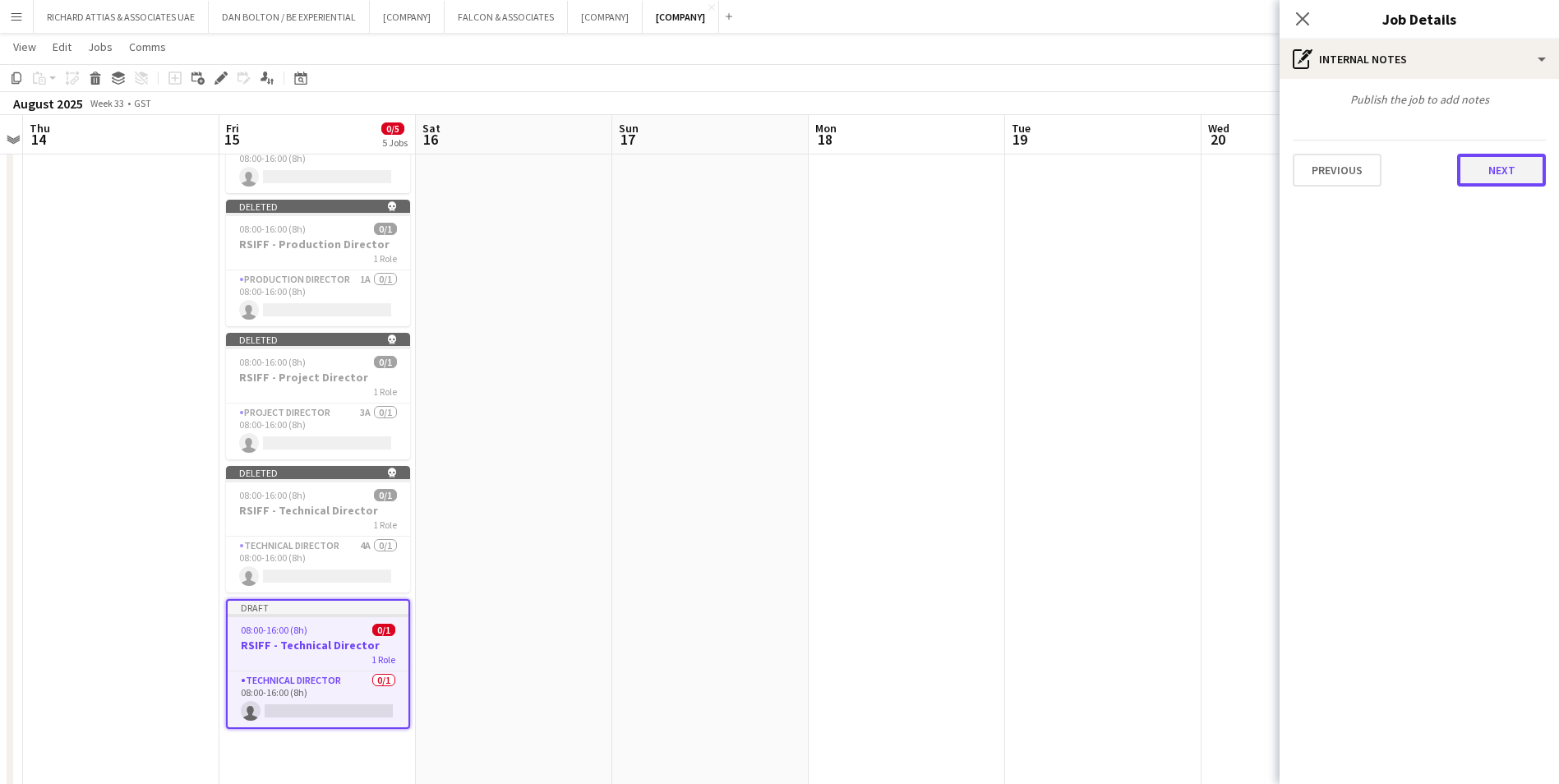 click on "Next" at bounding box center (1501, 170) 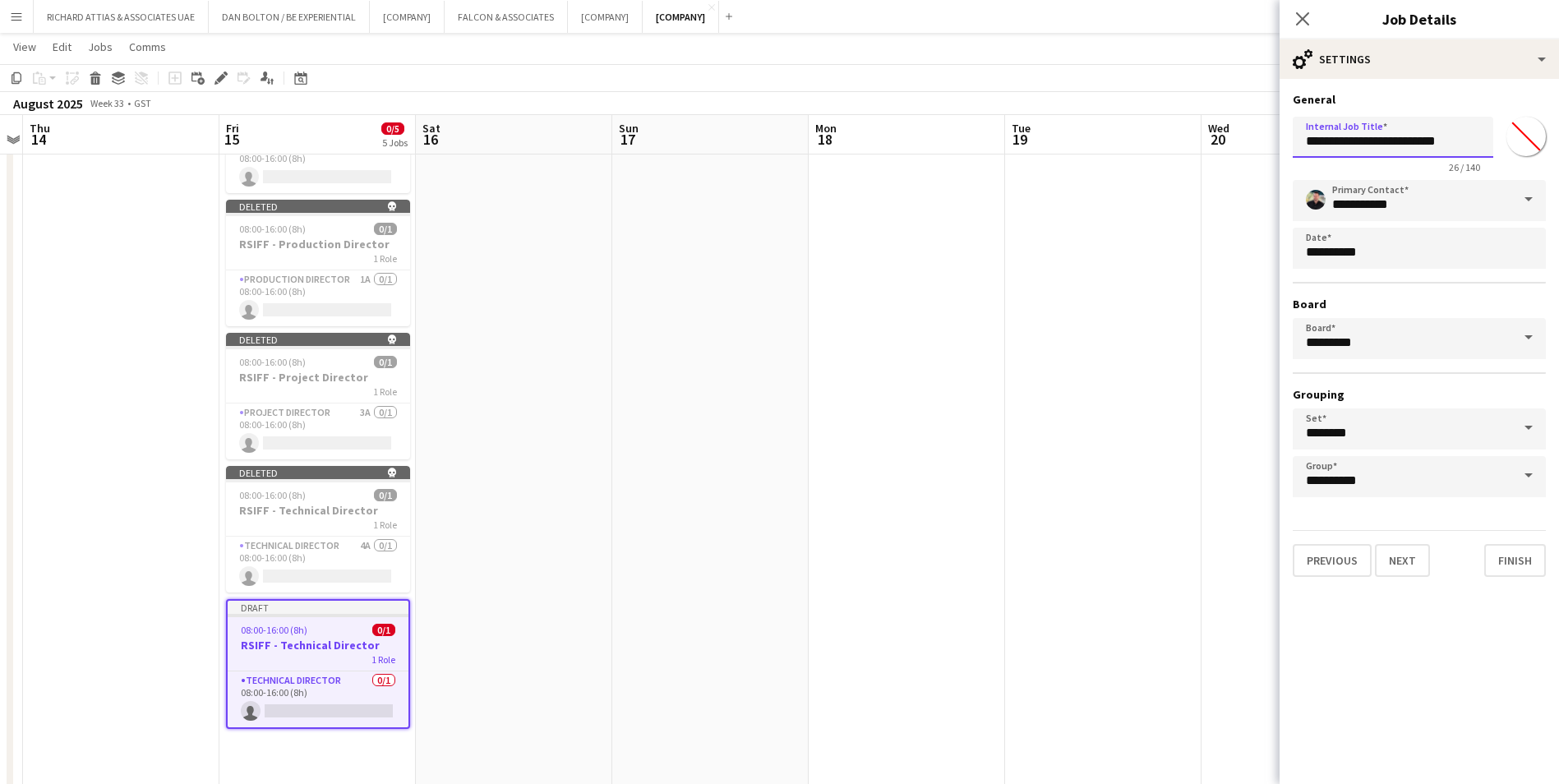 drag, startPoint x: 1343, startPoint y: 141, endPoint x: 1291, endPoint y: 142, distance: 52.009614 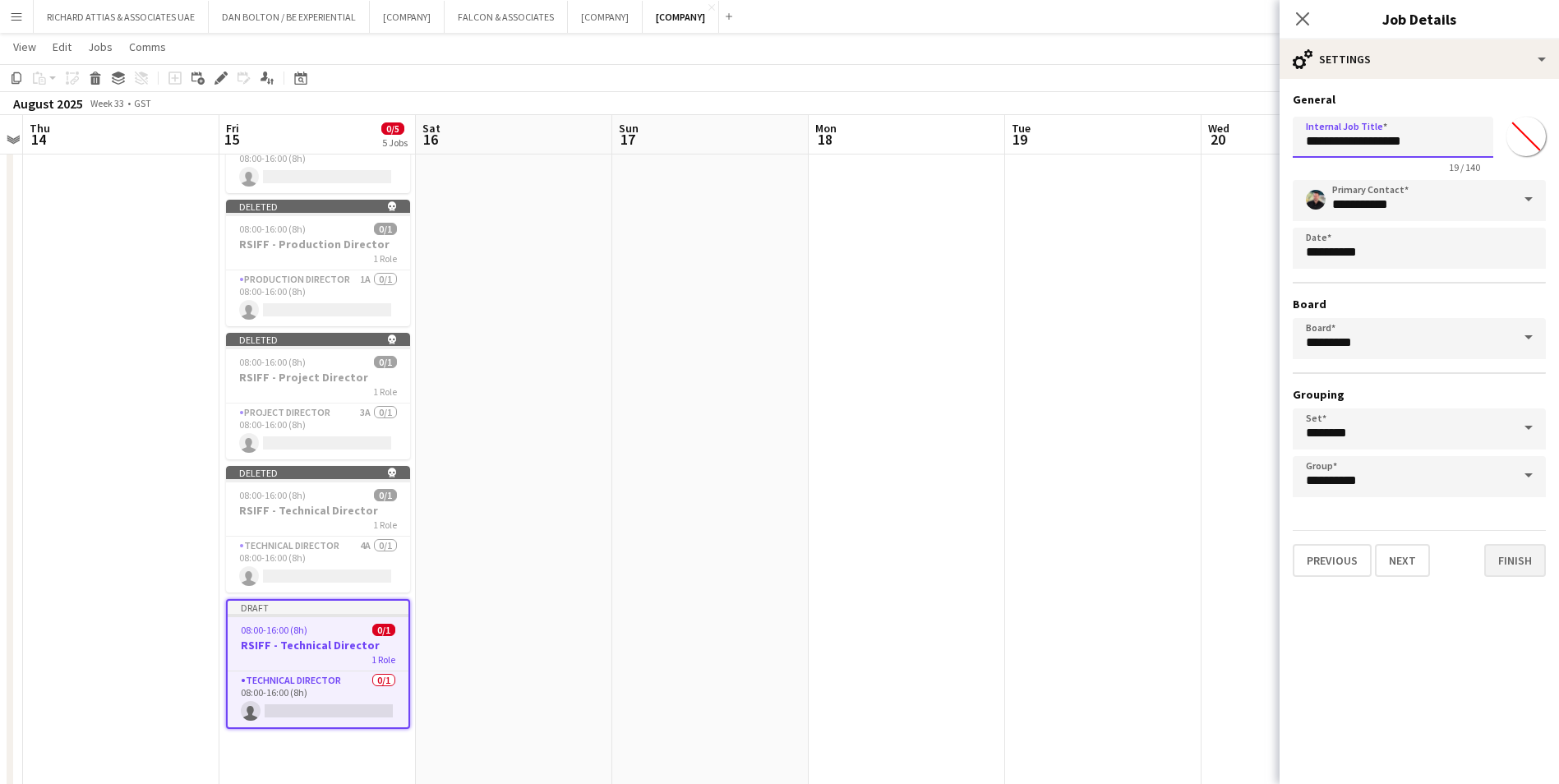 type on "**********" 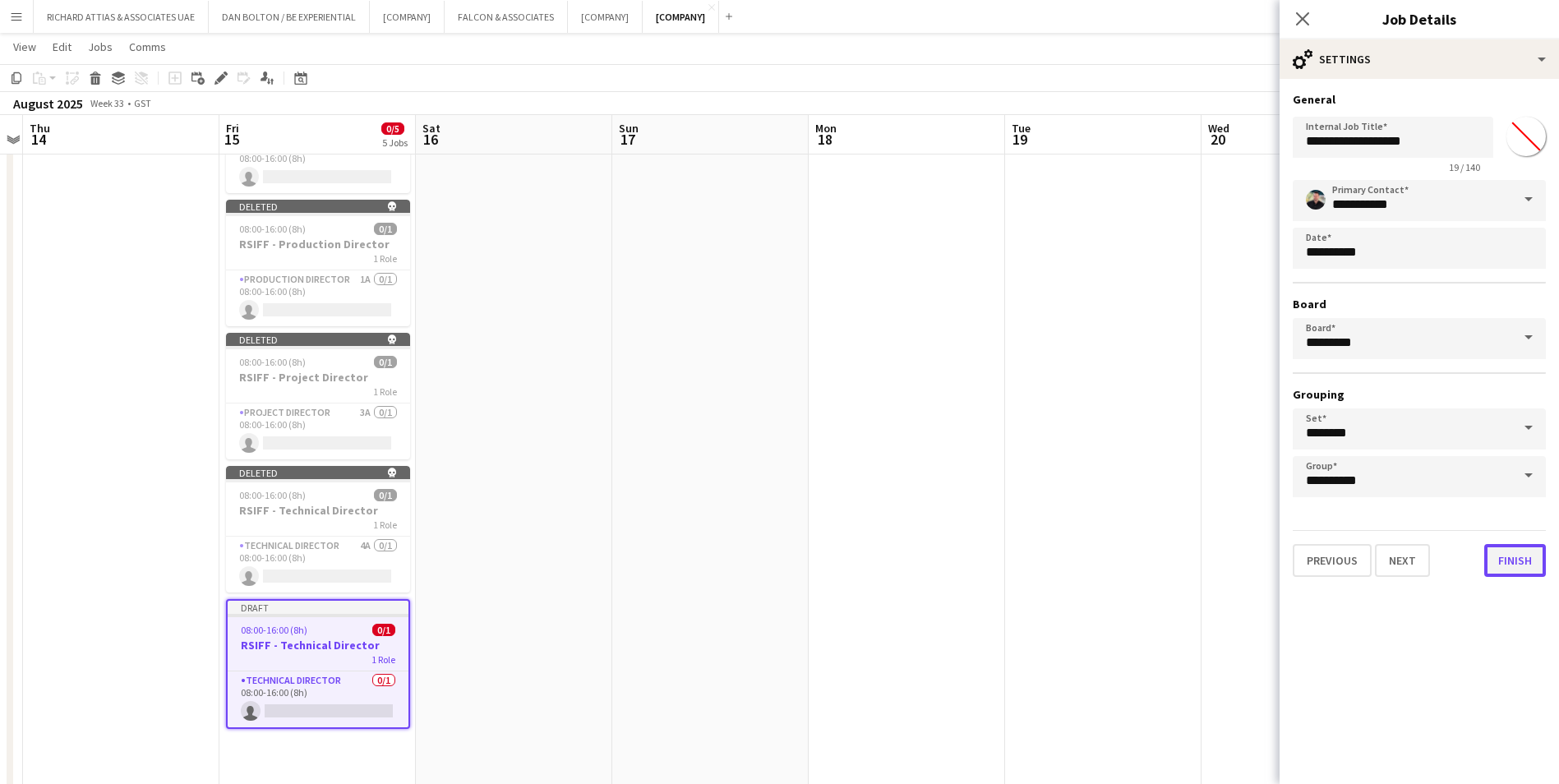click on "Finish" at bounding box center (1515, 560) 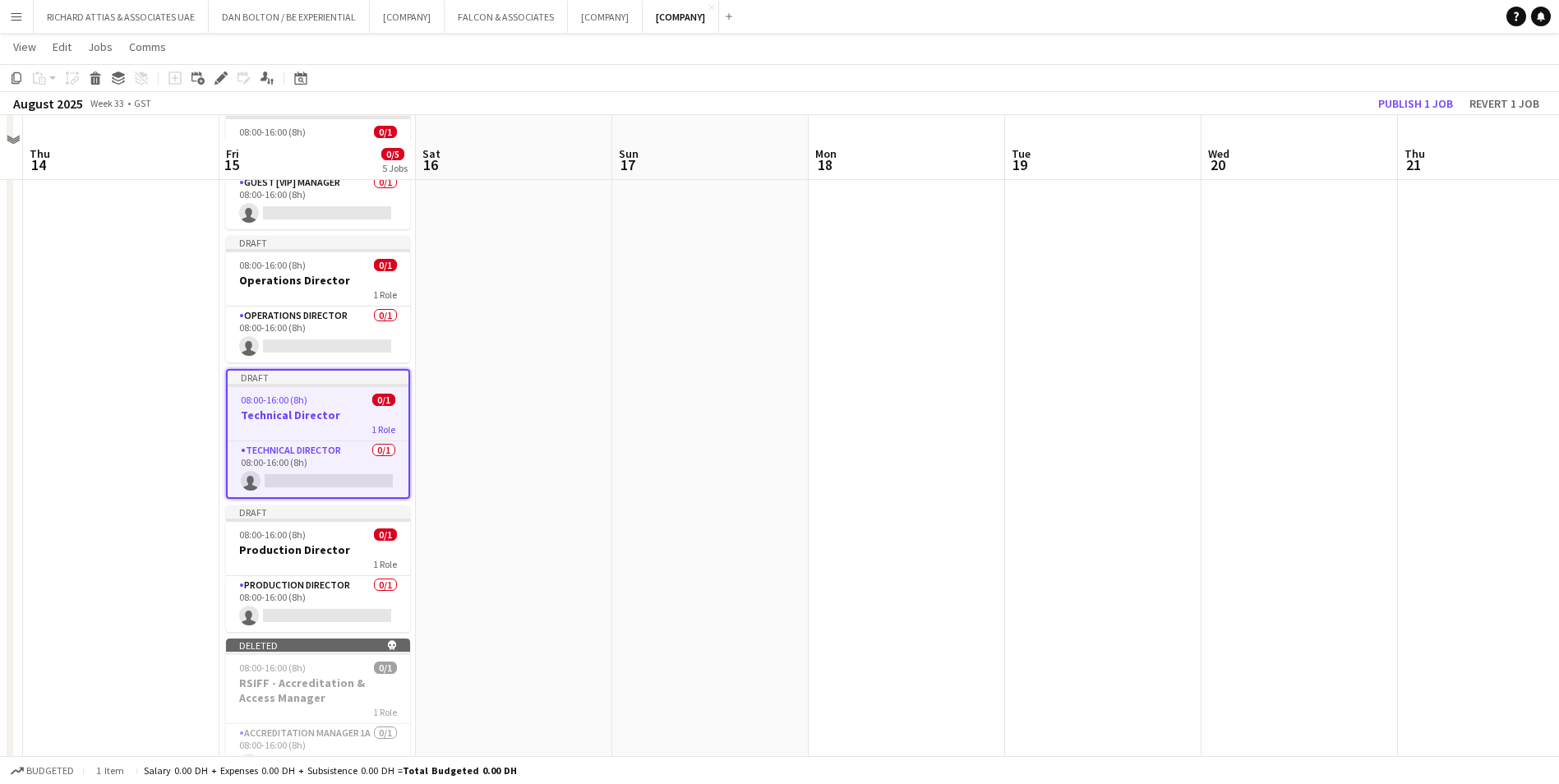 scroll, scrollTop: 247, scrollLeft: 0, axis: vertical 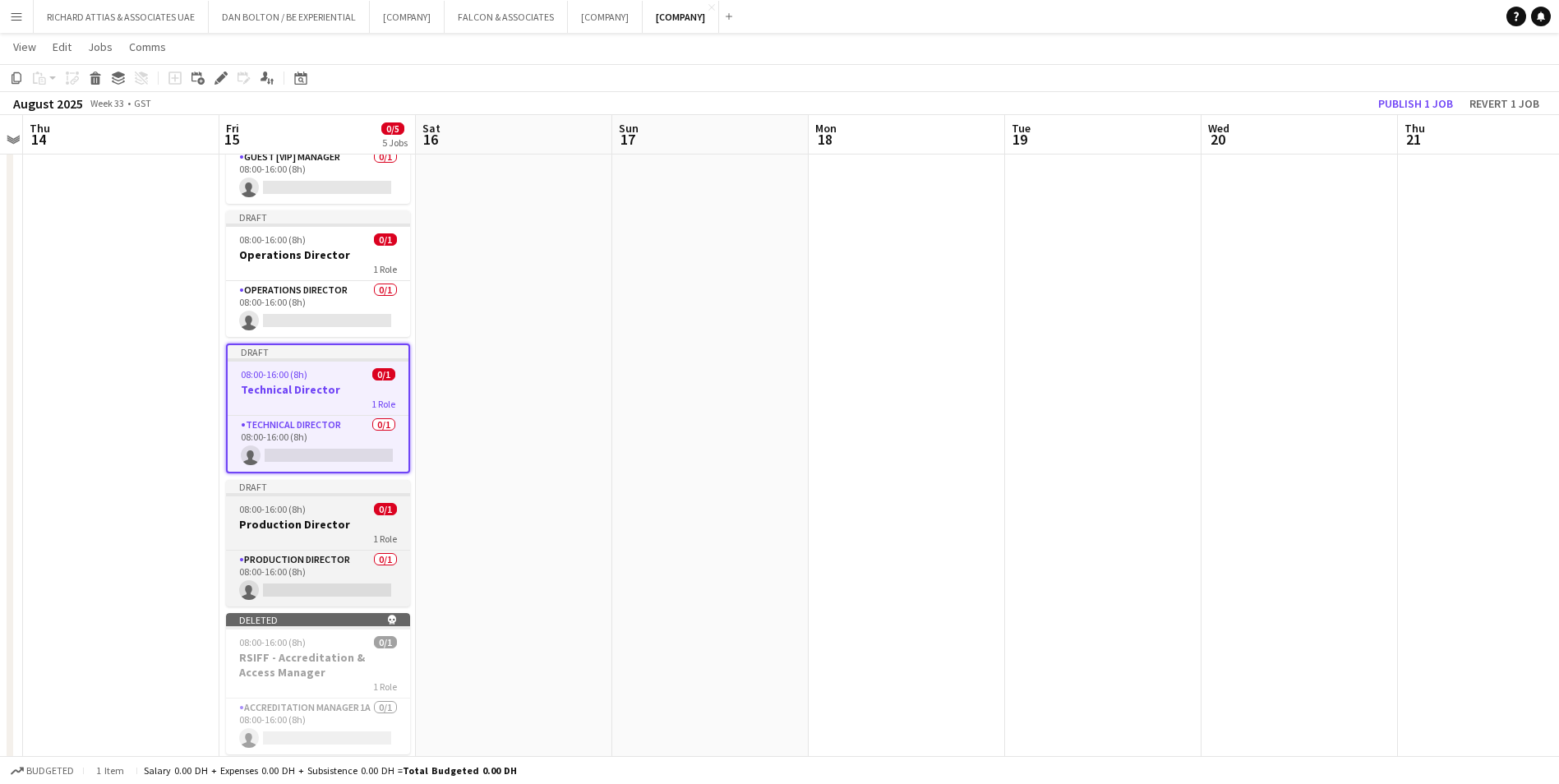 click on "Production Director" at bounding box center [318, 524] 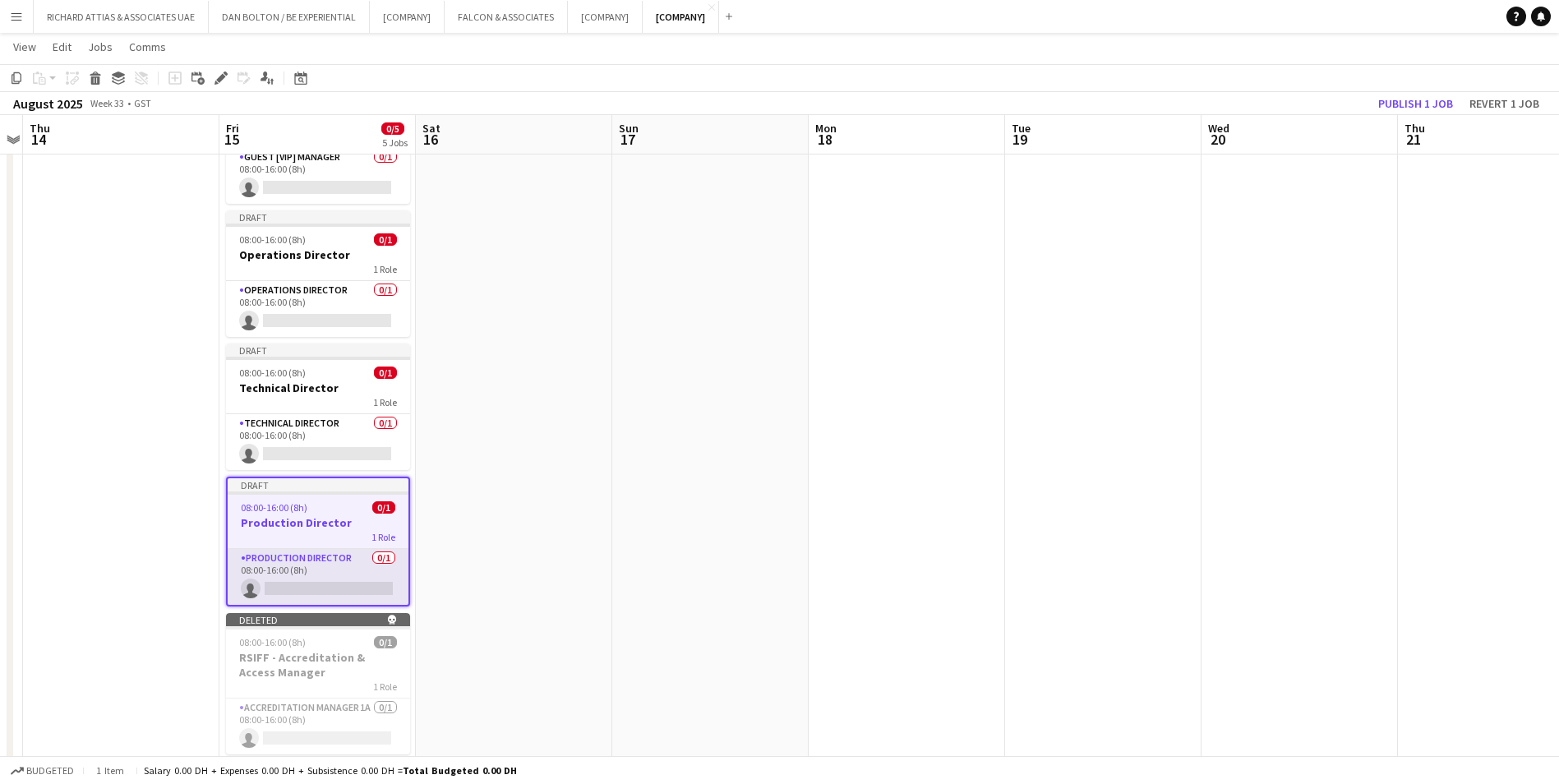 click on "Production Director   0/1   08:00-16:00 (8h)
single-neutral-actions" at bounding box center [318, 577] 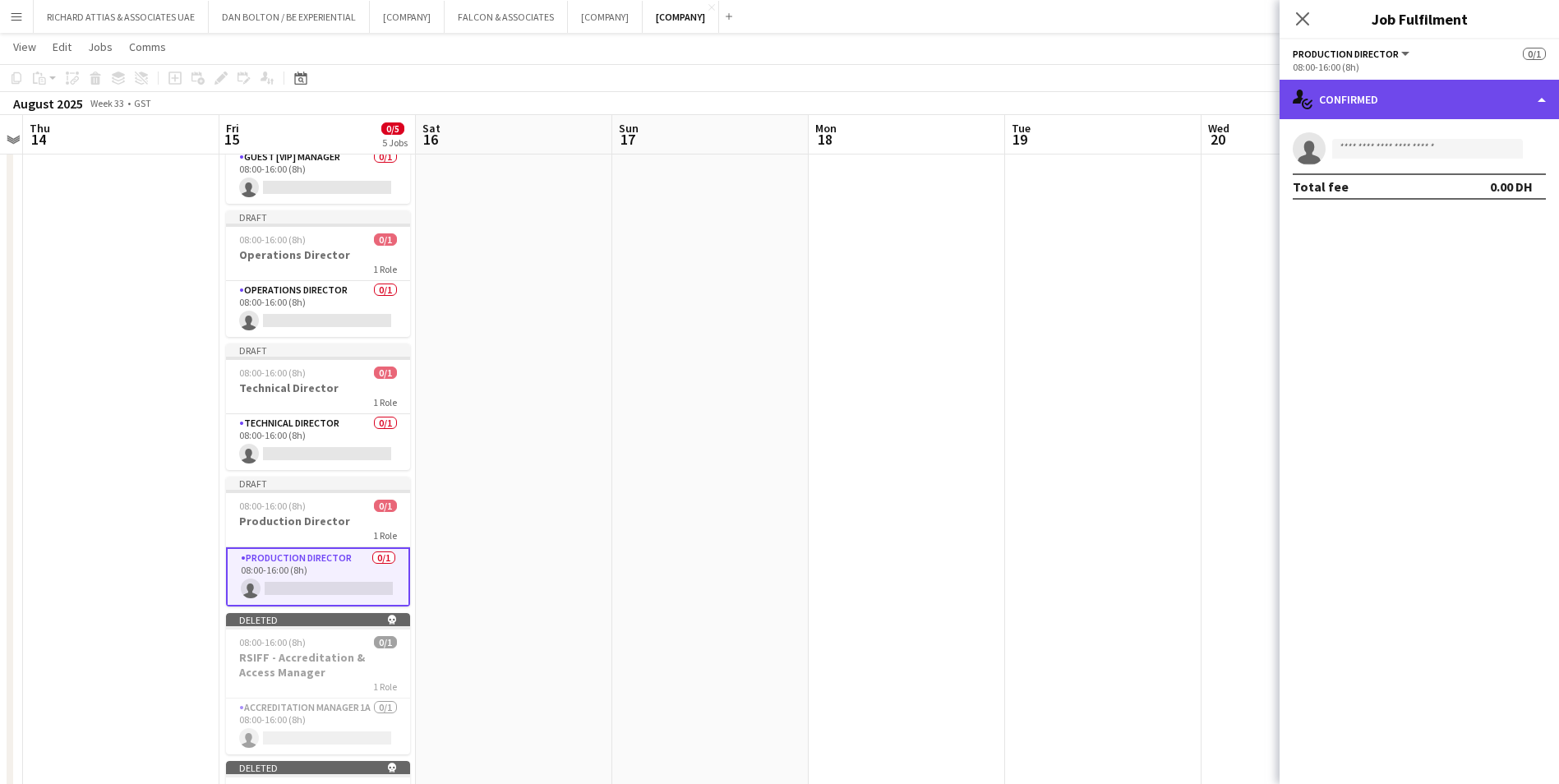click on "single-neutral-actions-check-2
Confirmed" 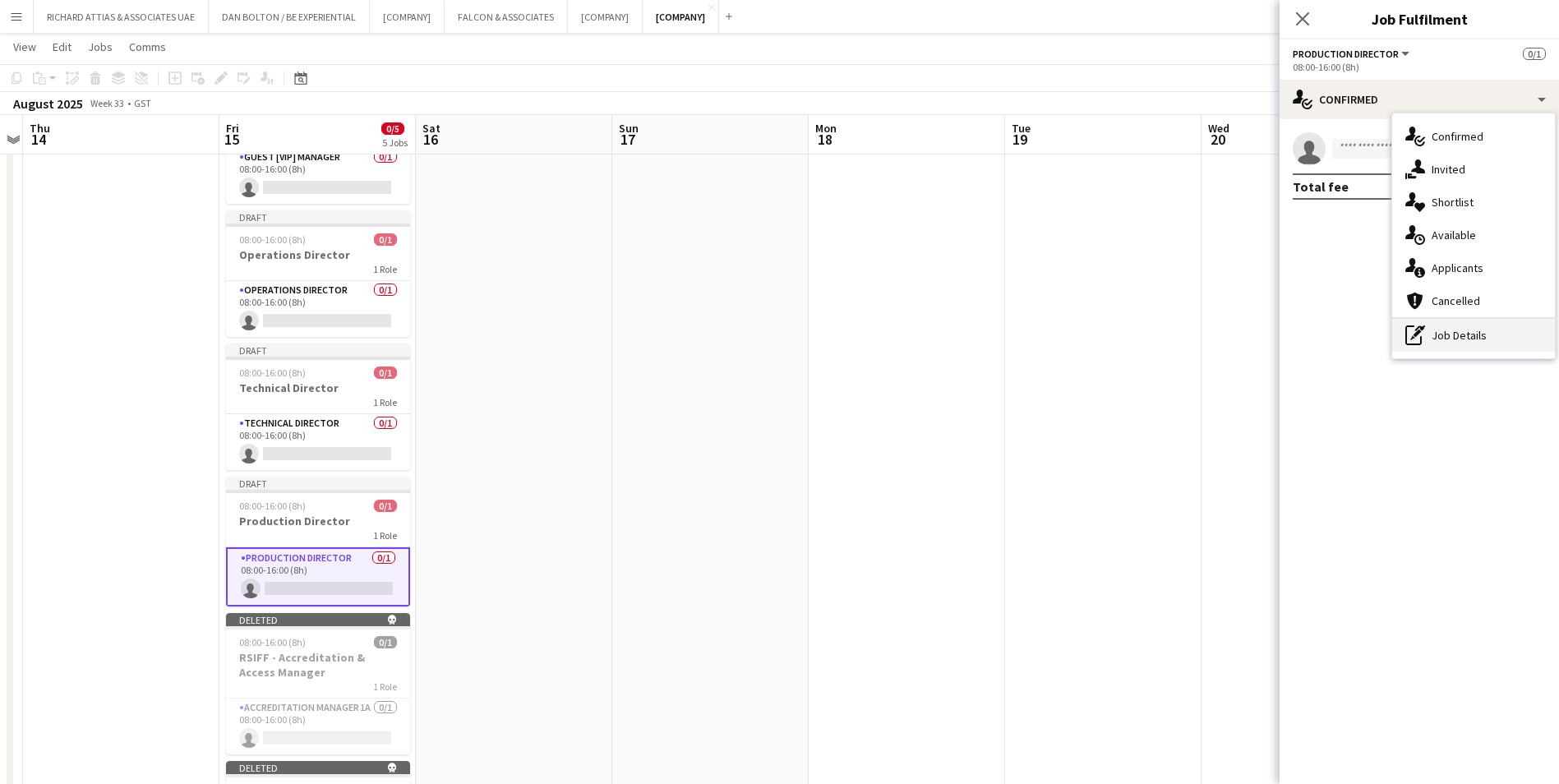 click on "pen-write
Job Details" at bounding box center [1474, 335] 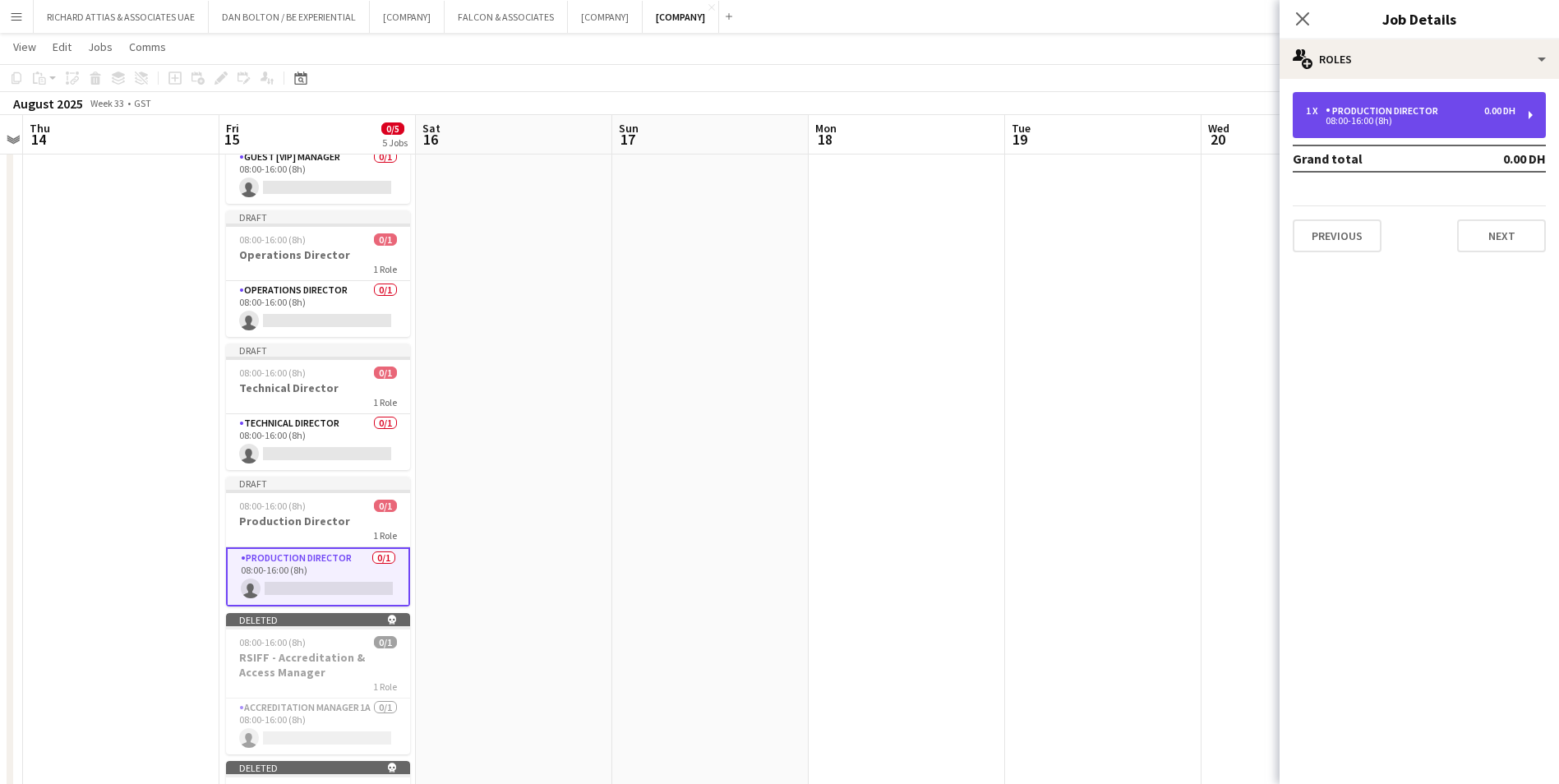 click on "Production Director" at bounding box center [1385, 111] 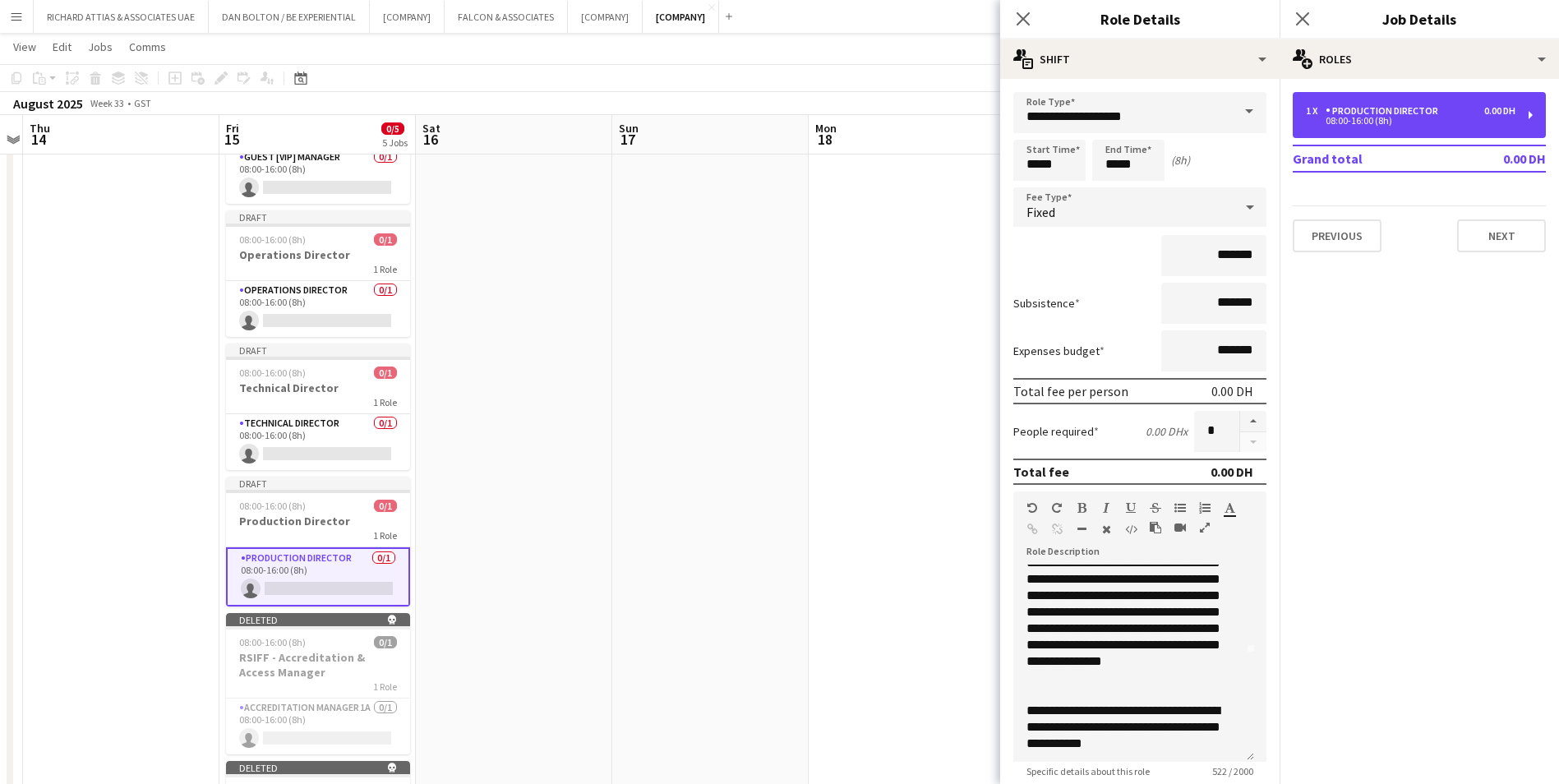 scroll, scrollTop: 112, scrollLeft: 0, axis: vertical 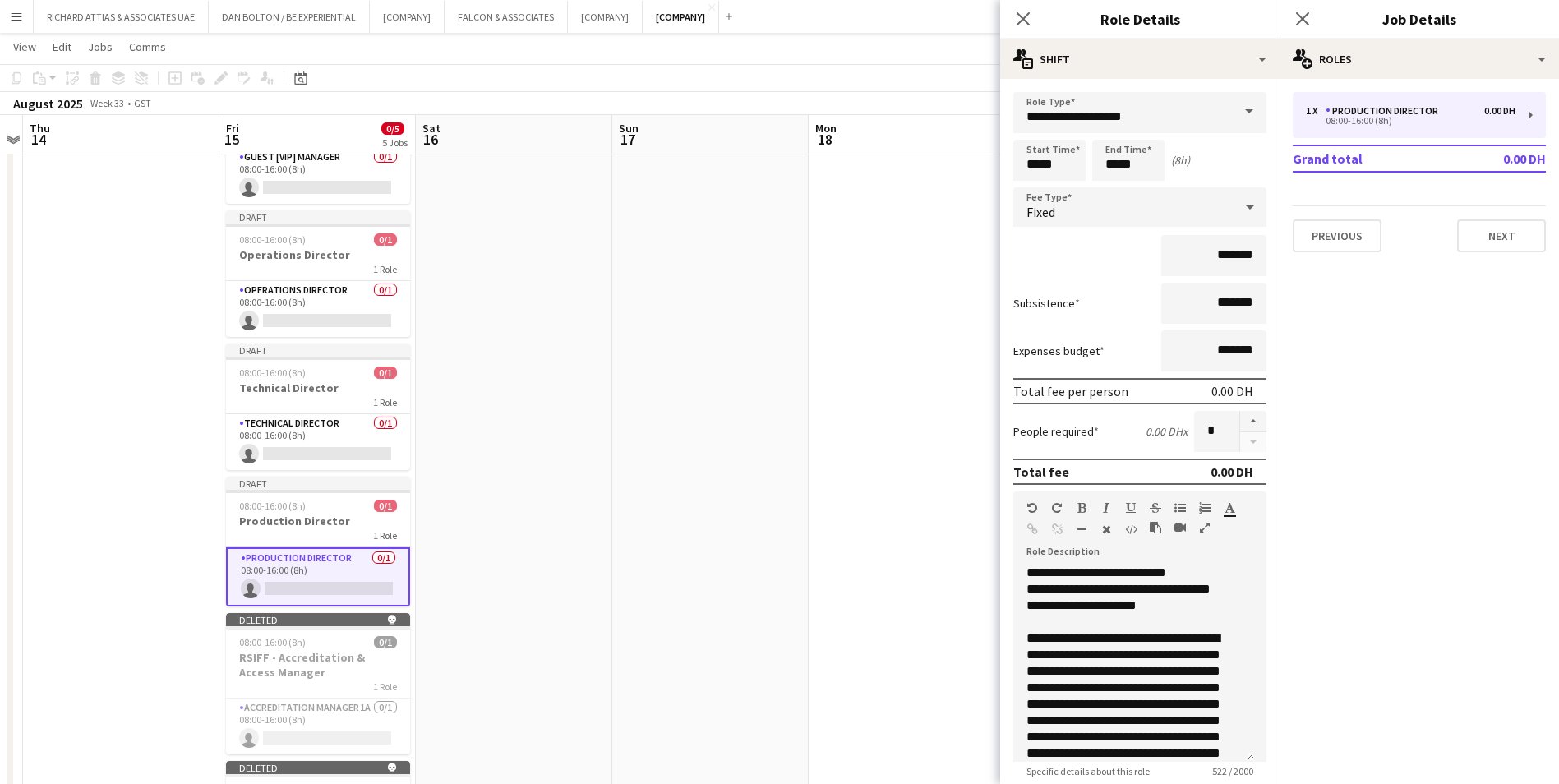 click on "View  Day view expanded Day view collapsed Month view Date picker Jump to today Expand Linked Jobs Collapse Linked Jobs  Edit  Copy Ctrl+C  Paste  Without Crew Ctrl+V With Crew Ctrl+Shift+V Paste as linked job  Group  Group Ungroup  Jobs  New Job Edit Job Delete Job New Linked Job Edit Linked Jobs Job fulfilment Promote Role Copy Role URL  Comms  Notify confirmed crew Create chat" 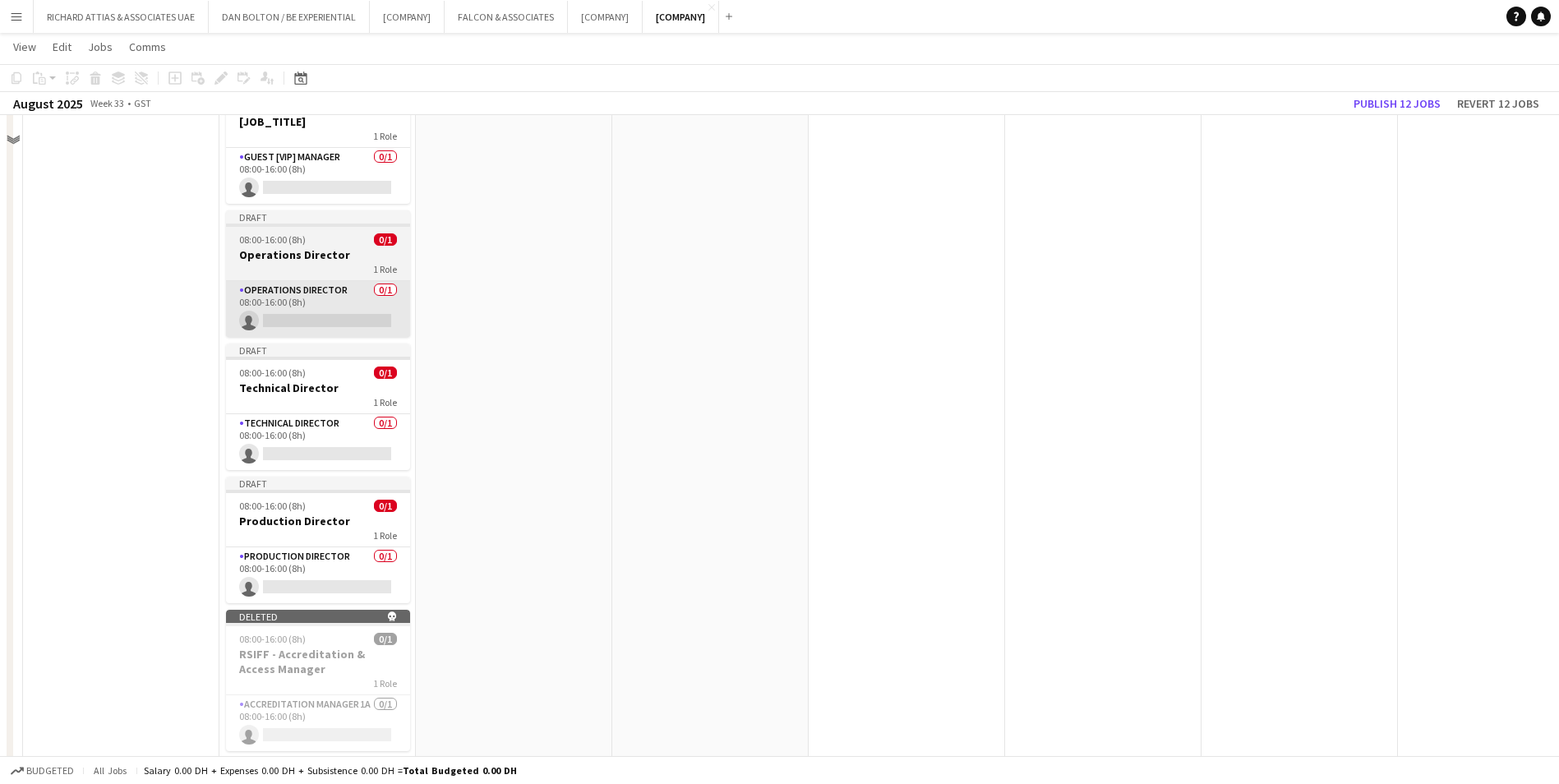 scroll, scrollTop: 0, scrollLeft: 0, axis: both 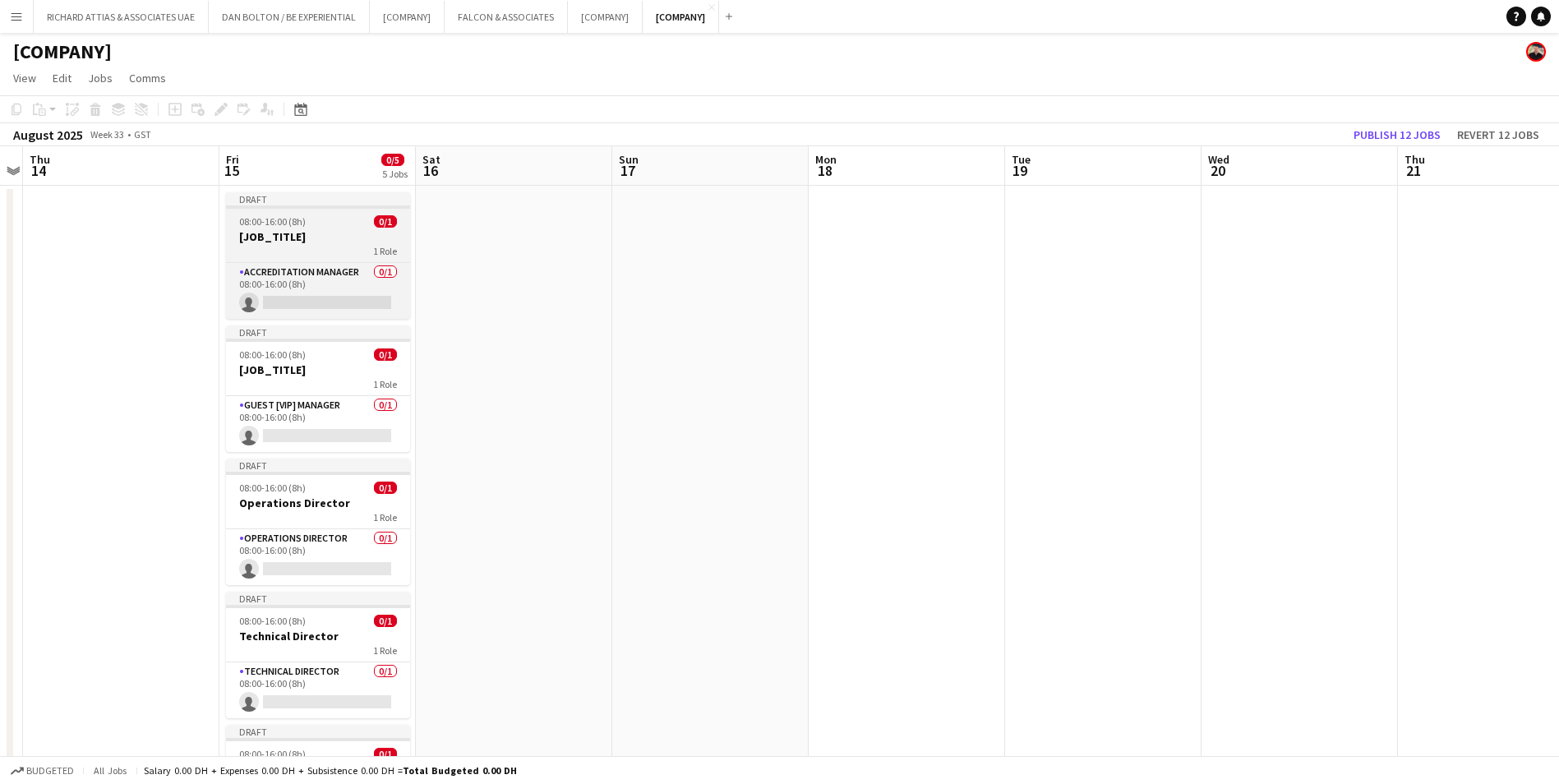 click on "Draft" at bounding box center [318, 199] 